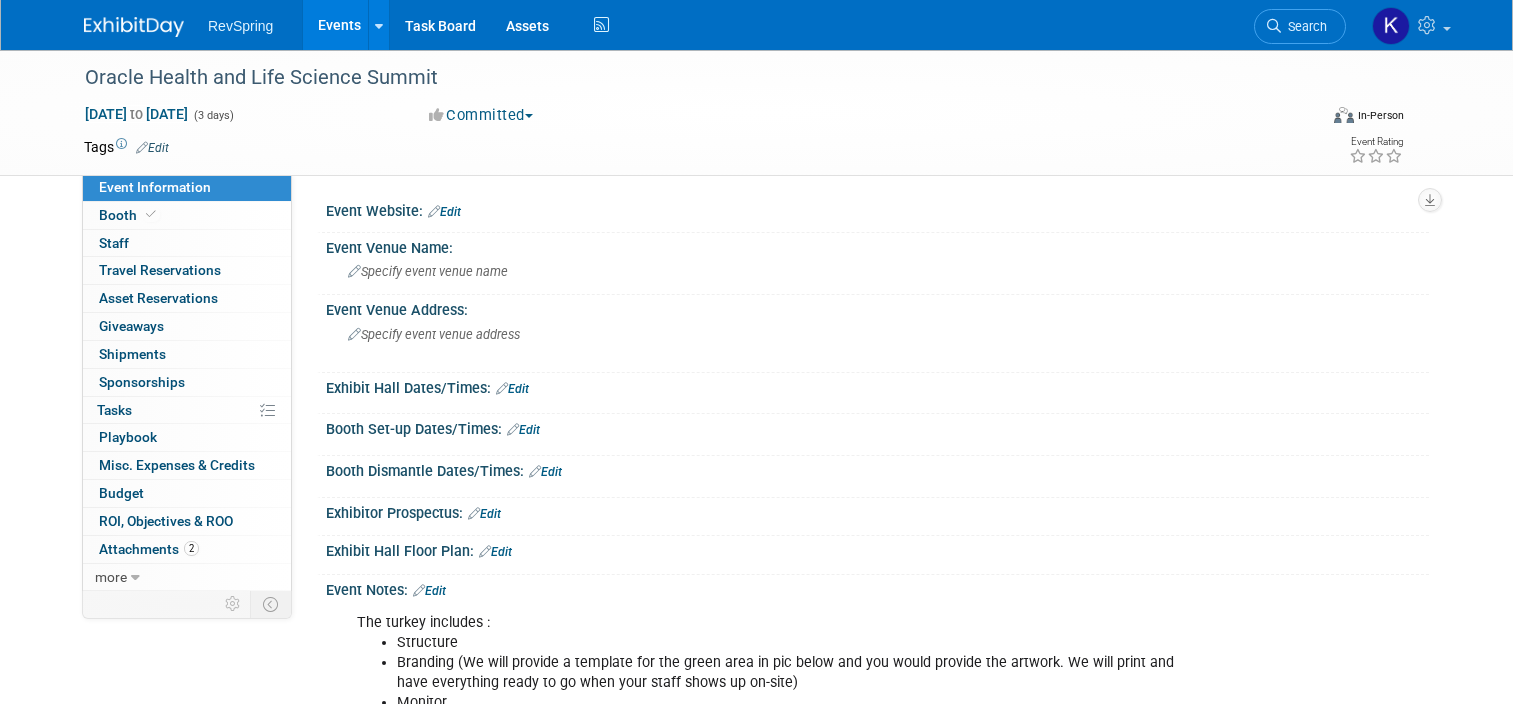 scroll, scrollTop: 0, scrollLeft: 0, axis: both 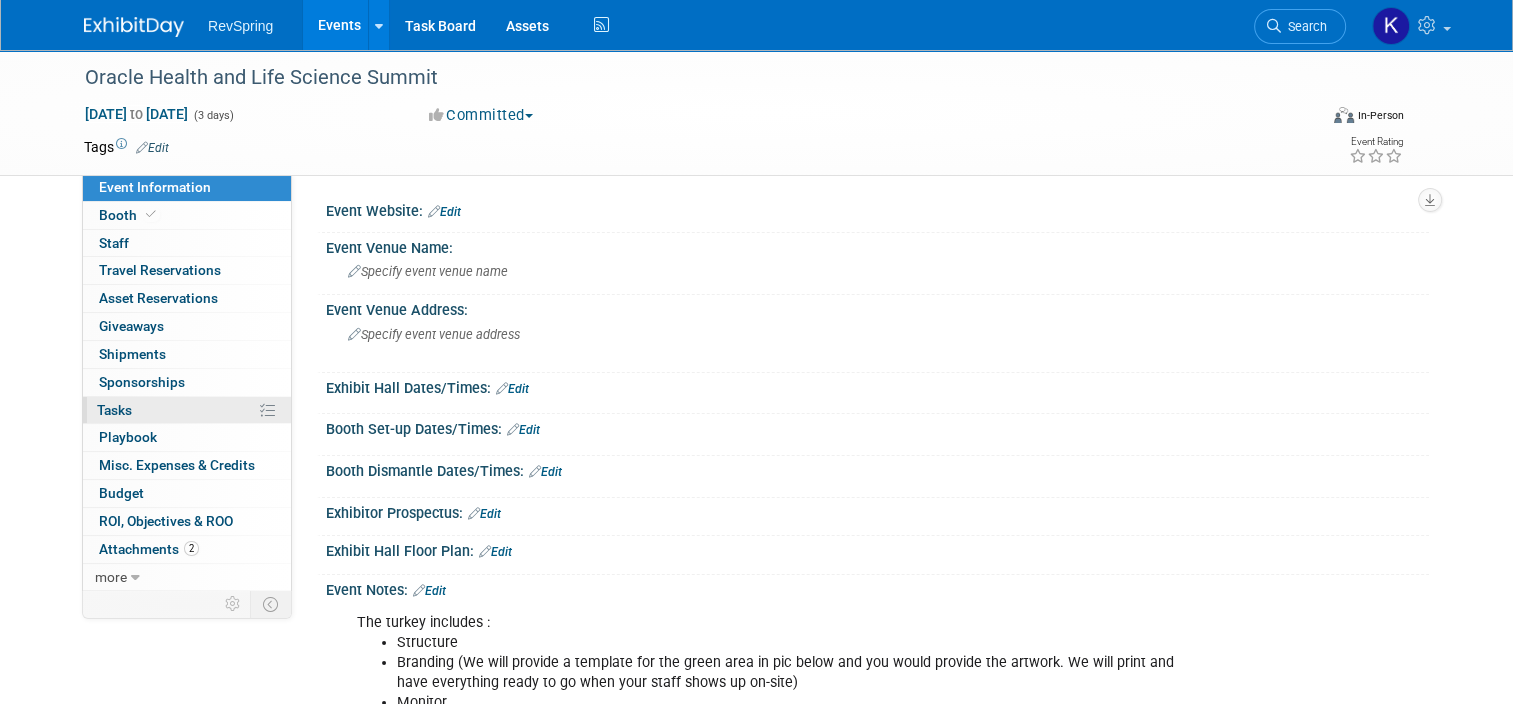 click on "0%
Tasks 0%" at bounding box center (187, 410) 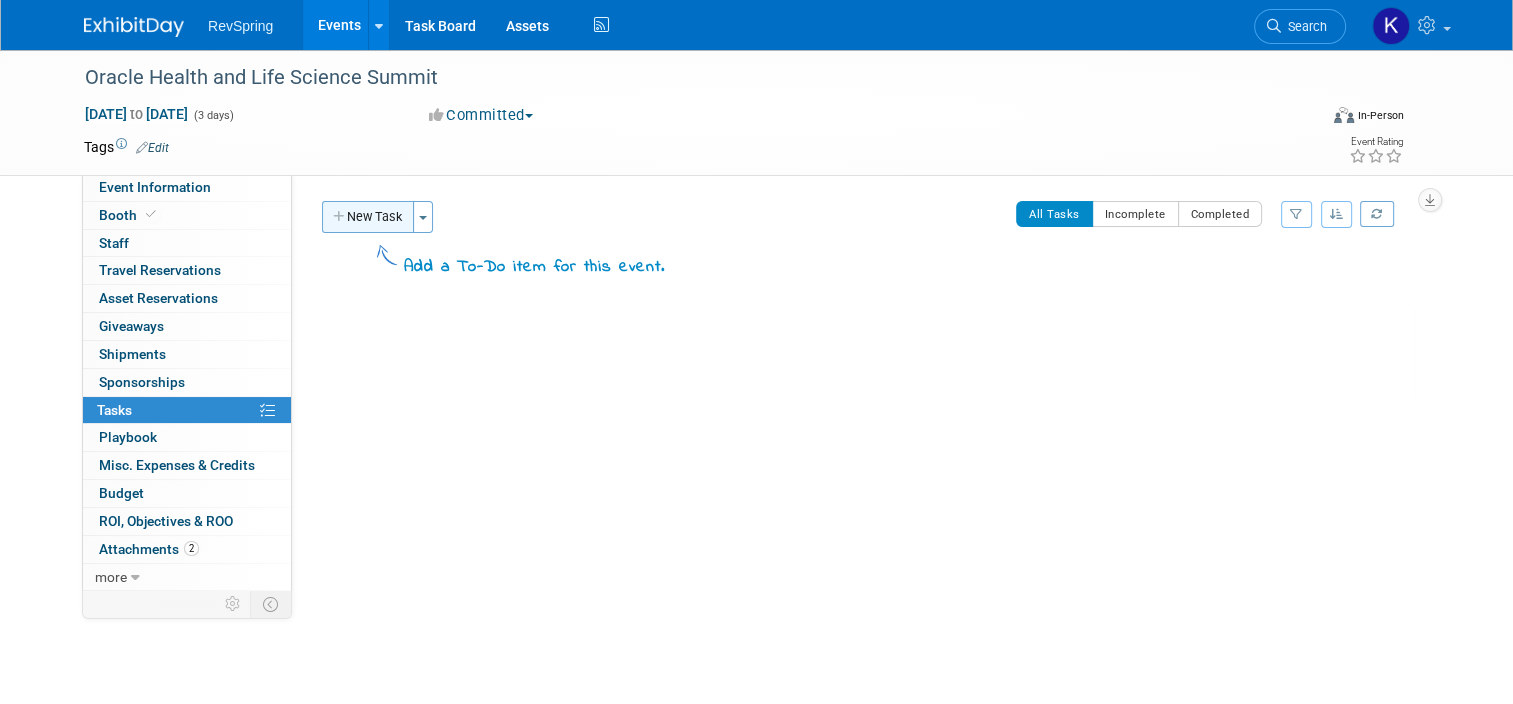 click on "New Task" at bounding box center [368, 217] 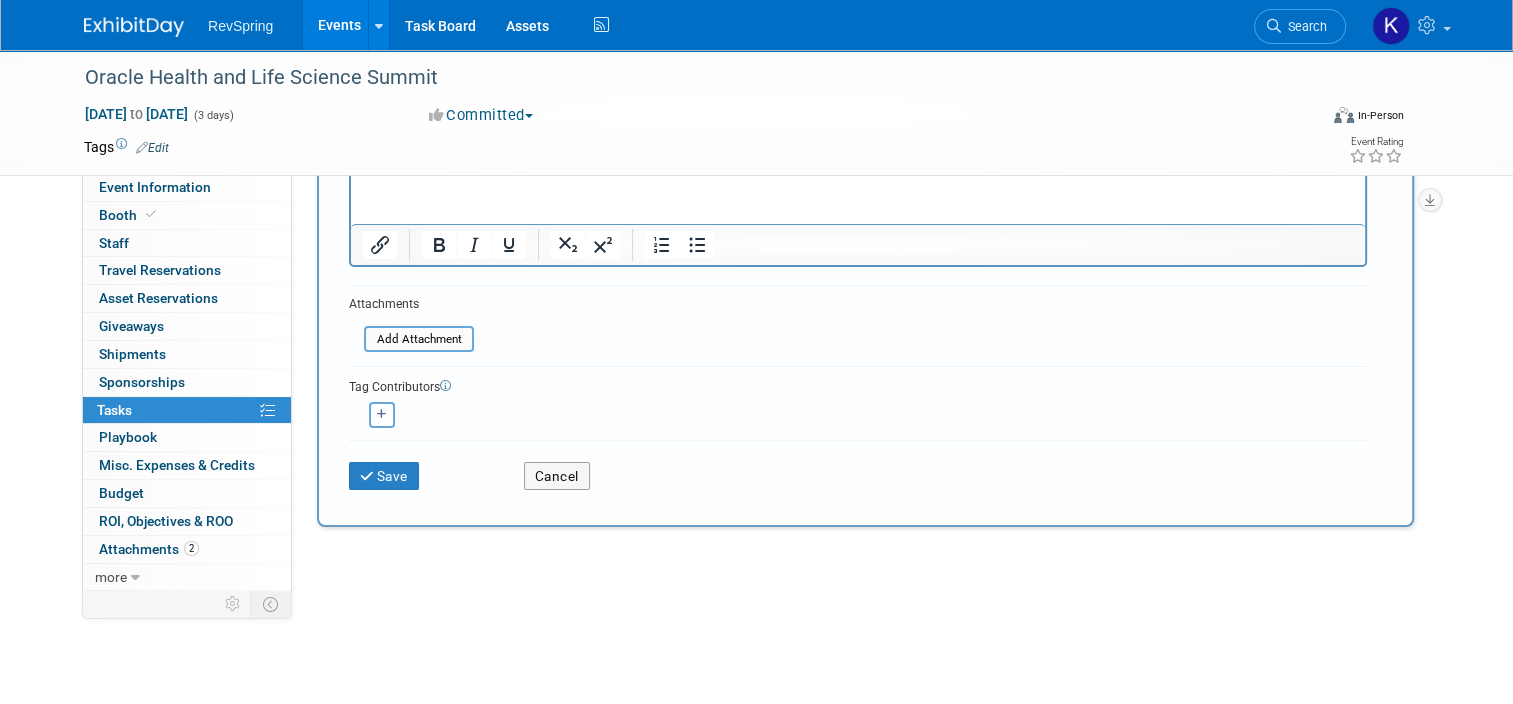 scroll, scrollTop: 252, scrollLeft: 0, axis: vertical 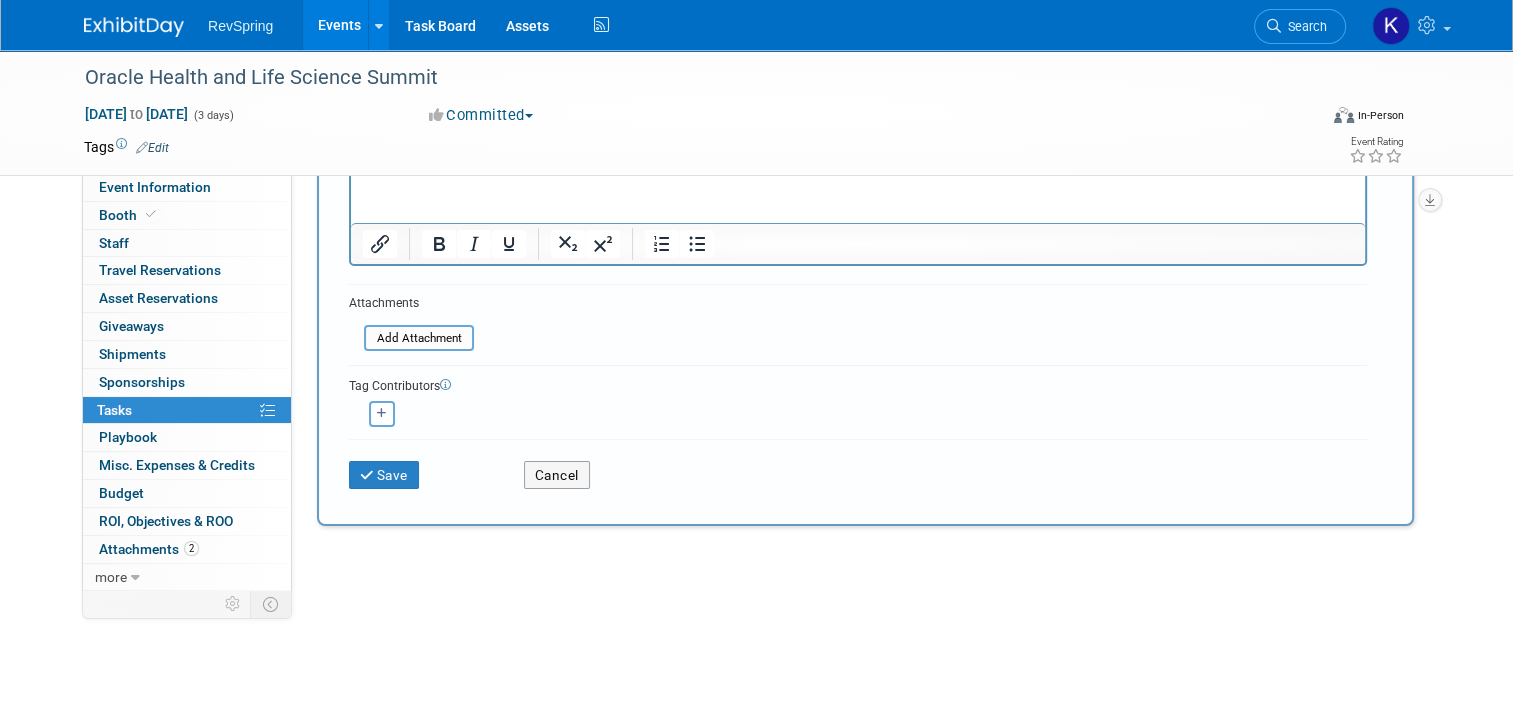click on "Save
Cancel" at bounding box center (858, 471) 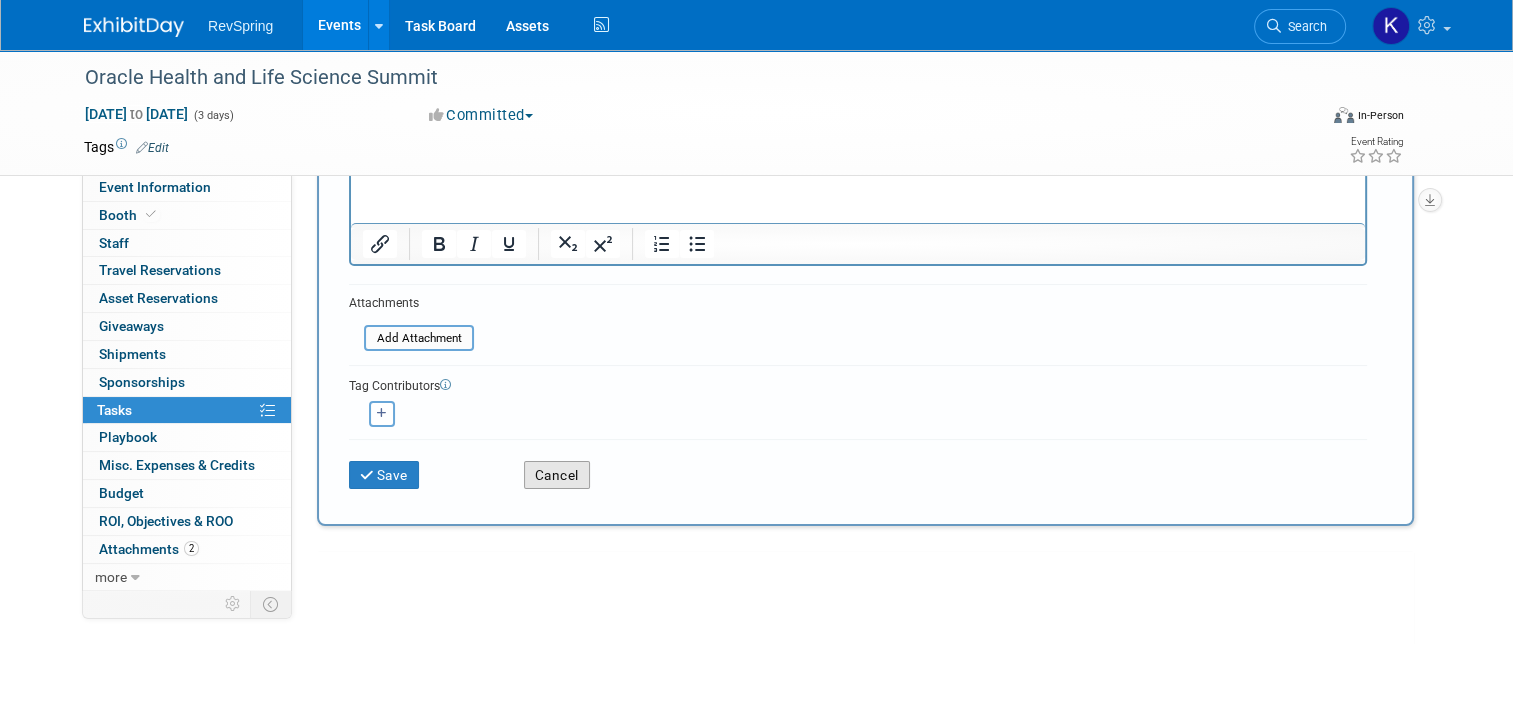 click on "Cancel" at bounding box center (557, 475) 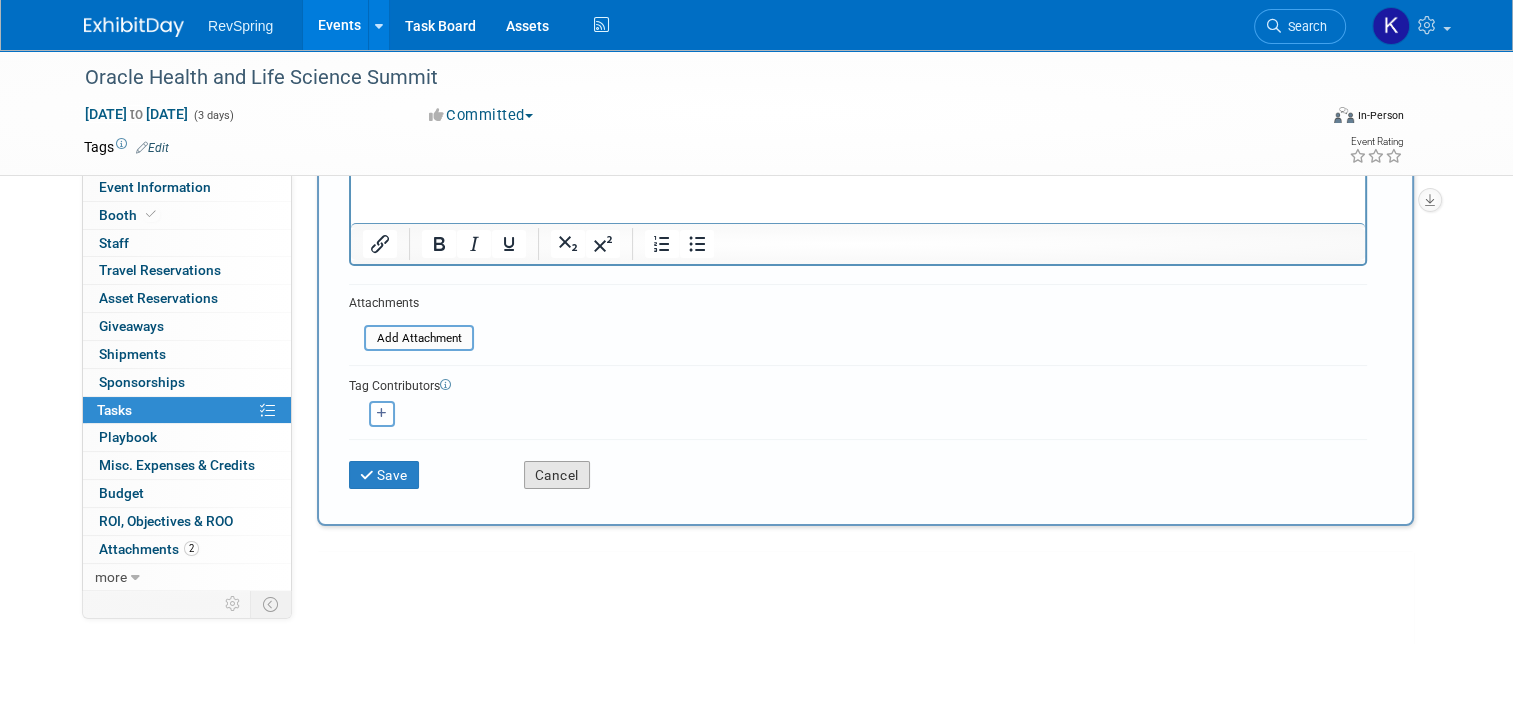 scroll, scrollTop: 0, scrollLeft: 0, axis: both 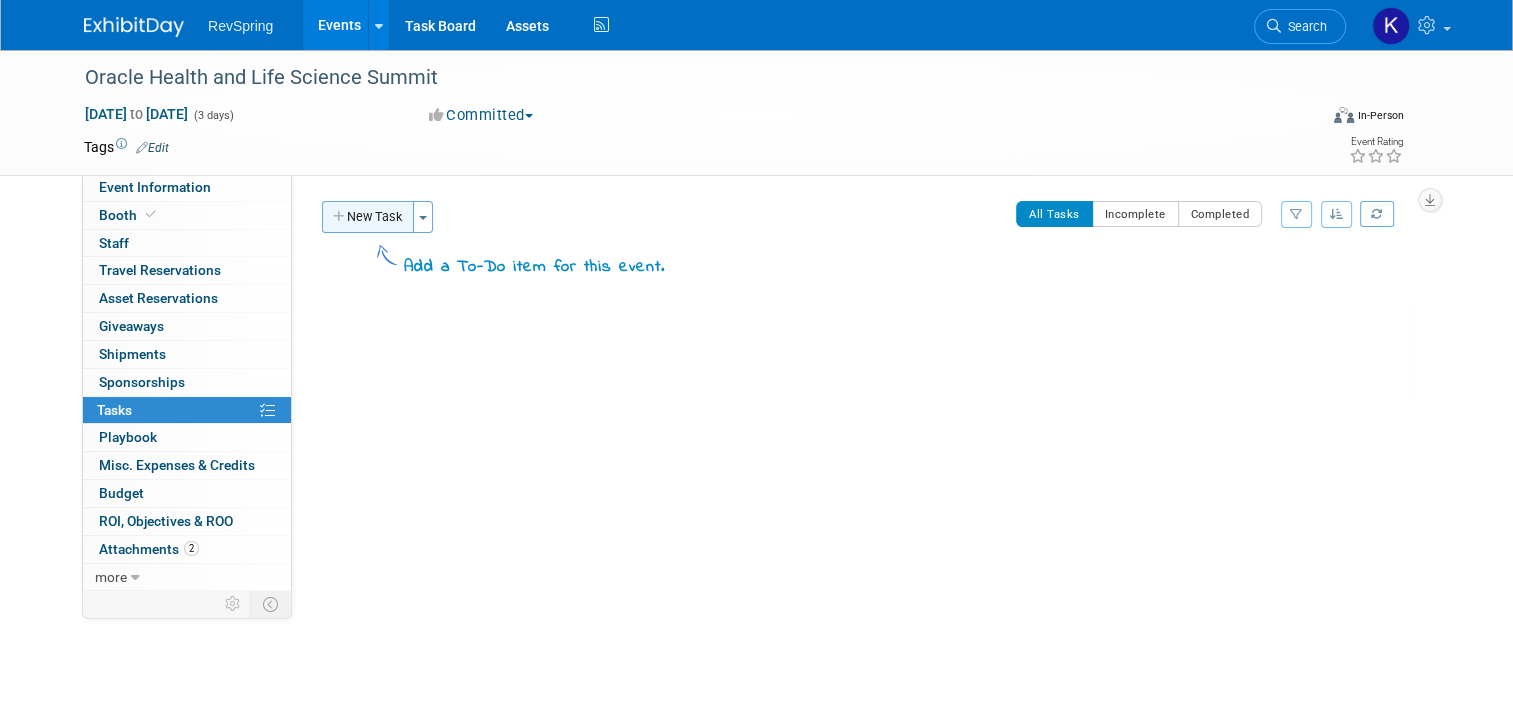 click on "New Task" at bounding box center [368, 217] 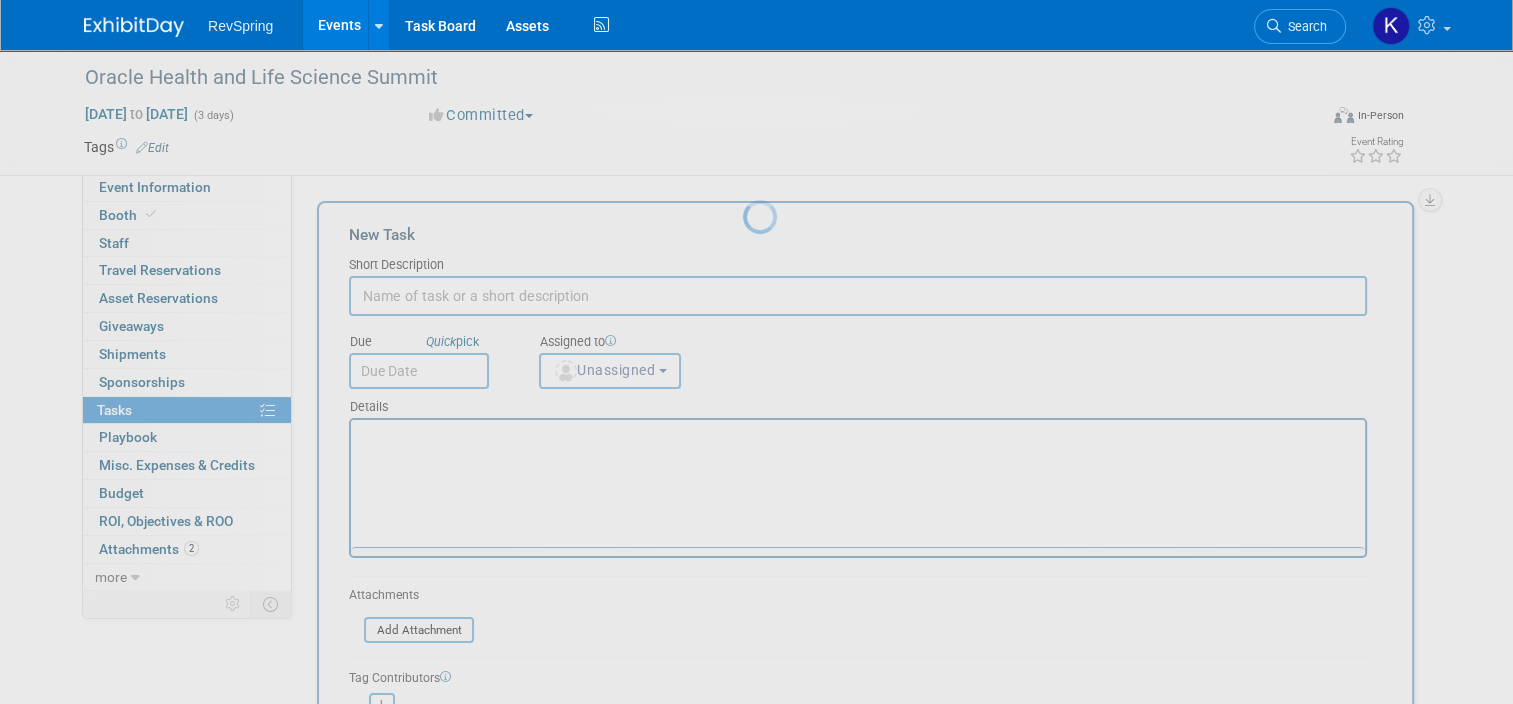 scroll, scrollTop: 0, scrollLeft: 0, axis: both 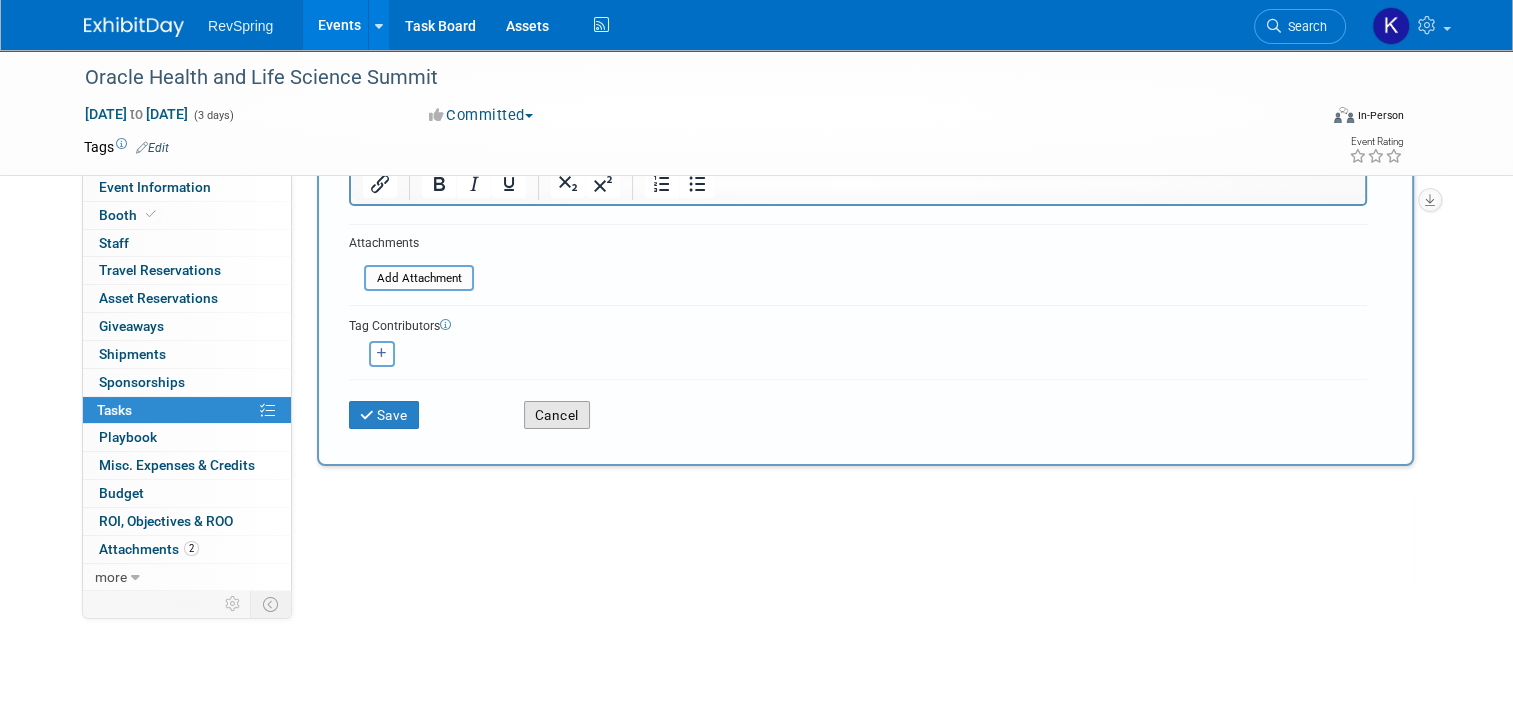 click on "Cancel" at bounding box center (557, 415) 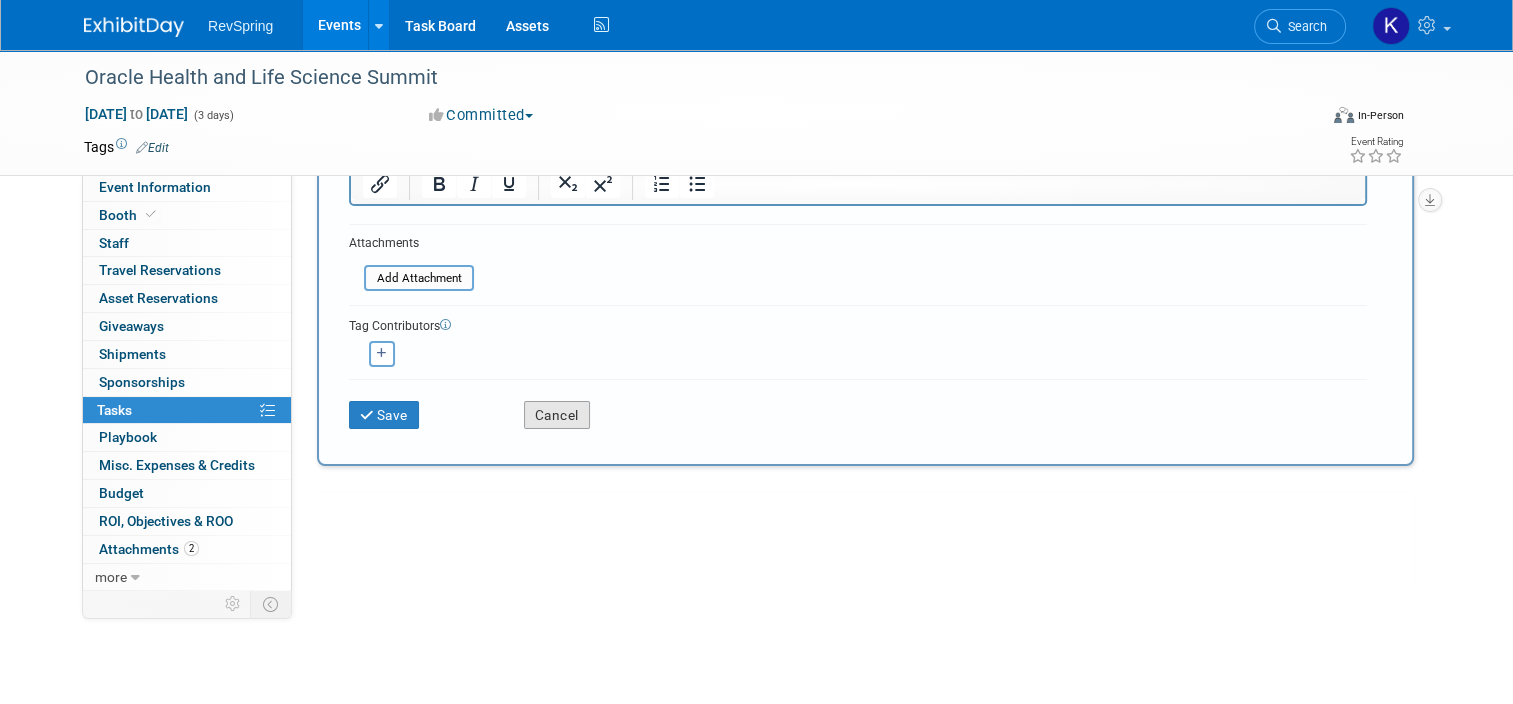 scroll, scrollTop: 0, scrollLeft: 0, axis: both 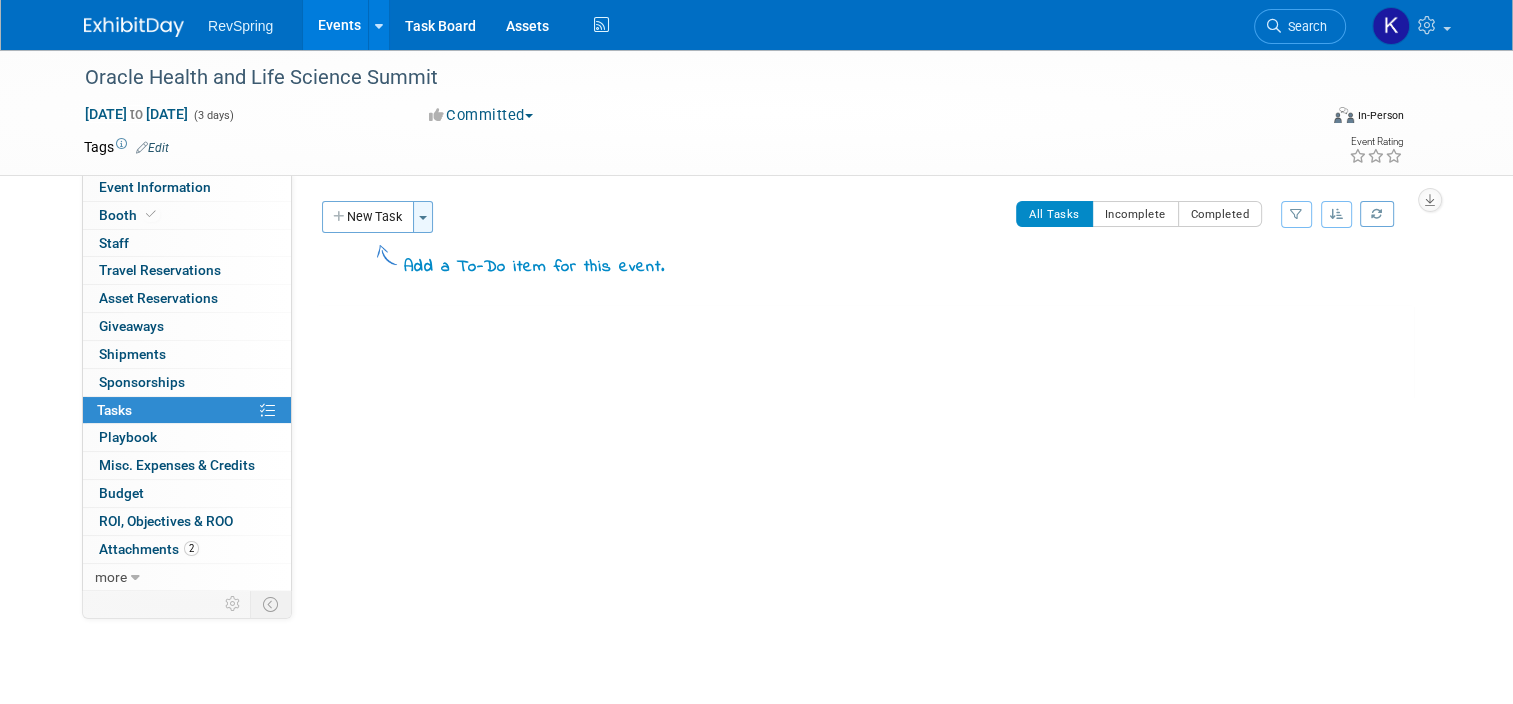 click on "Toggle Dropdown" at bounding box center [423, 217] 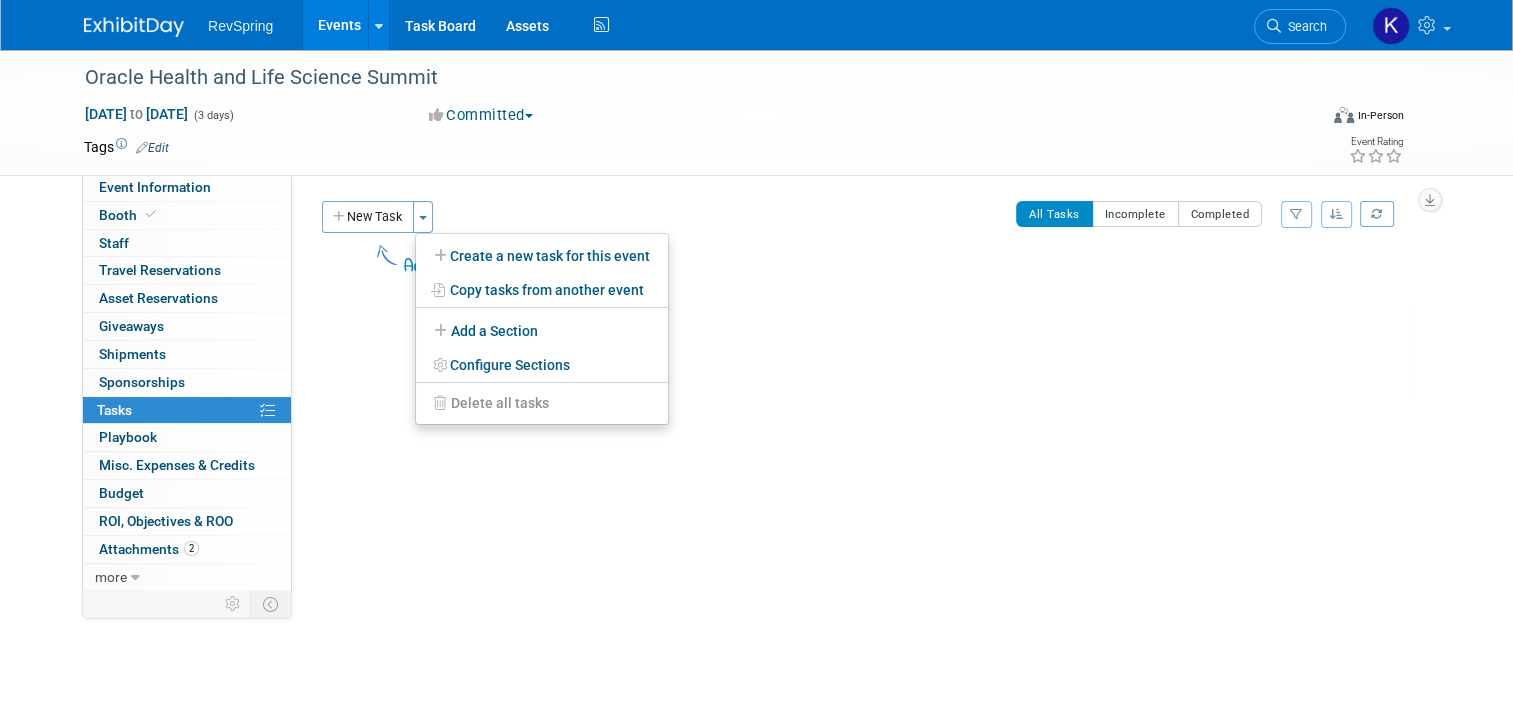 click on "Add a To-Do item for this event." at bounding box center [491, 258] 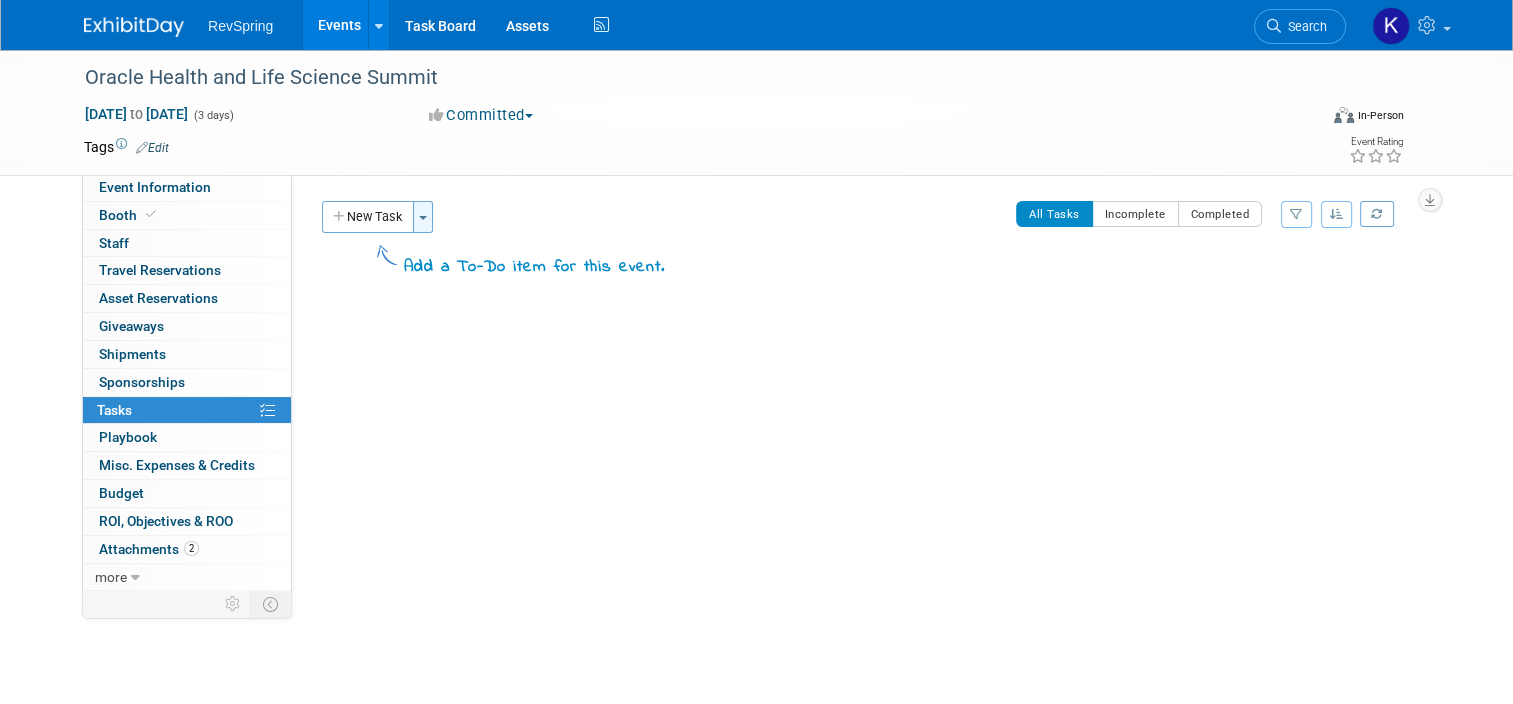 click on "Toggle Dropdown" at bounding box center (423, 217) 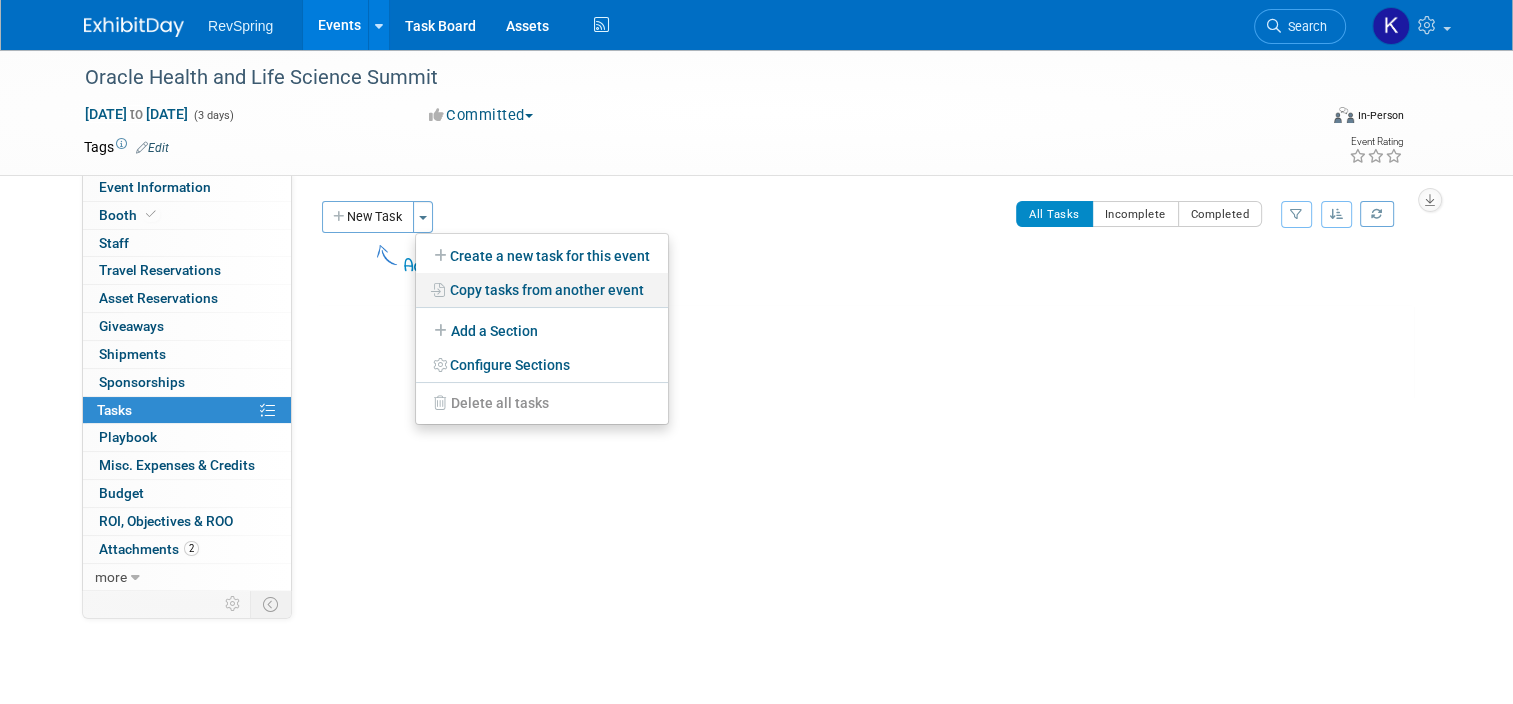 click on "Copy tasks from another event" at bounding box center [542, 290] 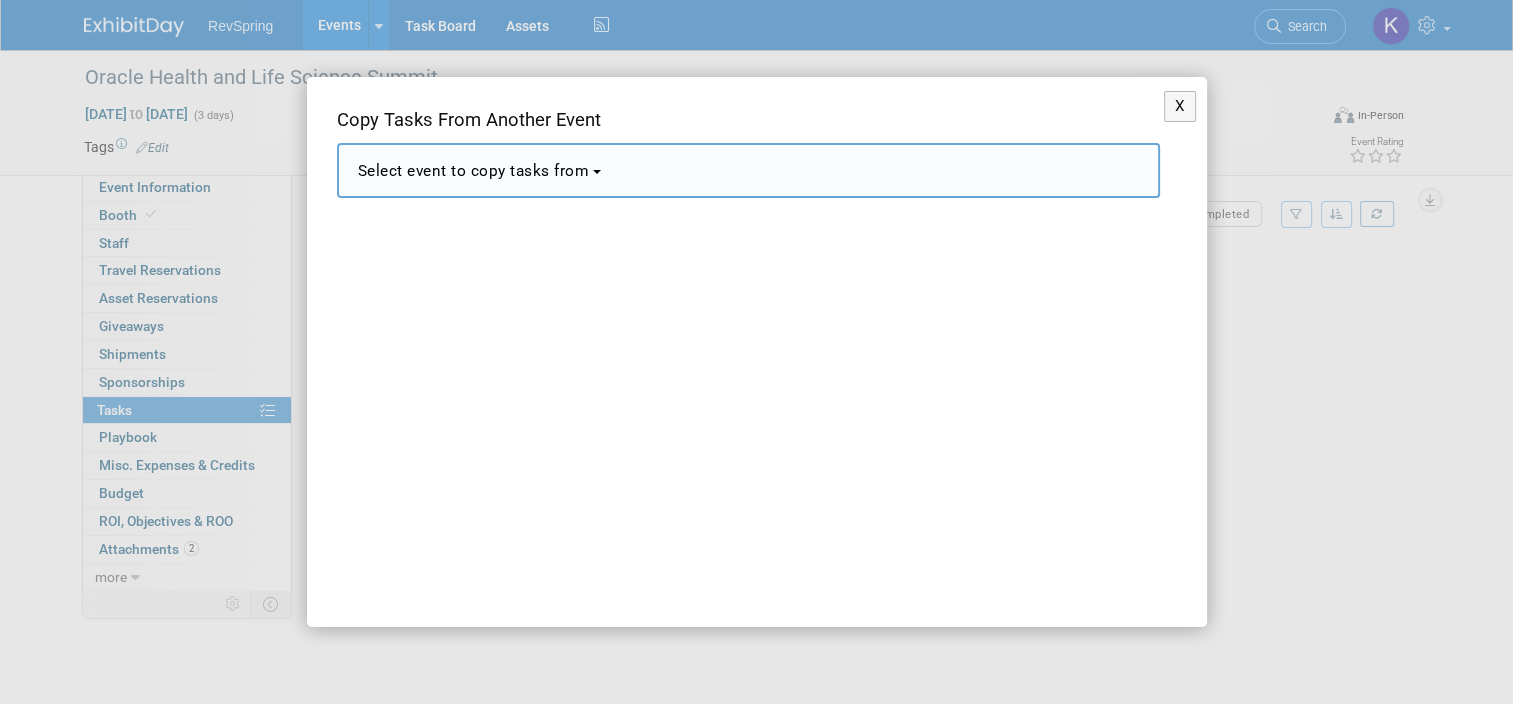 click on "Select event to copy tasks from" at bounding box center (474, 171) 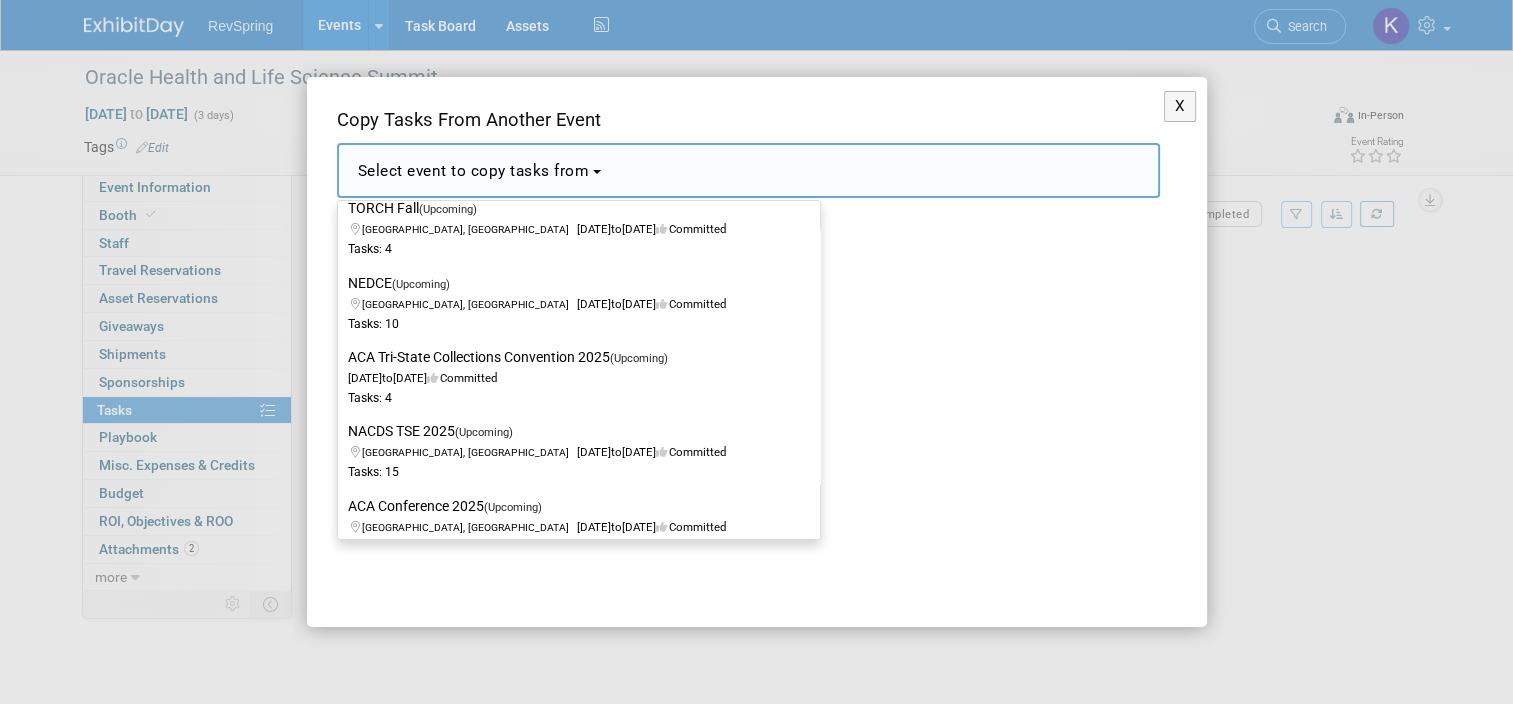 scroll, scrollTop: 990, scrollLeft: 0, axis: vertical 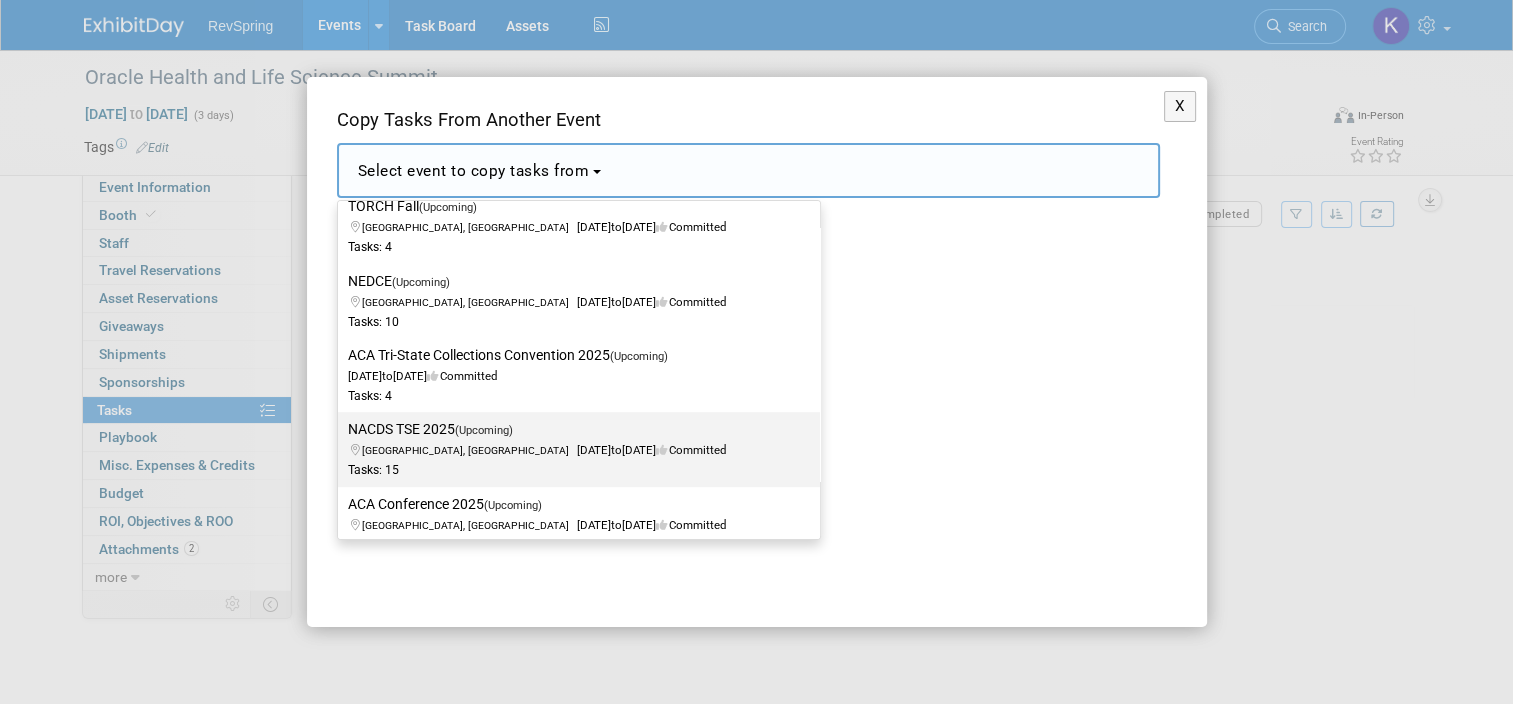 click on "NACDS TSE 2025    (Upcoming)   San Diego, CA  Aug 23, 2025   to   Aug 25, 2025       Committed  Tasks: 15" at bounding box center (574, 449) 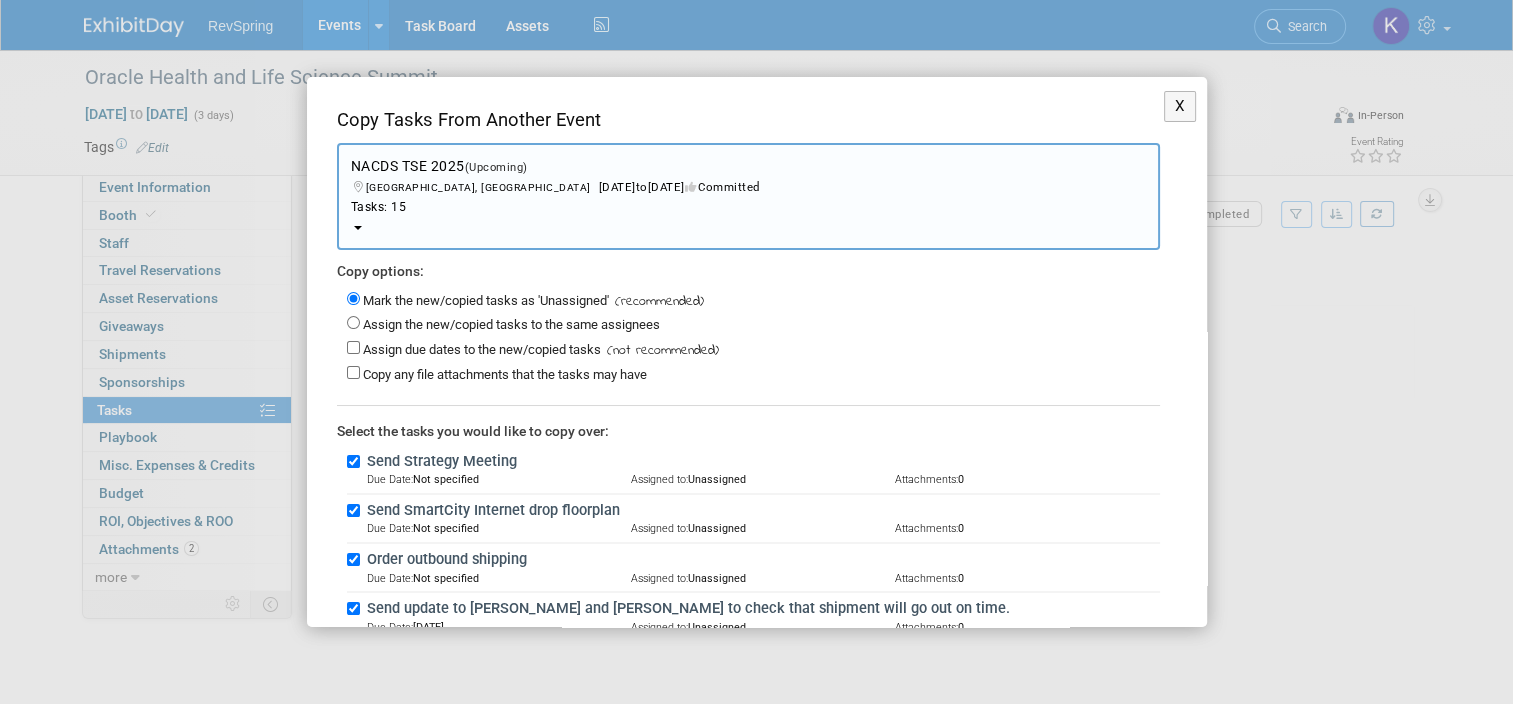 scroll, scrollTop: 112, scrollLeft: 0, axis: vertical 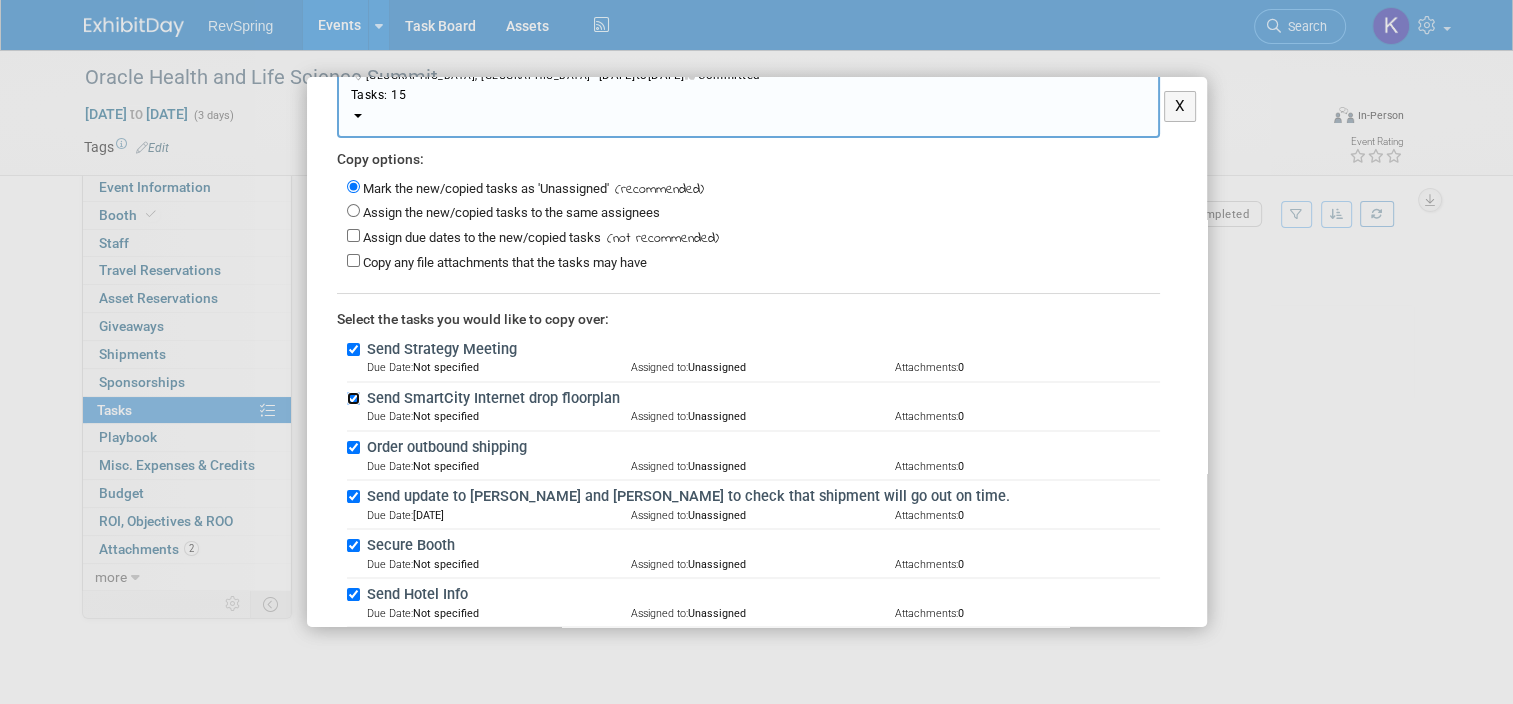 click on "Send SmartCity Internet drop floorplan" at bounding box center [353, 398] 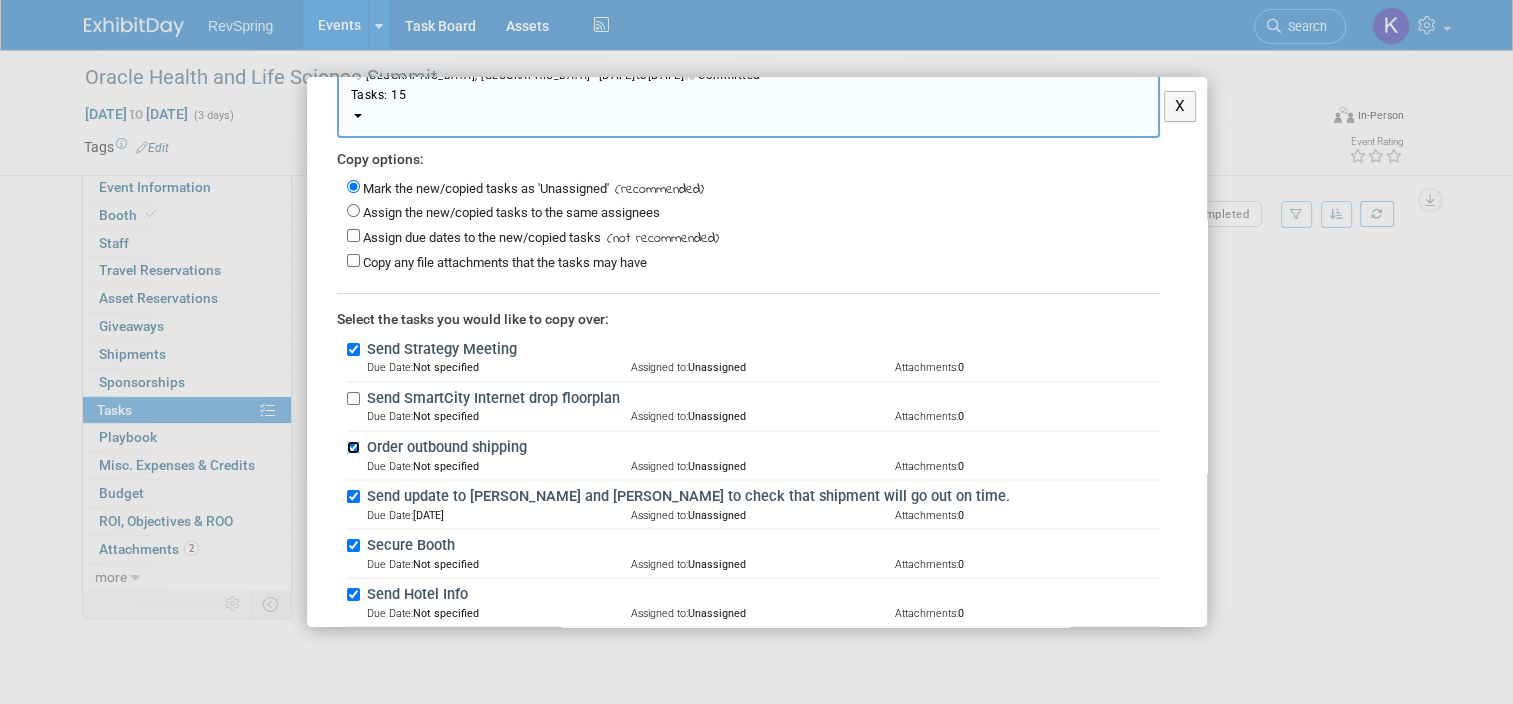 click on "Order outbound shipping" at bounding box center (353, 447) 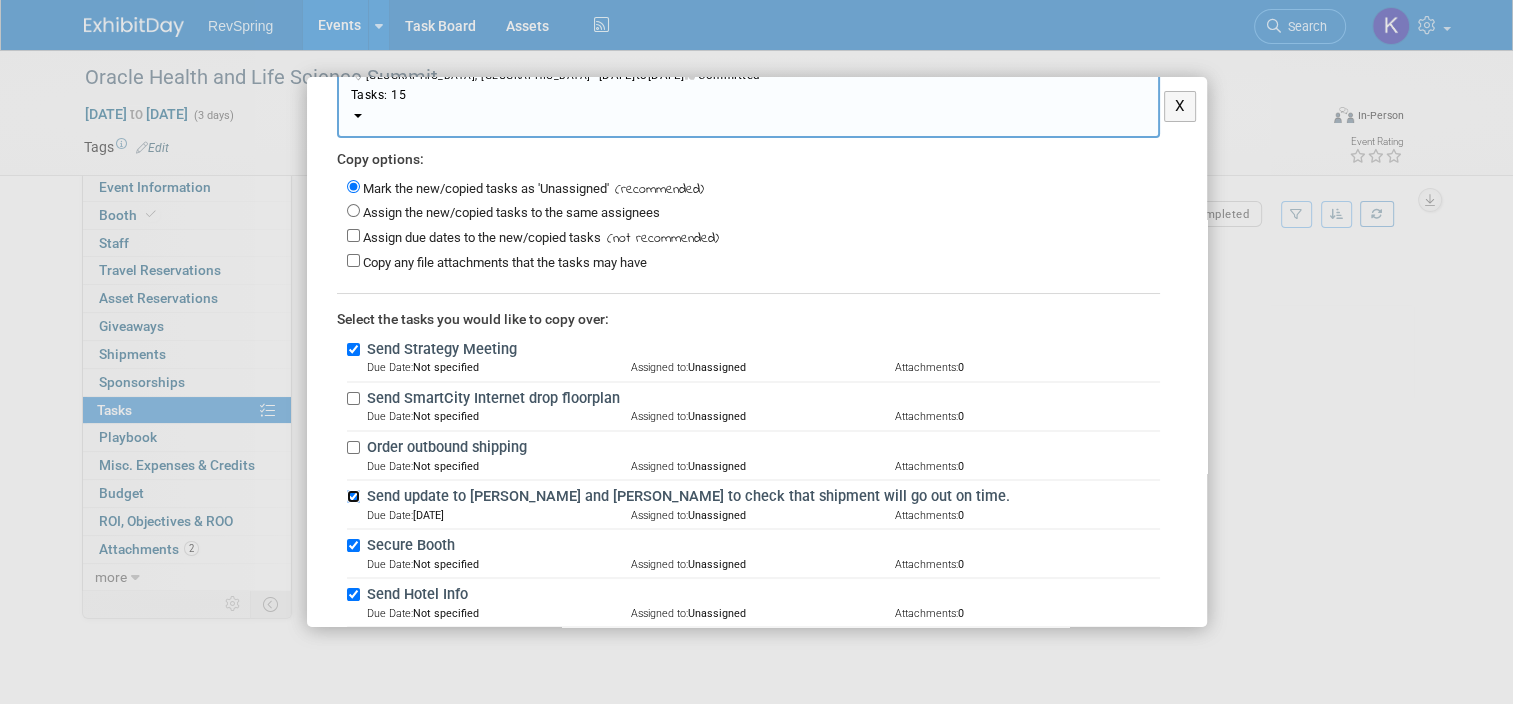 click on "Send update to Jack and Ty to check that shipment will go out on time." at bounding box center [353, 496] 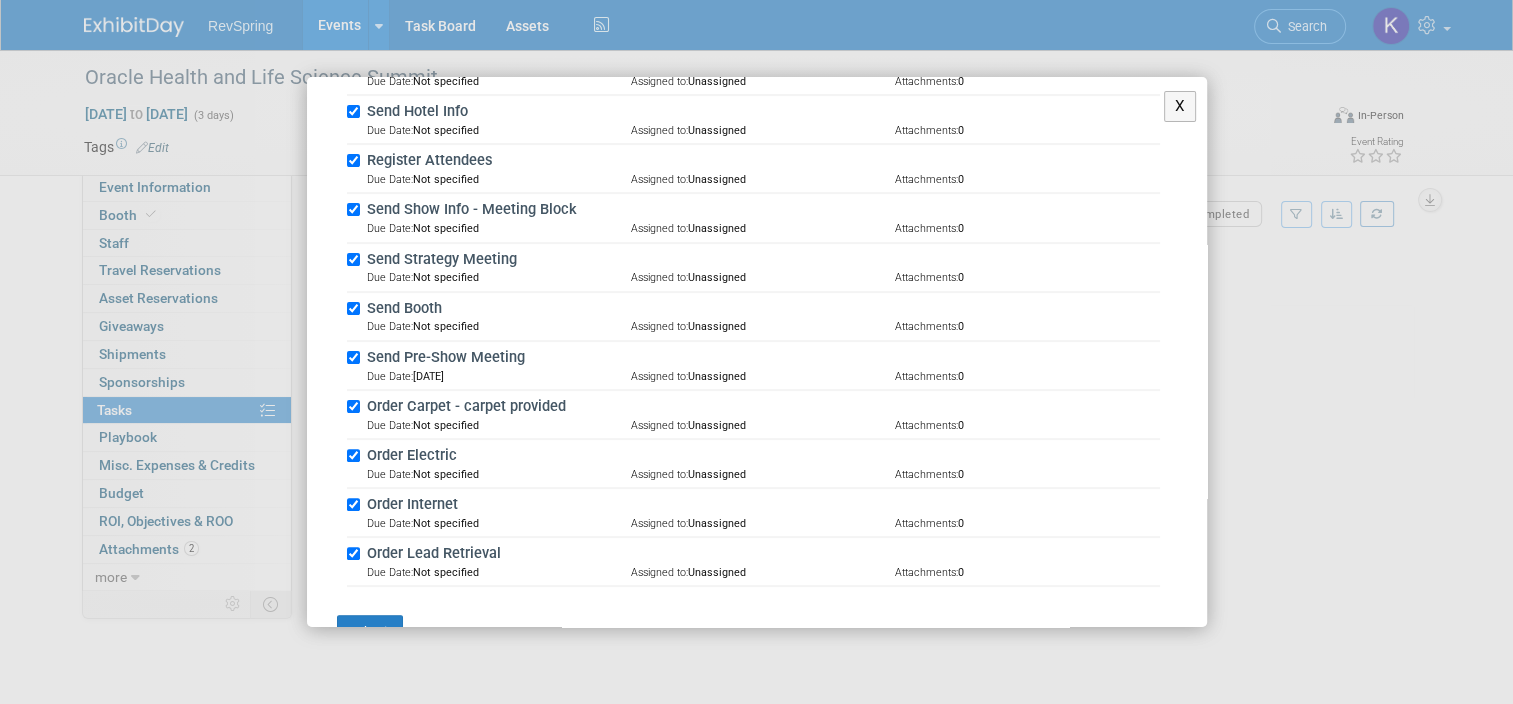 scroll, scrollTop: 596, scrollLeft: 0, axis: vertical 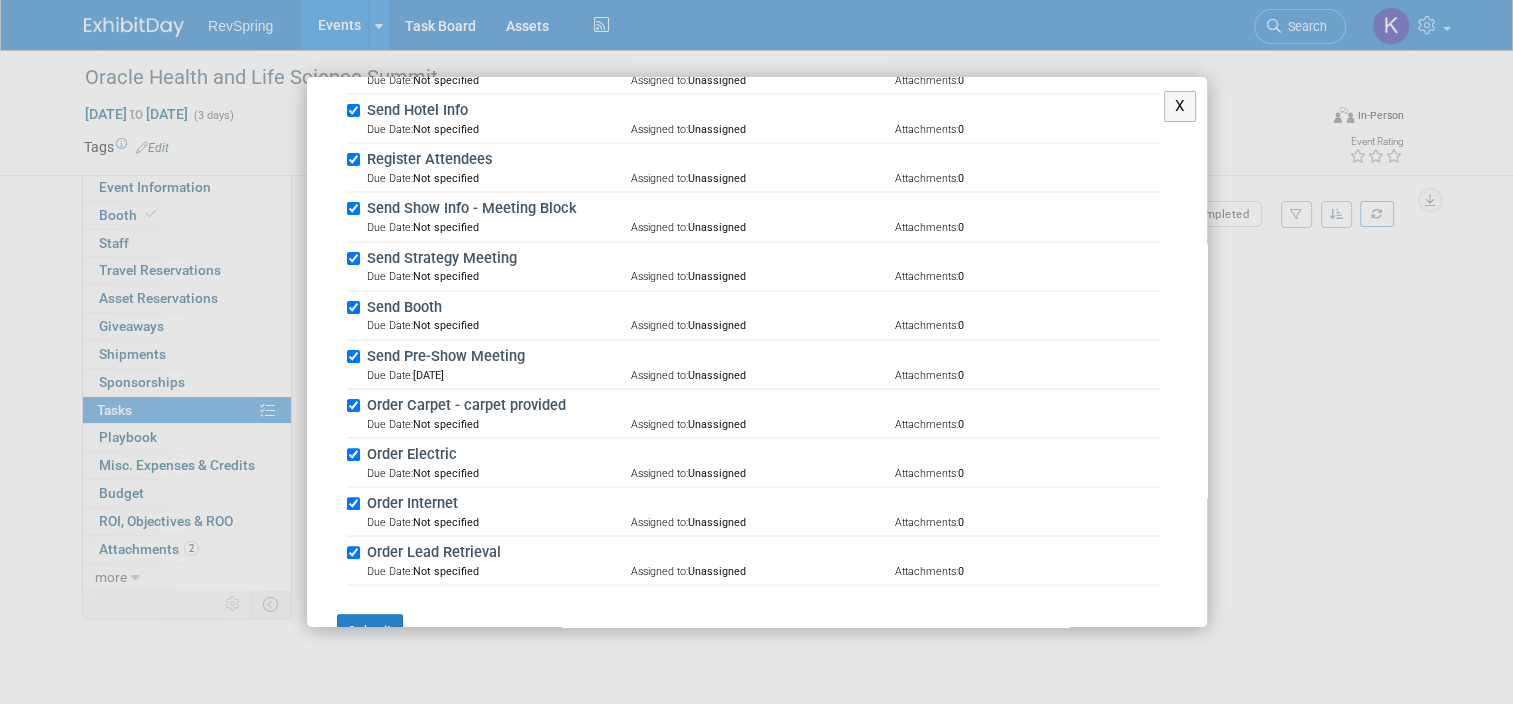 click on "X
Copy Tasks From Another Event
<span style='font-size: 1.1em;'>Select event to copy tasks from  </span>
ModMed Momentum 2025<span style='font-size: 0.8em; color: #292929;'>   (Upcoming)</span><span style="font-size: 0.82em; padding-left: 12px;" ><Br /> <i class='fa-light fa-location-dot' style='color: #9c9c9c; padding-right: 2px;' aria-hidden='true'></i><span style='font-size: 0.9em; padding-right: 8px;'>Orlando, FL</span> Nov 21, 2025 <span> to </span> Nov 23, 2025     <i class='fas fa-thumbs-up' style='color: #cccccc; padding-right: 2px;'></i> Committed </span><div style="font-size: 0.87em; margin-top: 3px; ">Tasks: 13</div>" at bounding box center (756, 352) 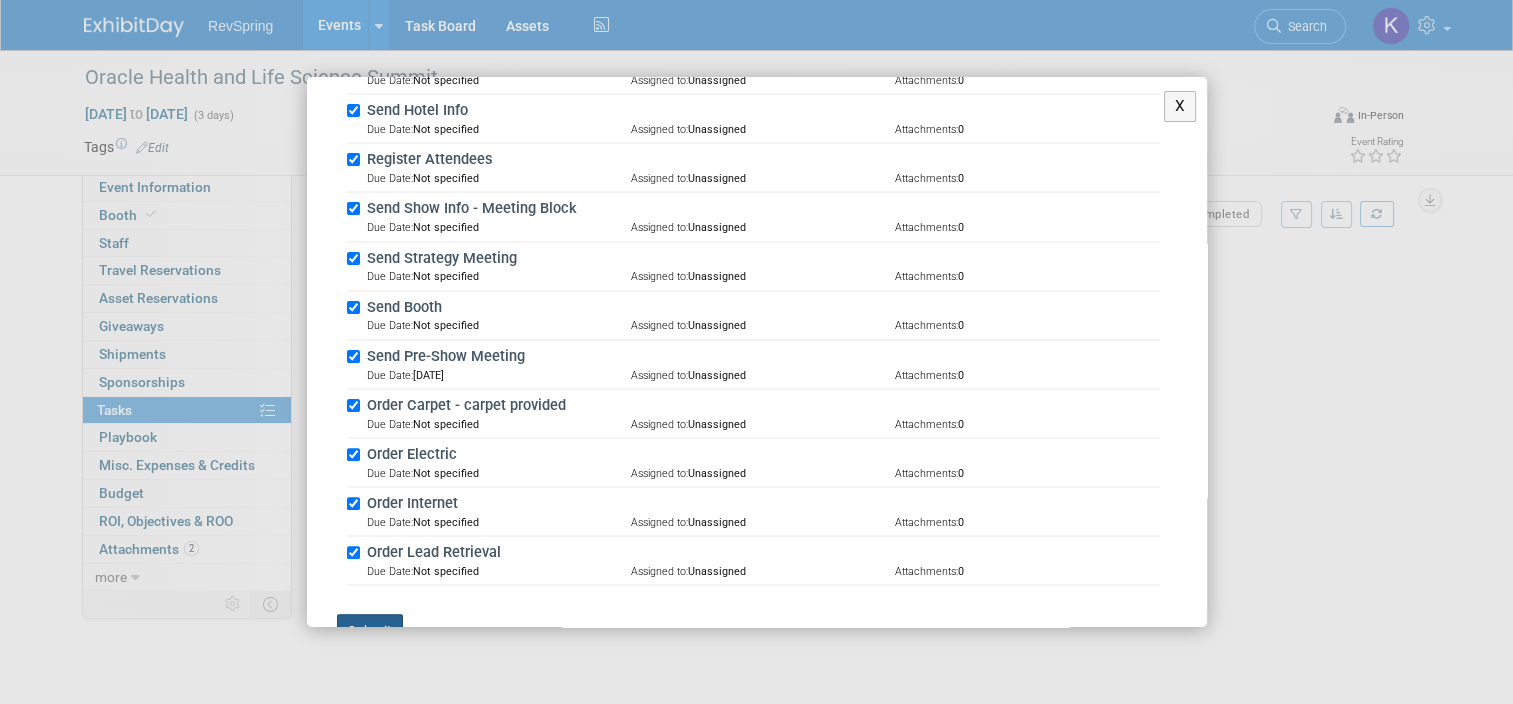 click on "Submit" at bounding box center [370, 631] 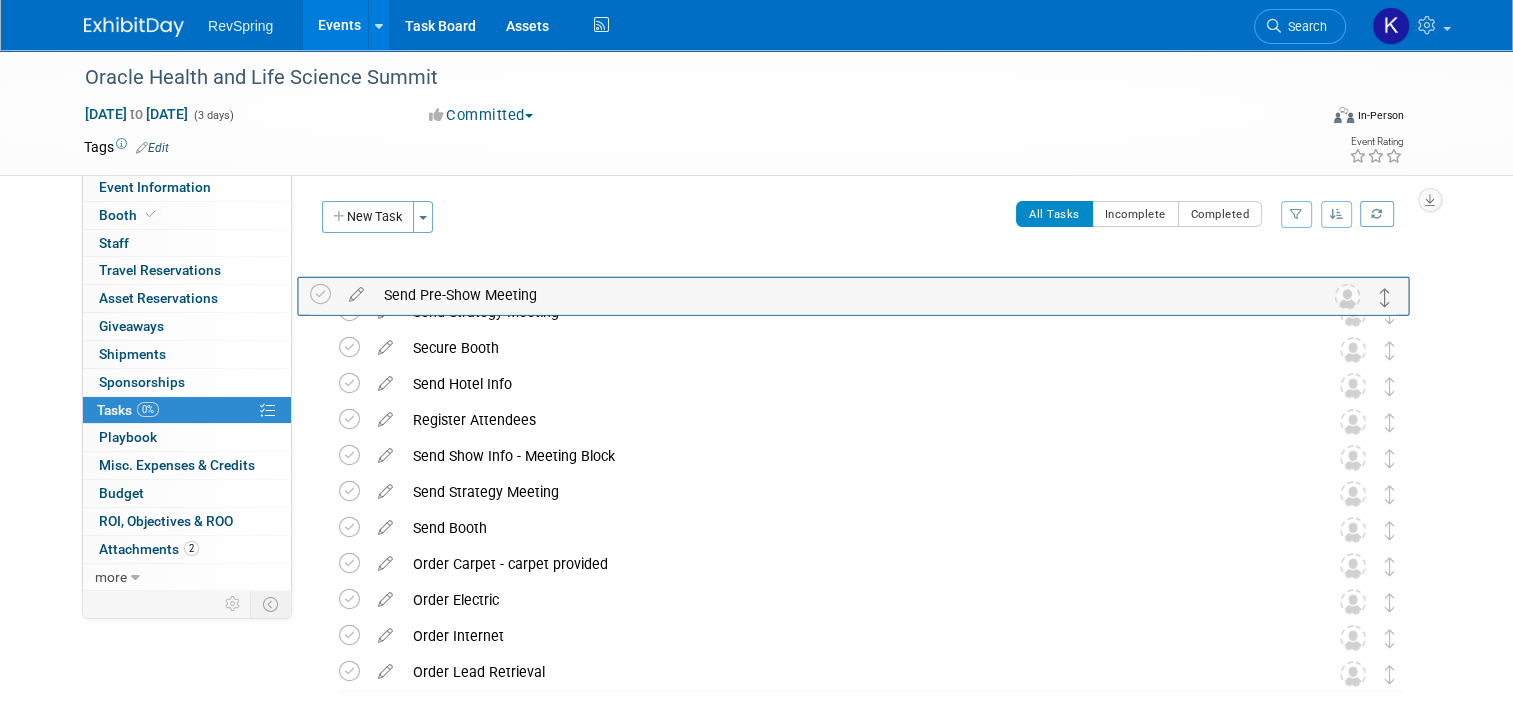 drag, startPoint x: 1396, startPoint y: 520, endPoint x: 1388, endPoint y: 294, distance: 226.14156 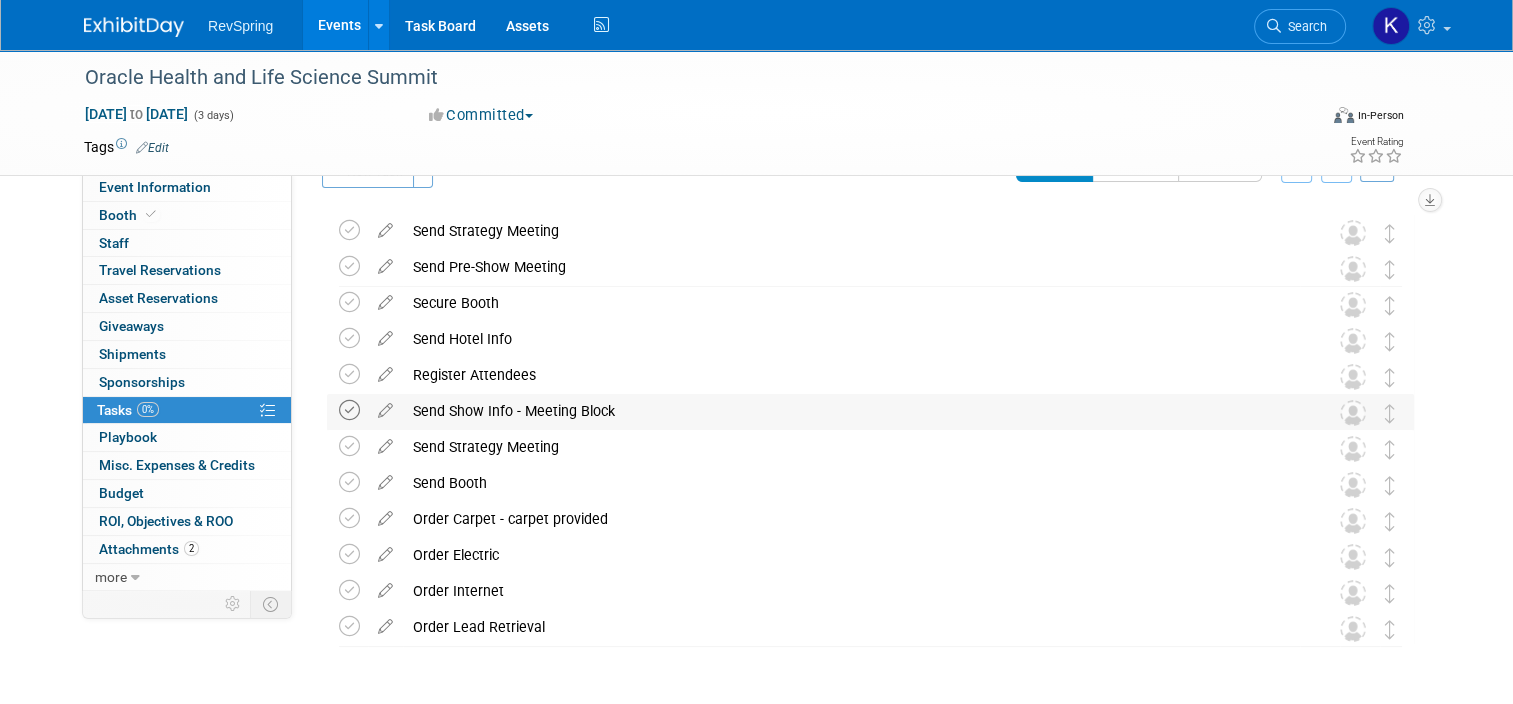 scroll, scrollTop: 44, scrollLeft: 0, axis: vertical 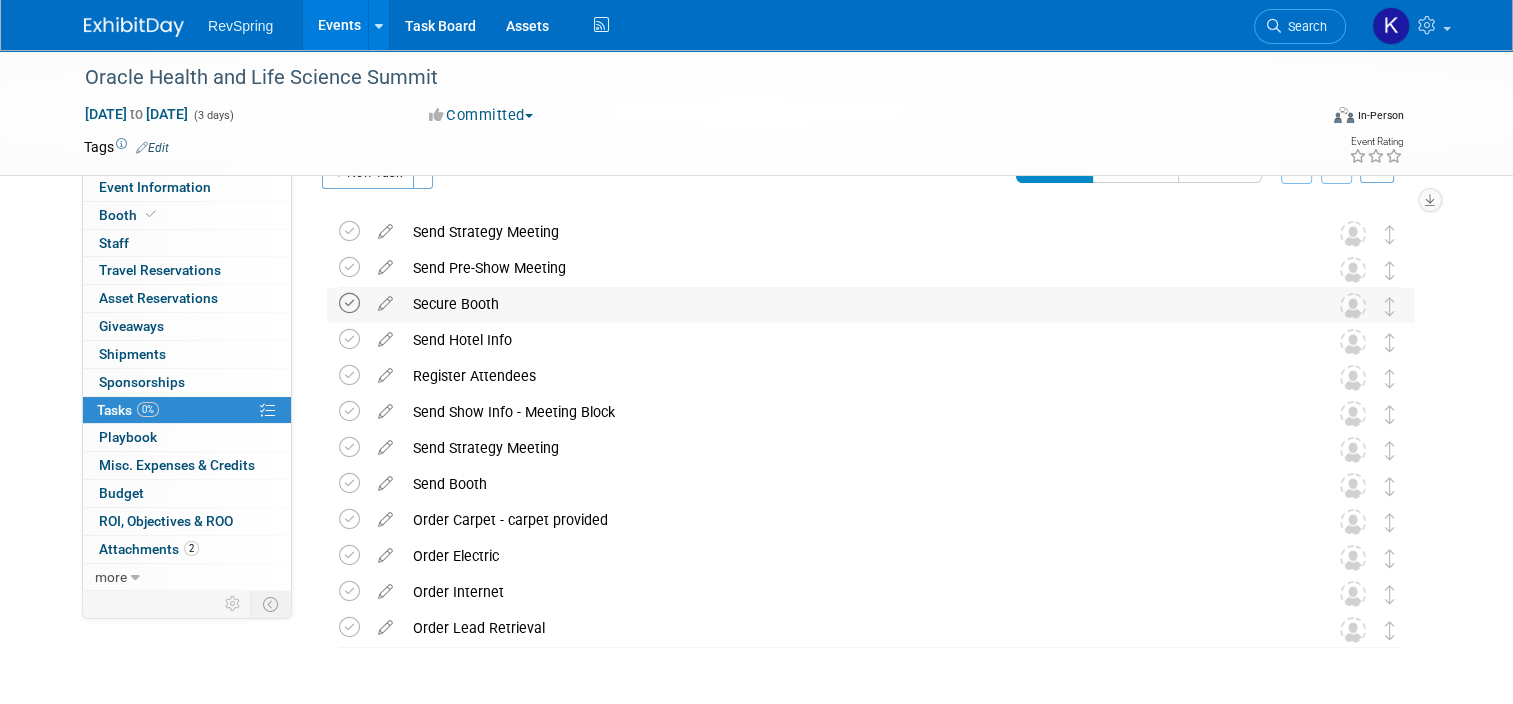 click at bounding box center [349, 303] 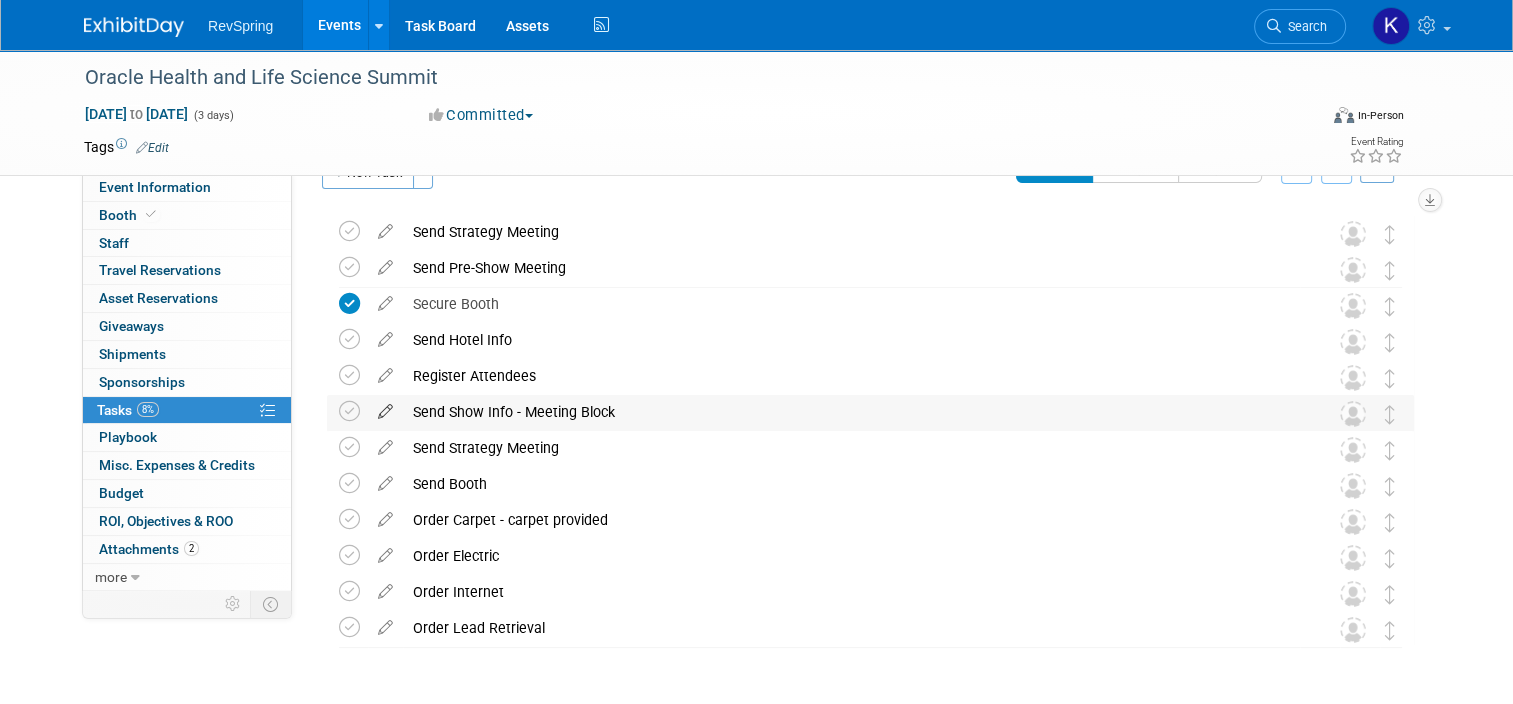 scroll, scrollTop: 0, scrollLeft: 0, axis: both 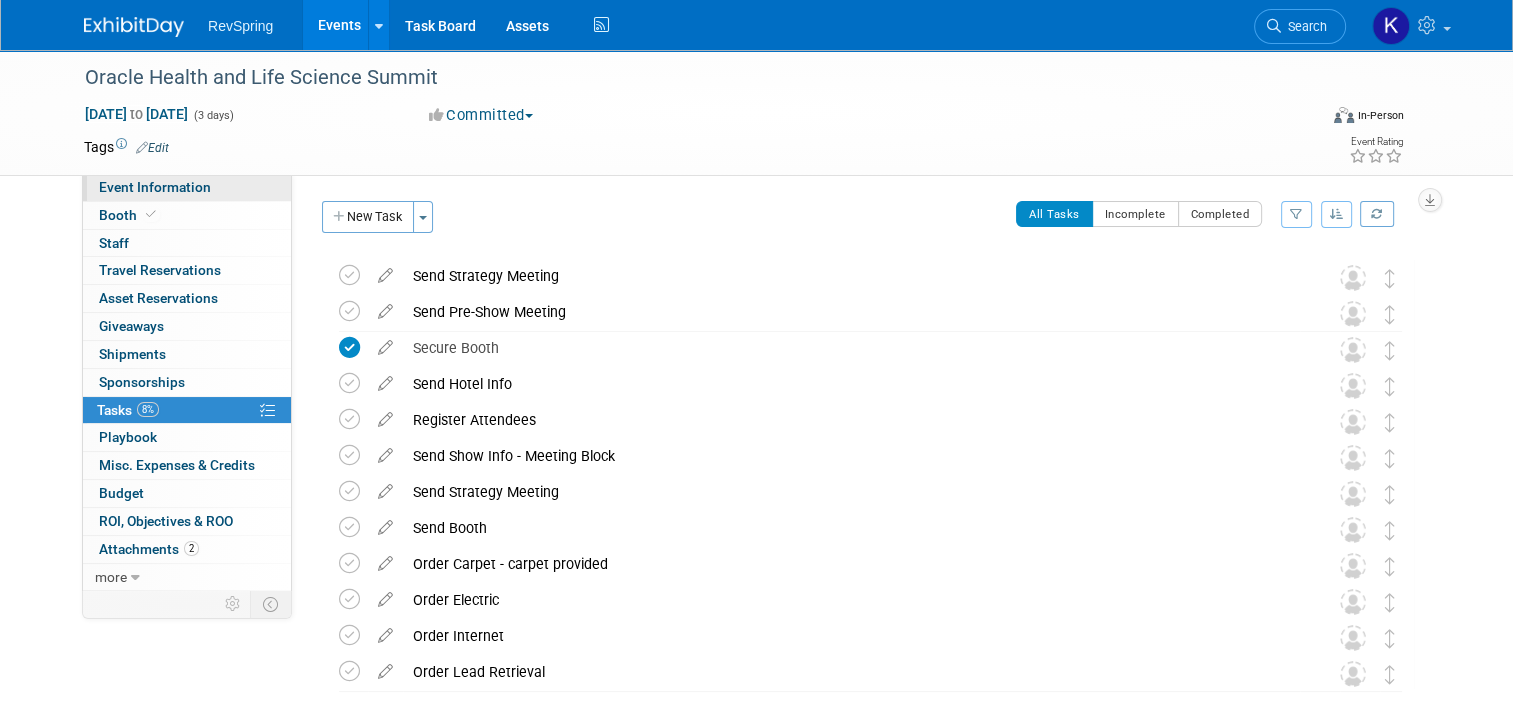 click on "Event Information" at bounding box center [155, 187] 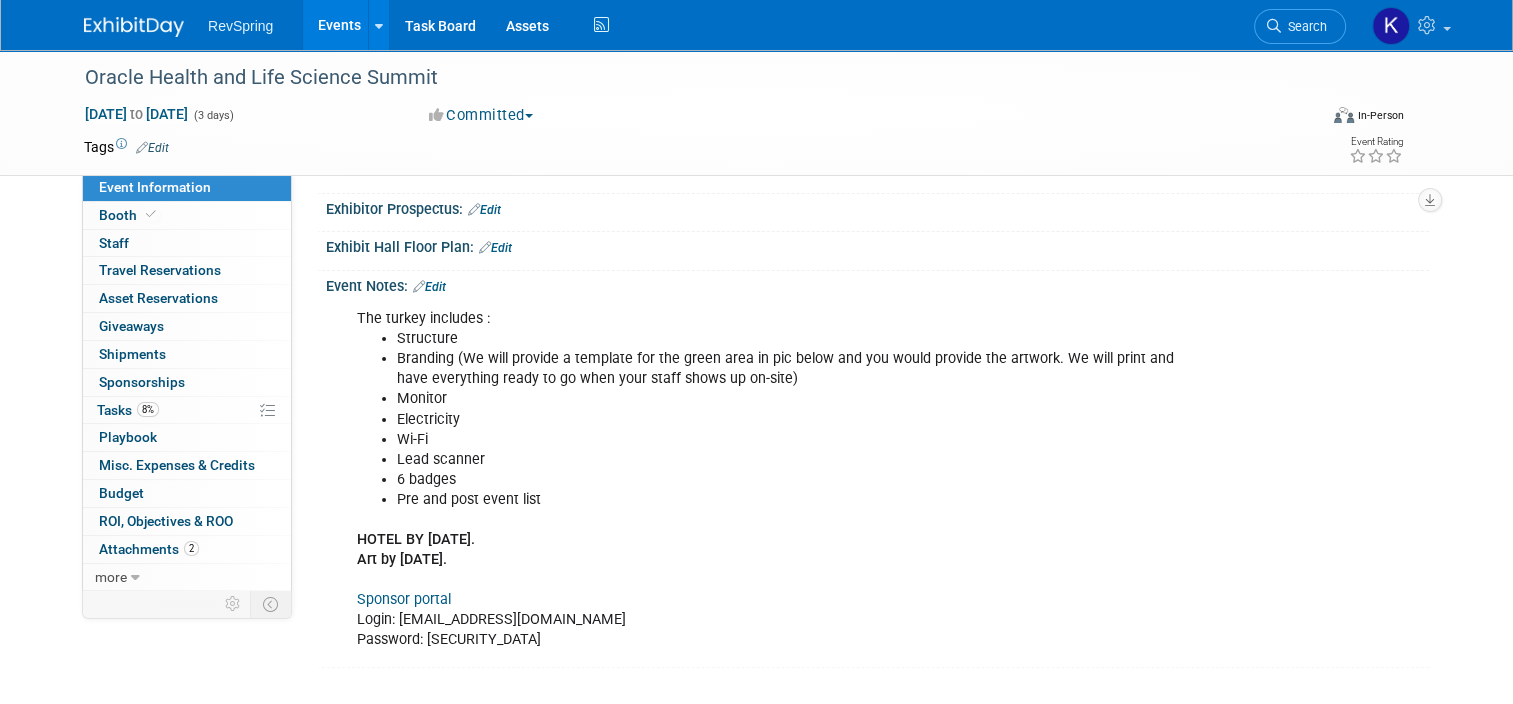 scroll, scrollTop: 304, scrollLeft: 0, axis: vertical 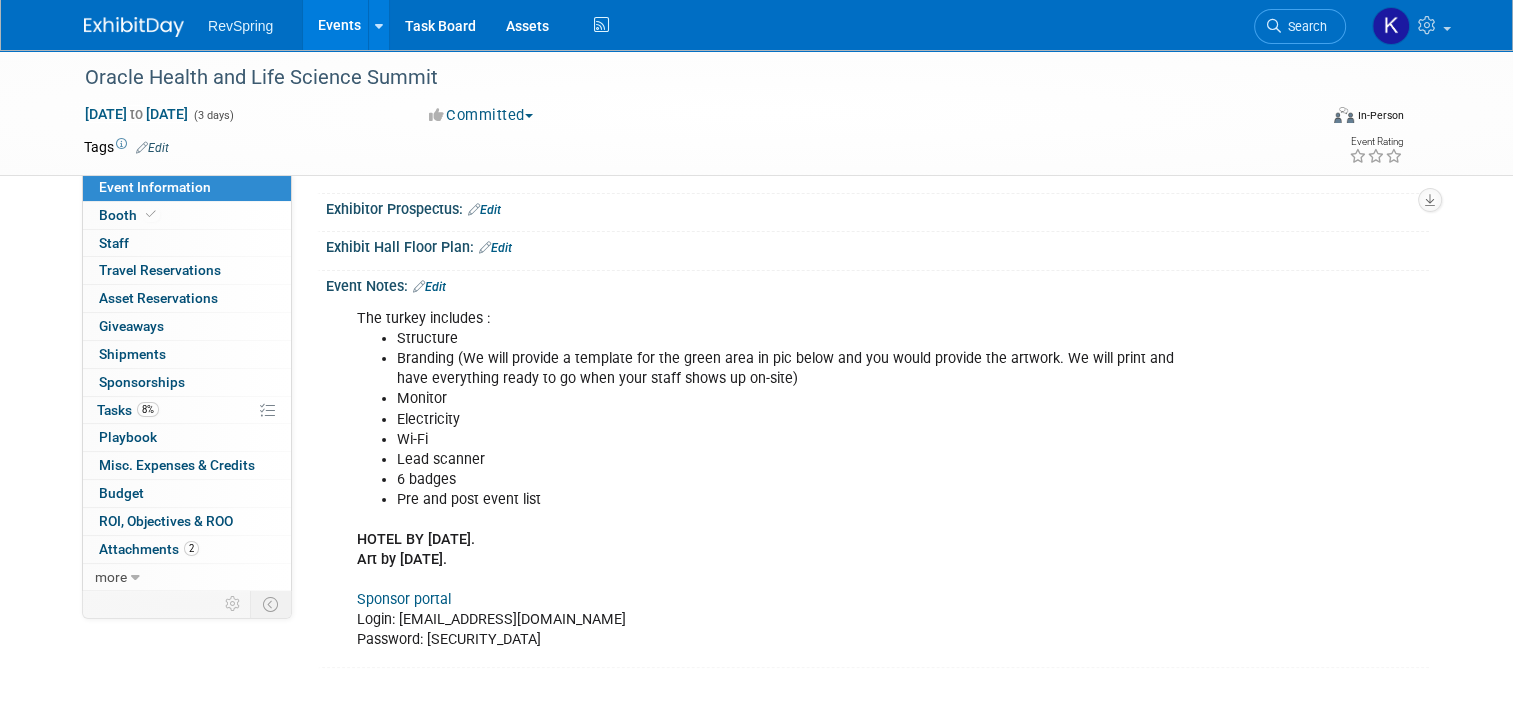 click on "Events" at bounding box center [339, 25] 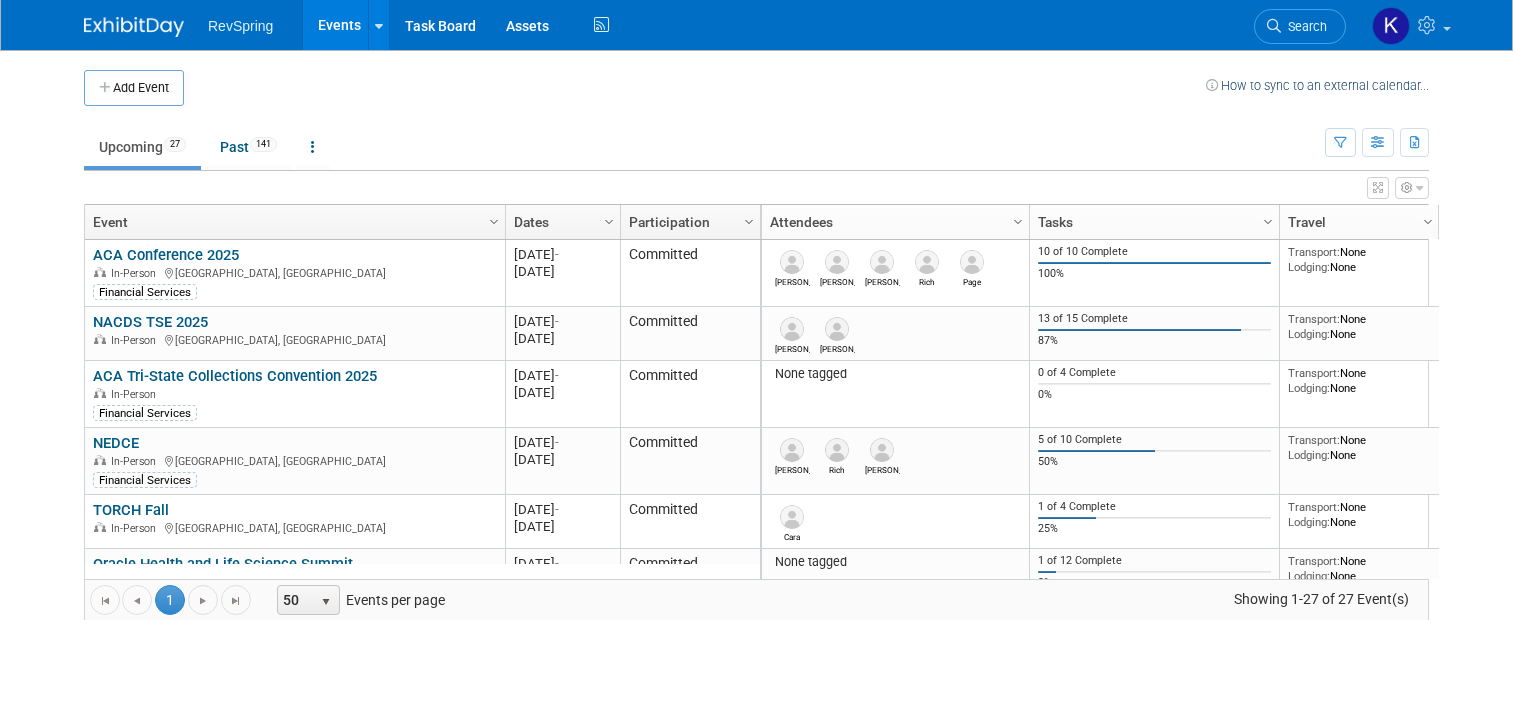 scroll, scrollTop: 0, scrollLeft: 0, axis: both 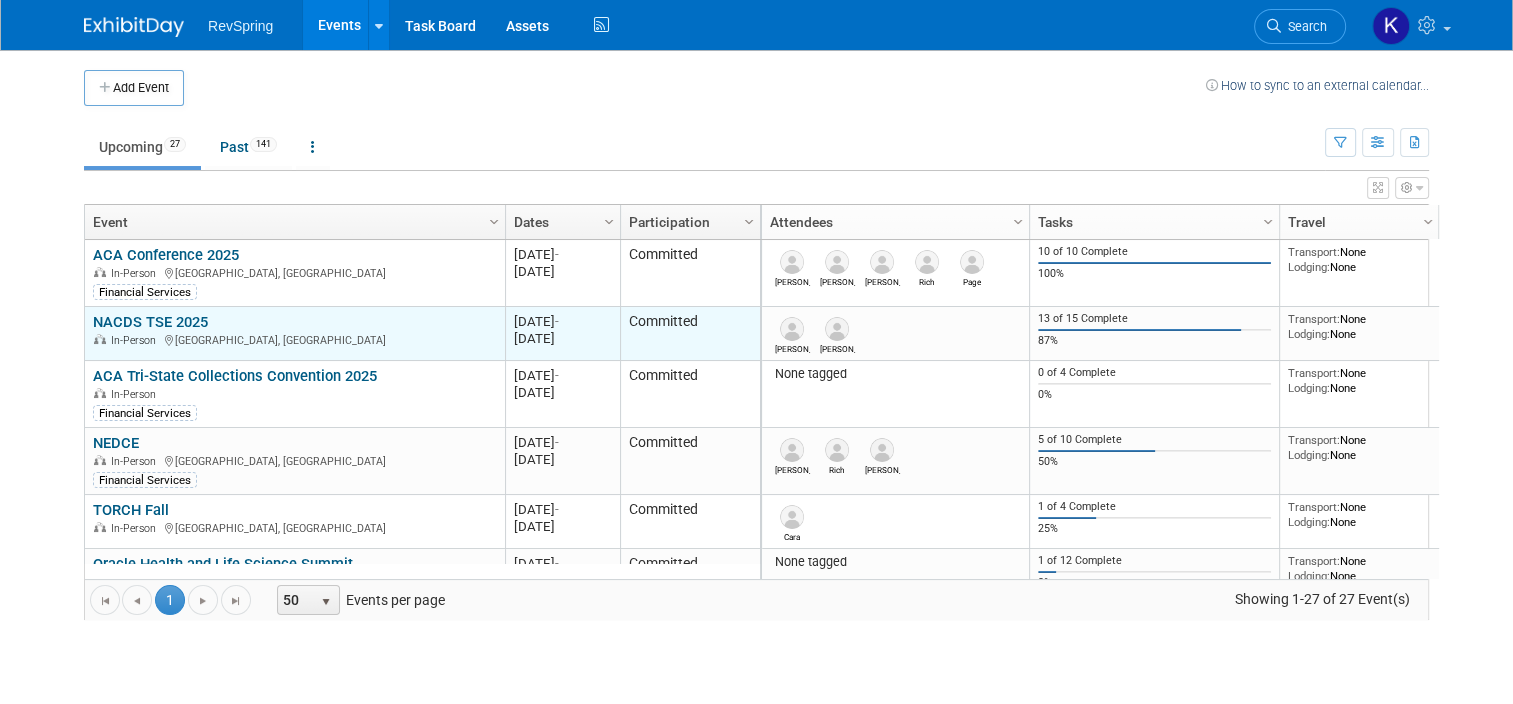 click on "NACDS TSE 2025" at bounding box center [150, 322] 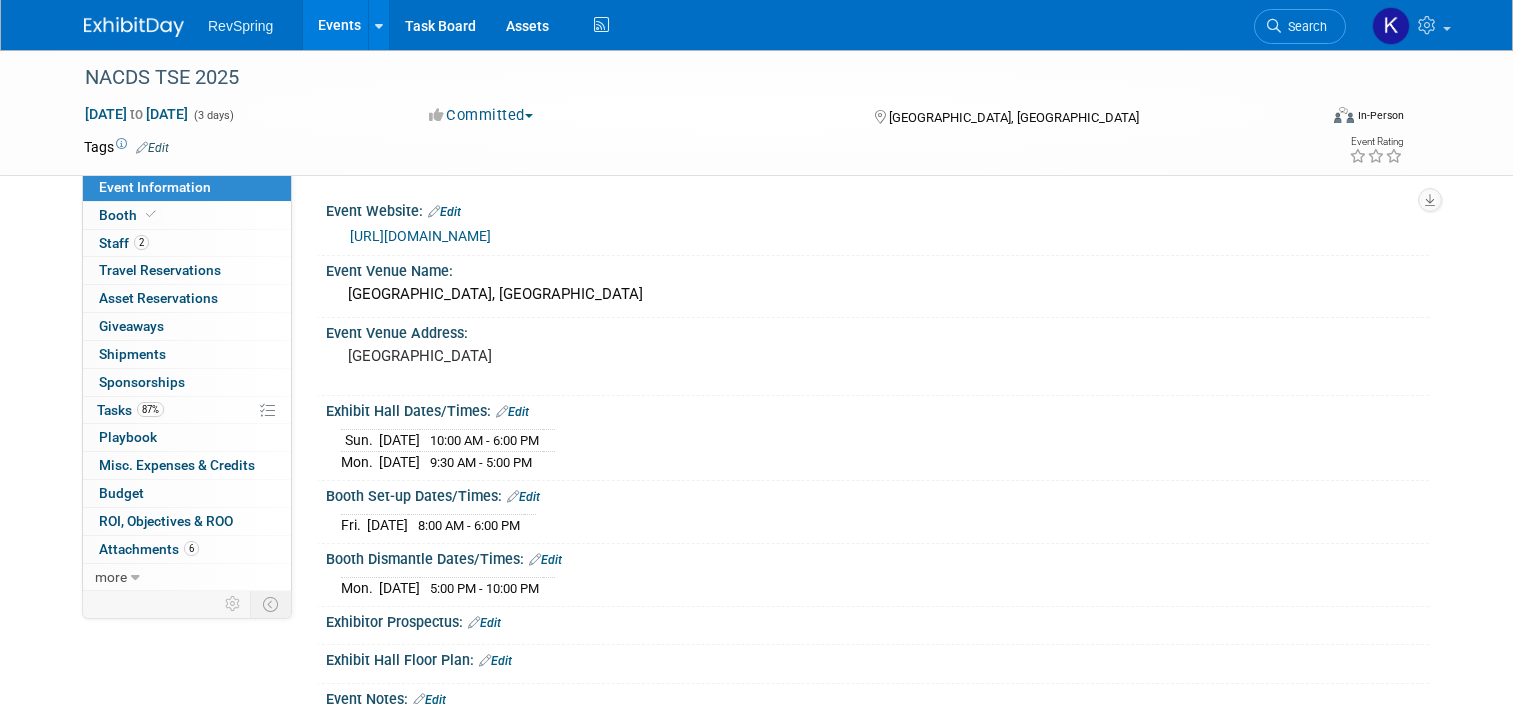 scroll, scrollTop: 0, scrollLeft: 0, axis: both 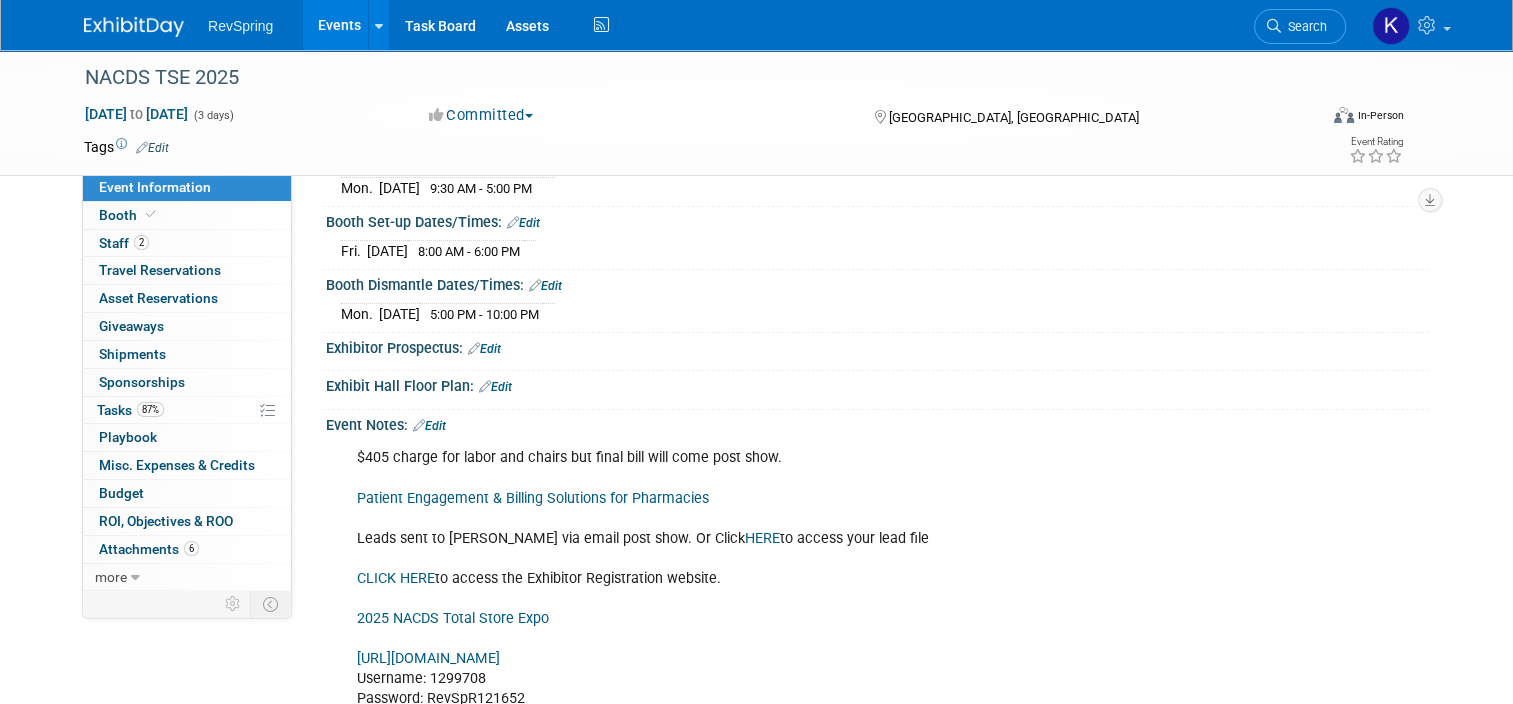 click on "Events" at bounding box center (339, 25) 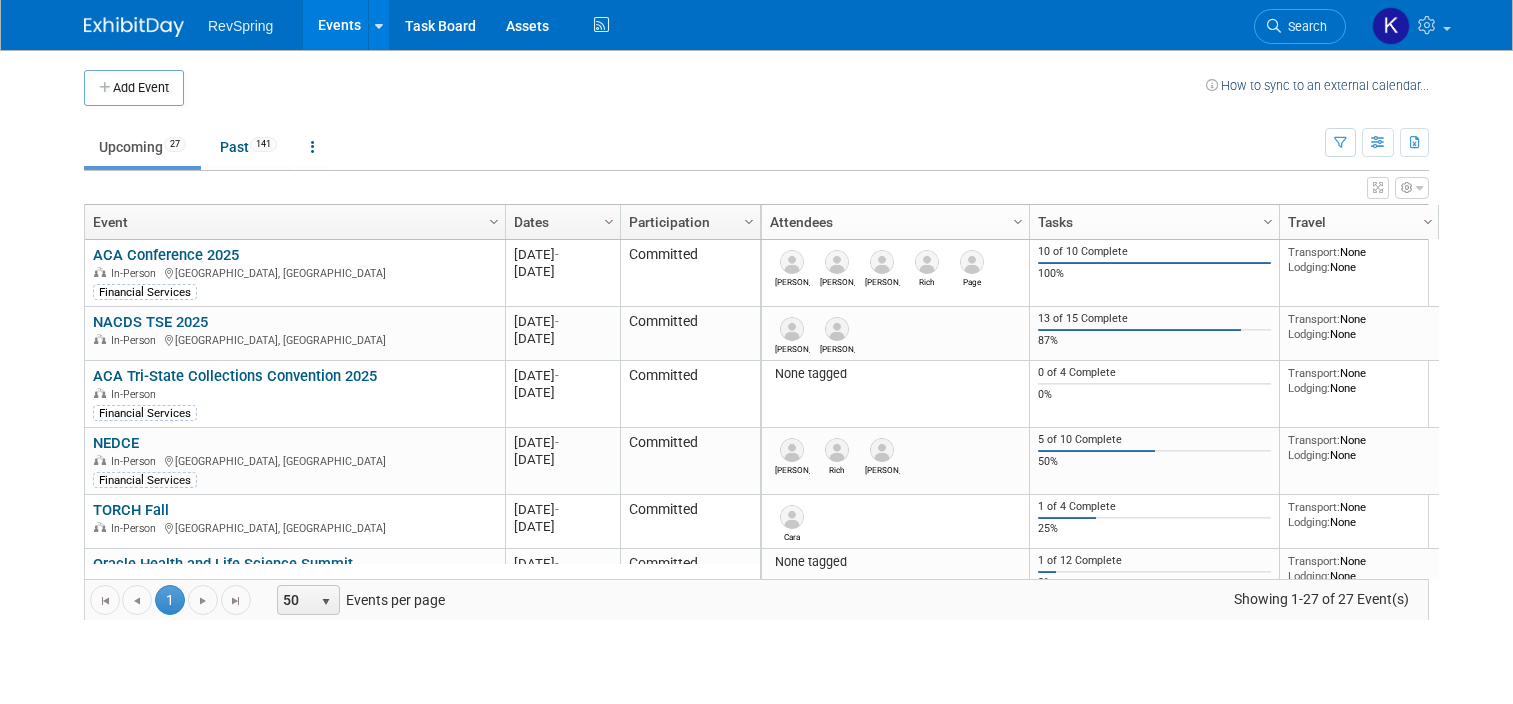 scroll, scrollTop: 0, scrollLeft: 0, axis: both 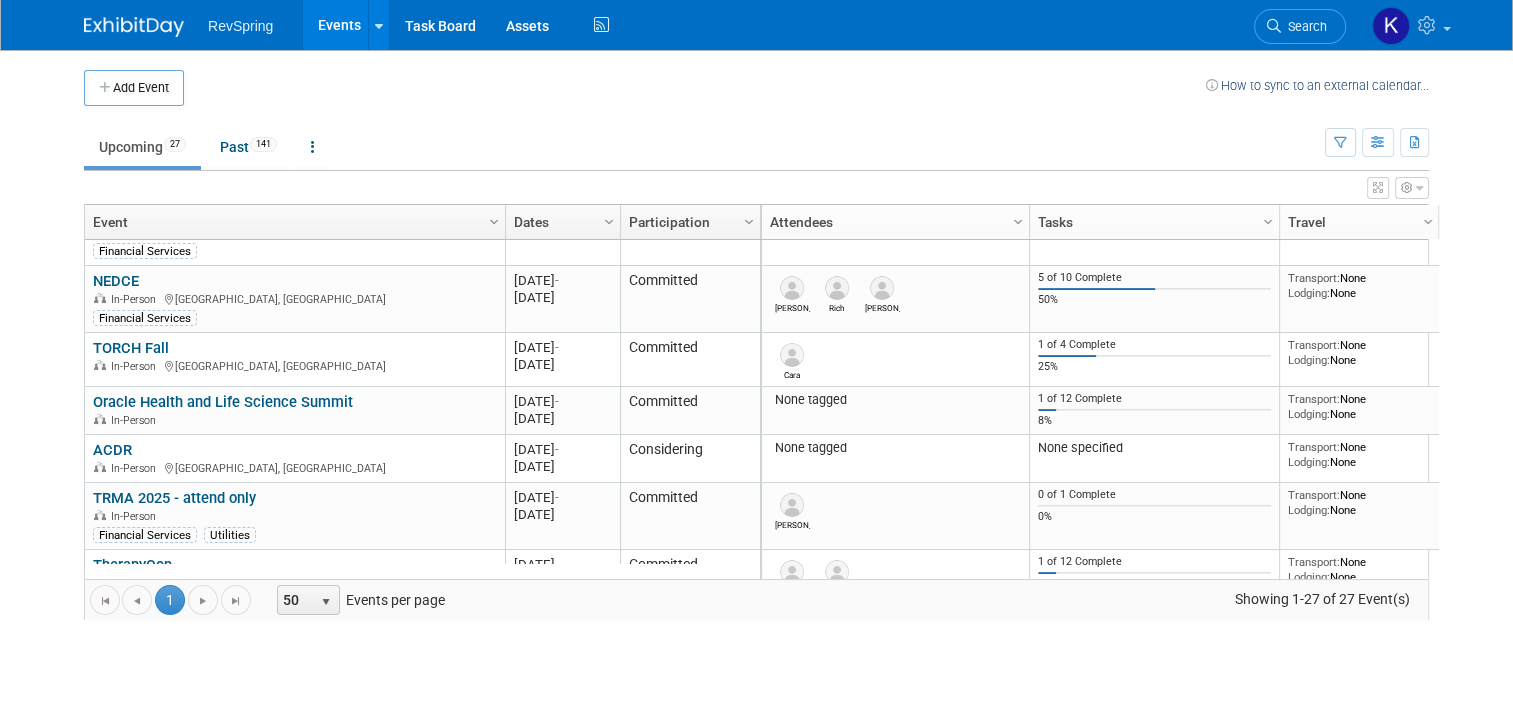 click on "Add Event
How to sync to an external calendar...
New Event
Duplicate Event Warning
There is another event in your workspace with a similar name during the same dates.
Attendance / Format:
<img src="https://www.exhibitday.com/Images/Format-InPerson.png" style="width: 19px; margin-top: 2px; margin-bottom: 2px; margin-left: 2px; filter: grayscale(100%); opacity: 0.75;" />   In-Person
<img src="https://www.exhibitday.com/Images/Format-Virtual.png" style="width: 19px; margin-top: 2px; margin-bottom: 2px; margin-left: 2px; filter: grayscale(100%); opacity: 0.75;" />   Virtual
<img src="https://www.exhibitday.com/Images/Format-Hybrid.png" style="width: 19px; margin-top: 2px; margin-bottom: 2px; margin-left: 2px; filter: grayscale(100%); opacity: 0.75;" />   Hybrid
In-Person        In-Person      Virtual      Hybrid
Participation:
Committed" at bounding box center (756, 355) 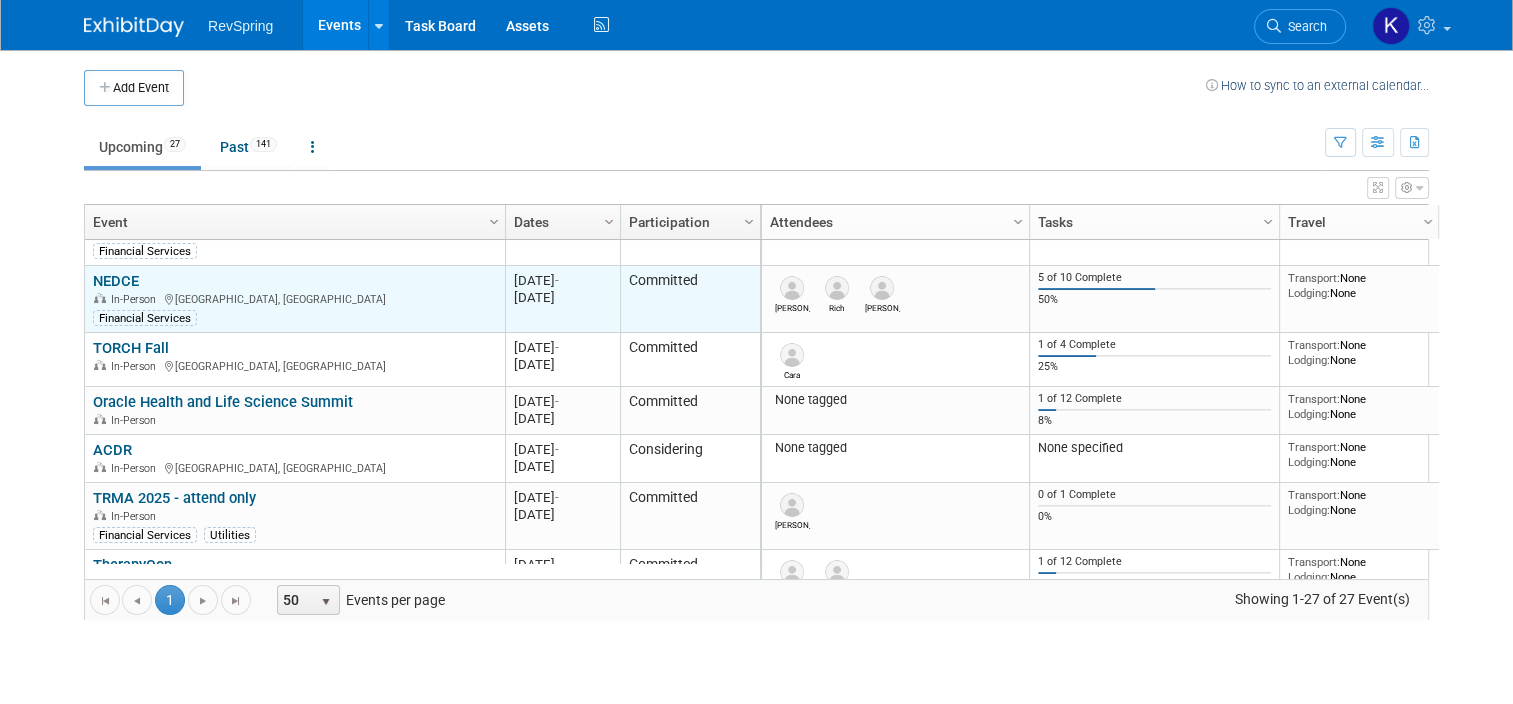 scroll, scrollTop: 130, scrollLeft: 0, axis: vertical 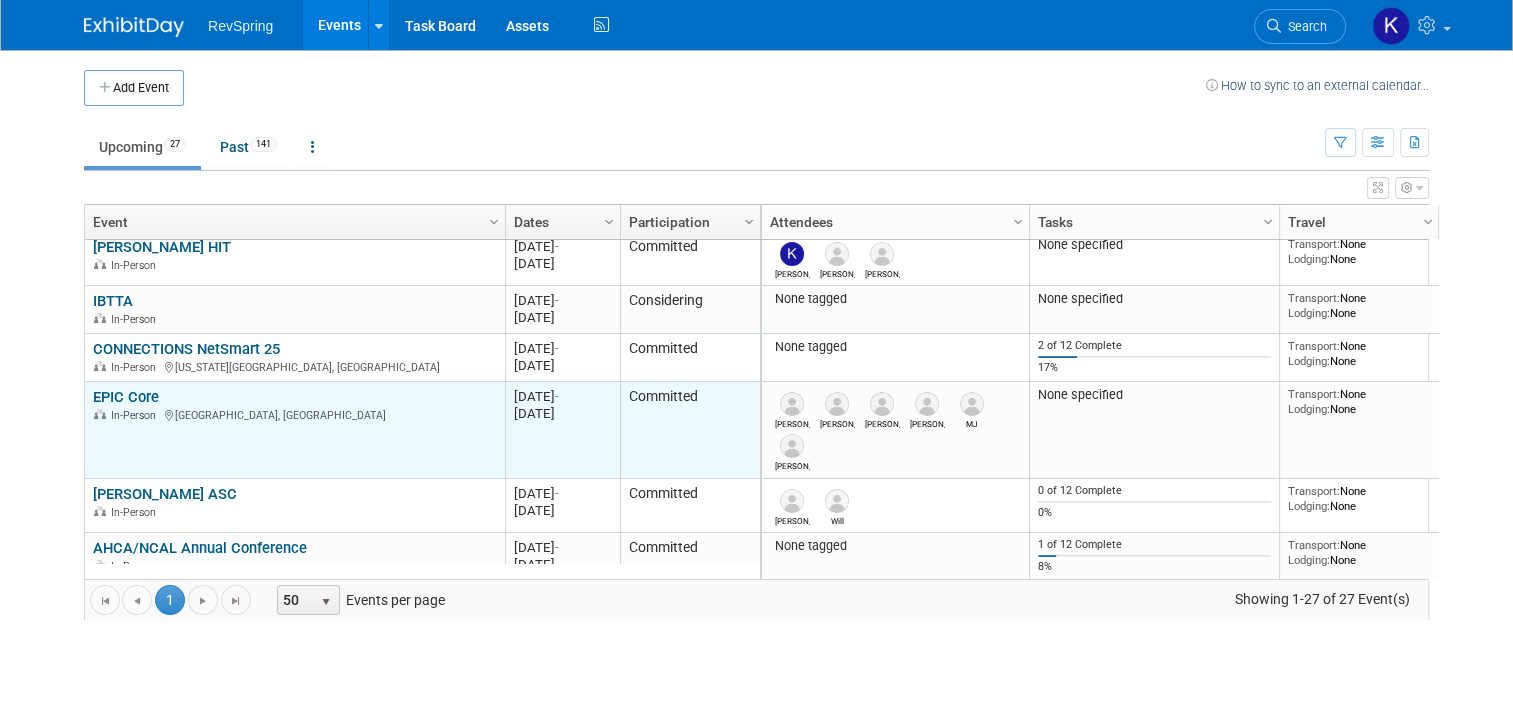 click on "EPIC Core" at bounding box center (126, 397) 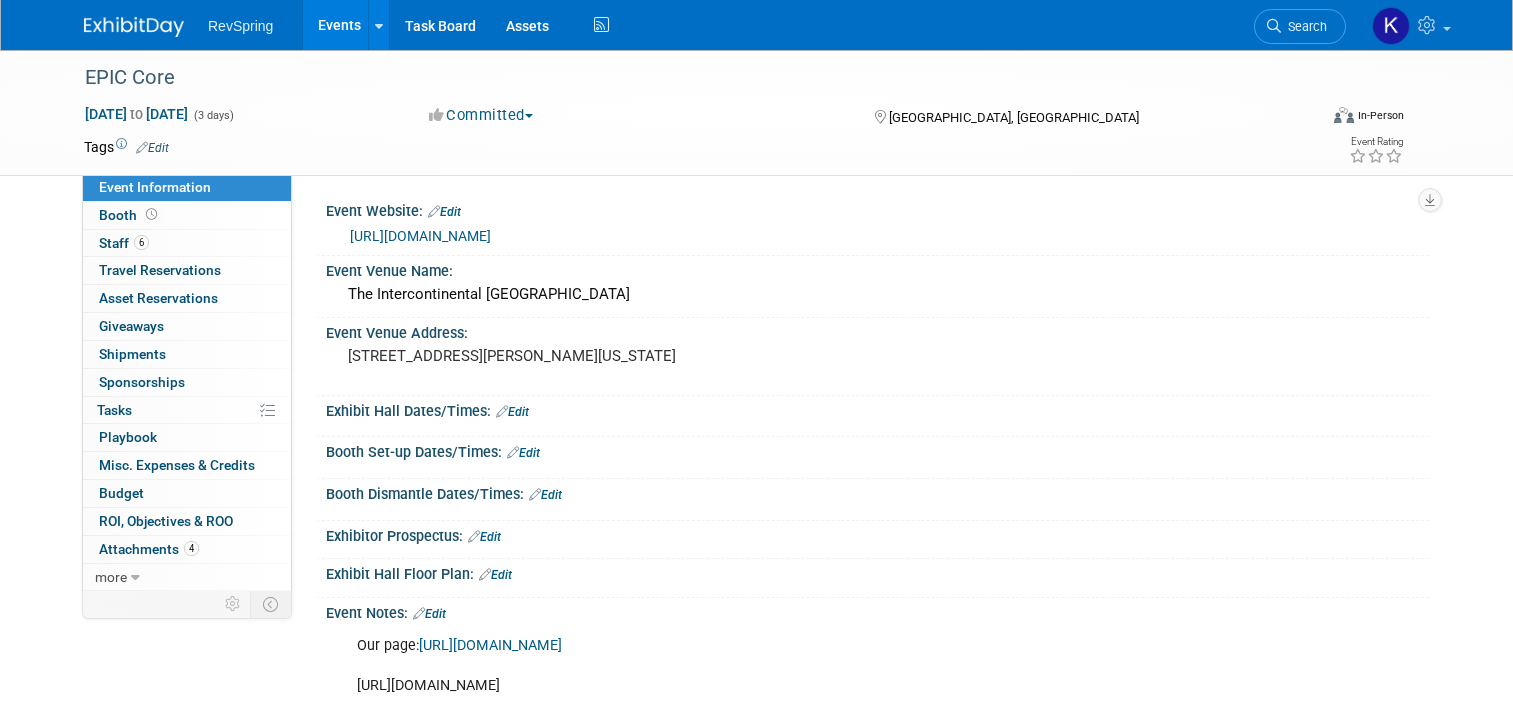 scroll, scrollTop: 0, scrollLeft: 0, axis: both 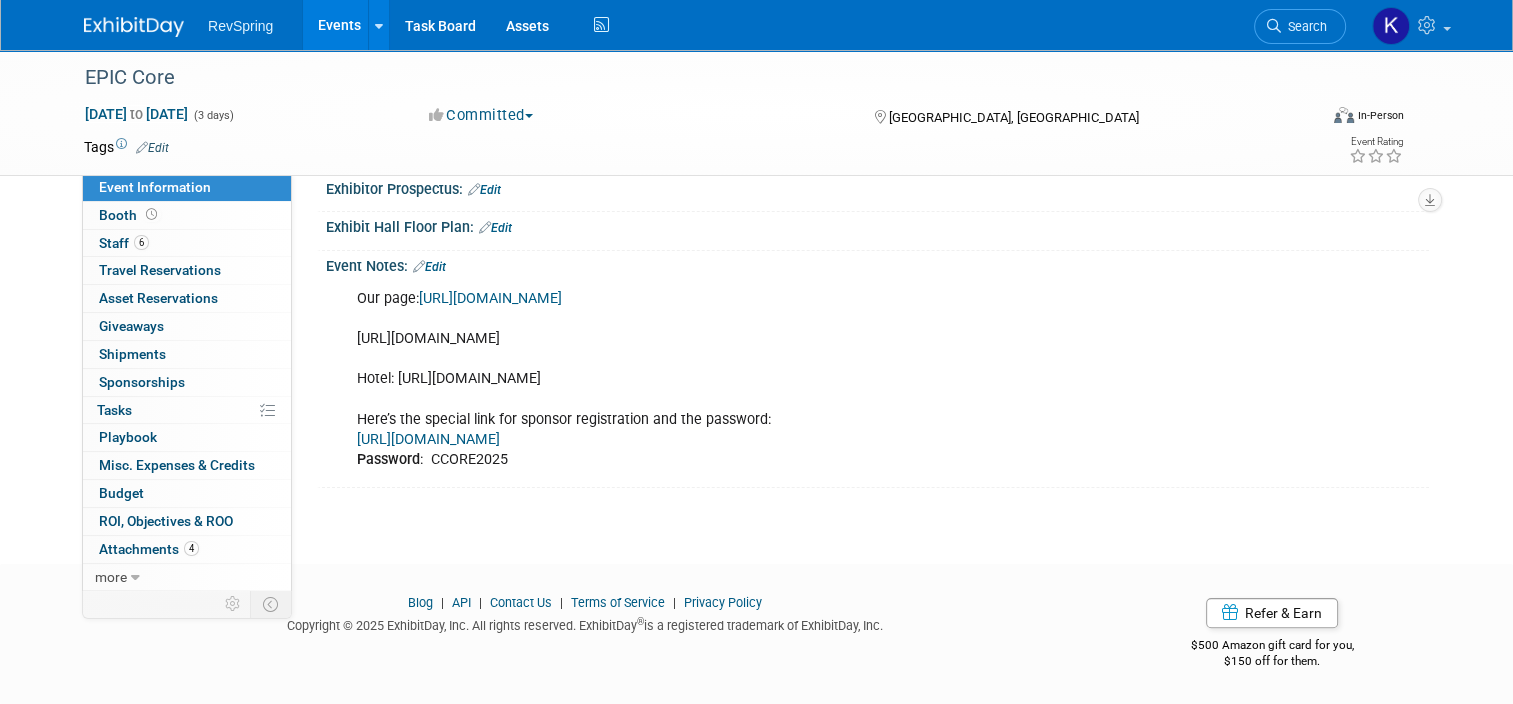 click on "https://whova.com/portal/registration/n9ZgSHF-hKtyiQpq@tNK/f2x2pshg" at bounding box center [428, 439] 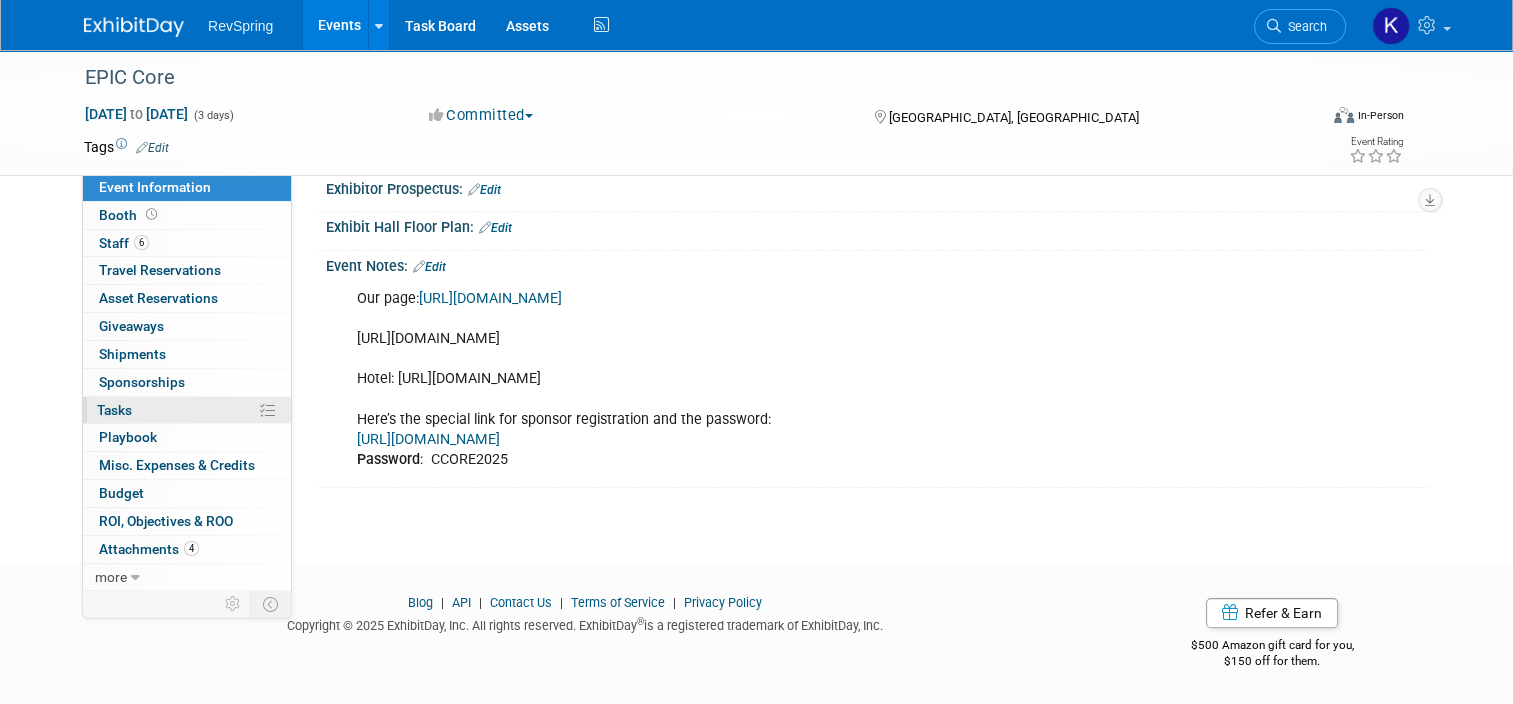click on "0%
Tasks 0%" at bounding box center [187, 410] 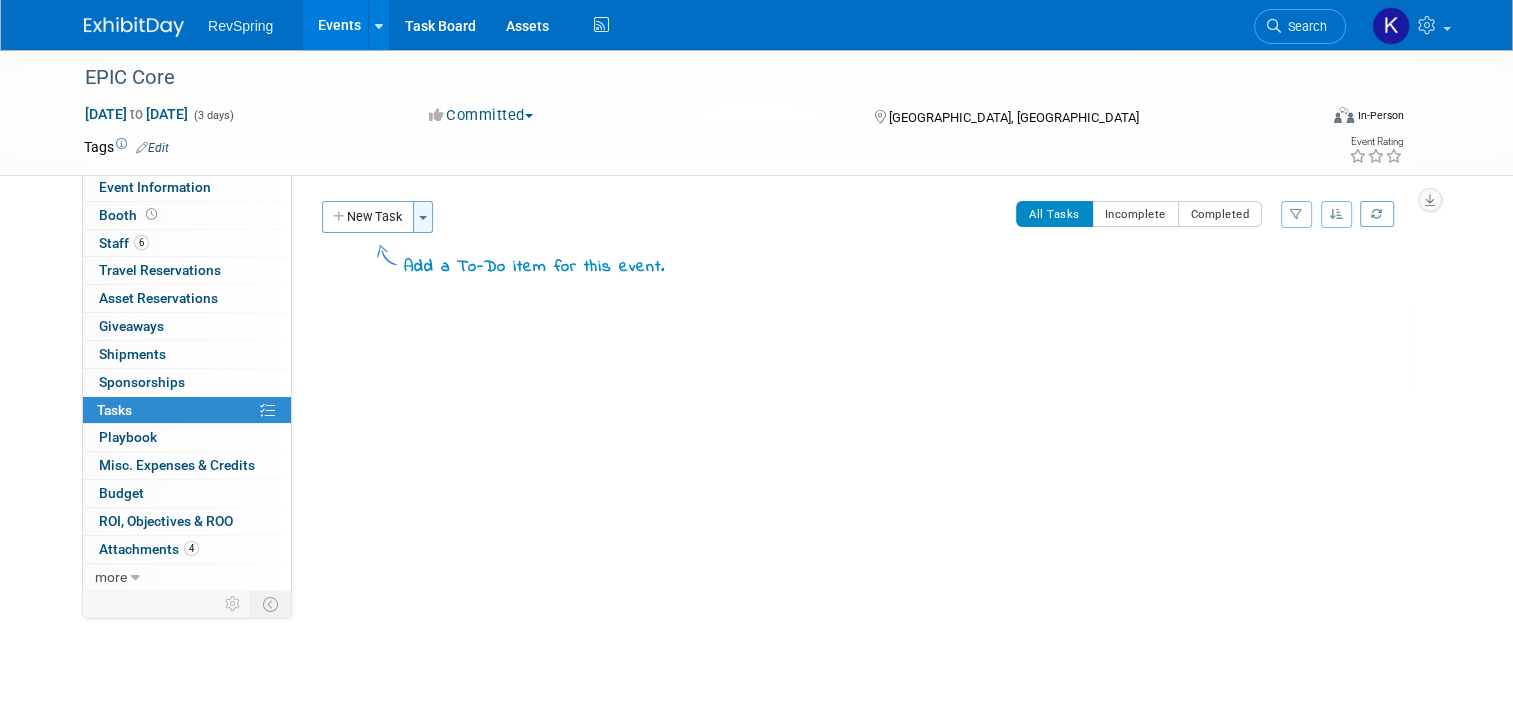 click at bounding box center [423, 218] 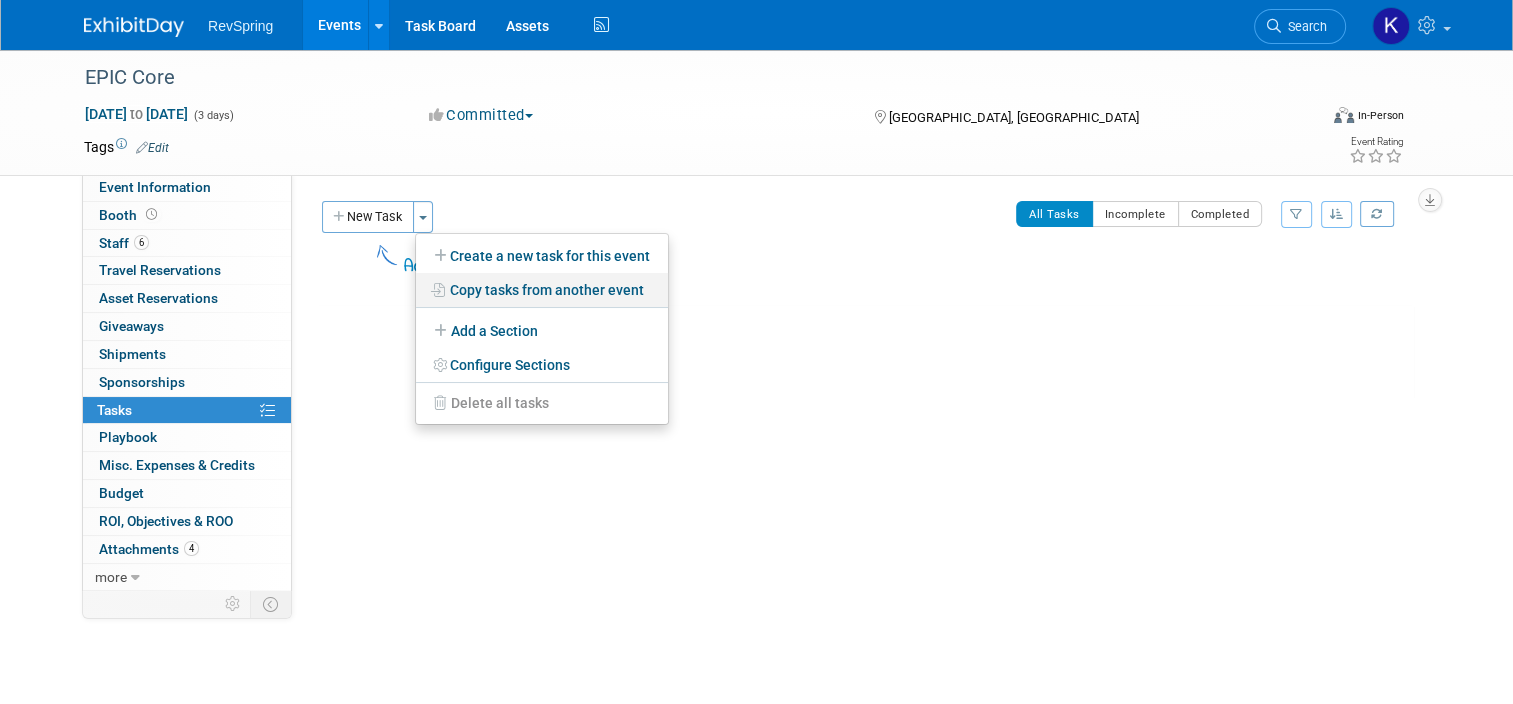 click on "Copy tasks from another event" at bounding box center (542, 290) 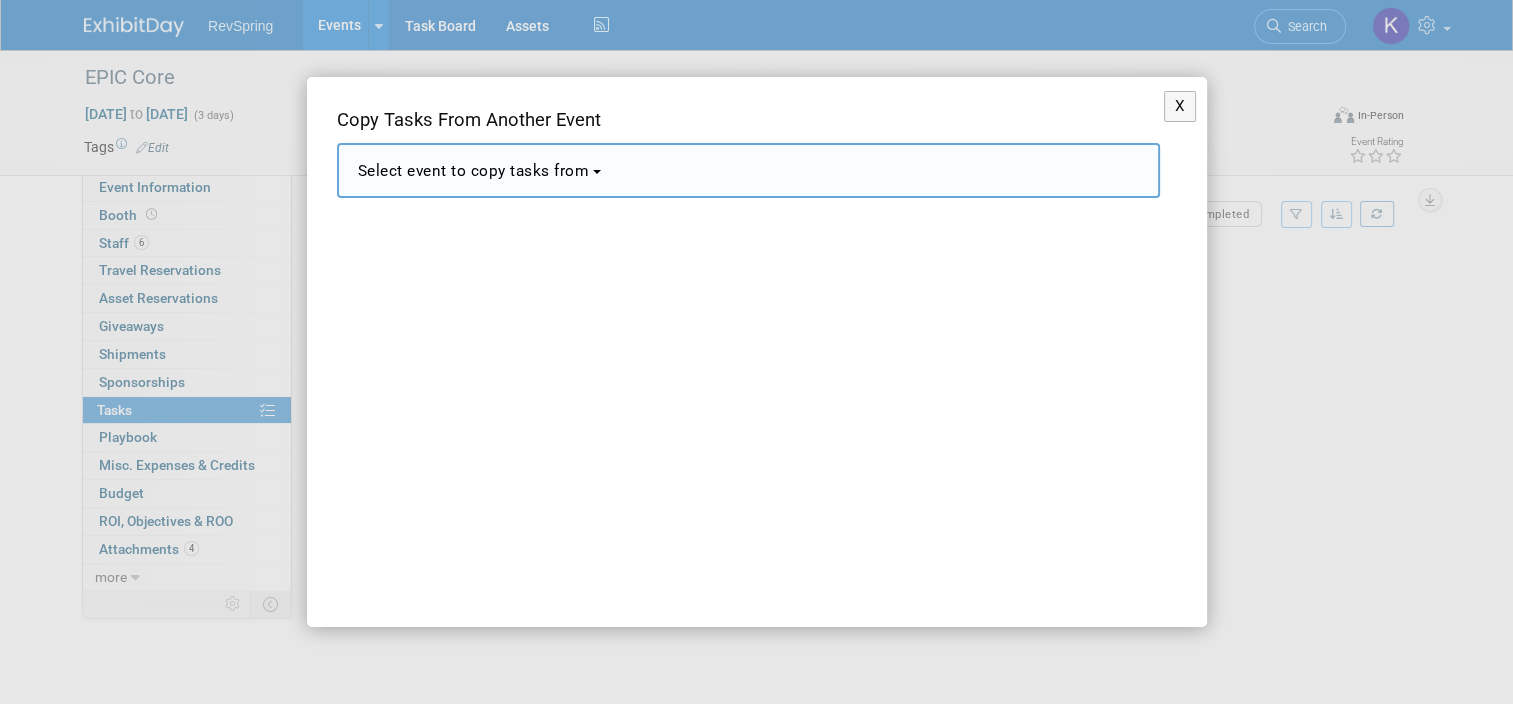 click on "Select event to copy tasks from" at bounding box center [748, 170] 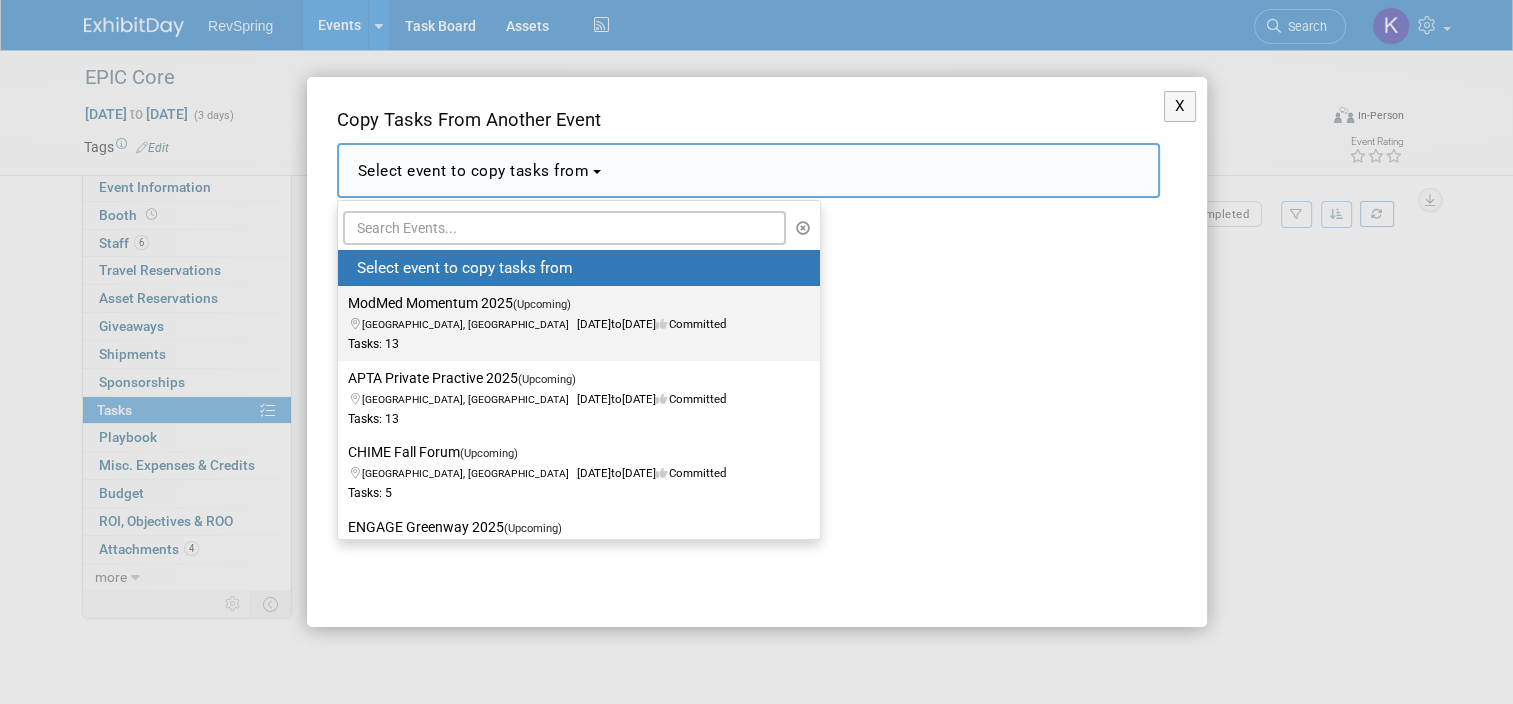 click on "Tasks: 13" at bounding box center (564, 344) 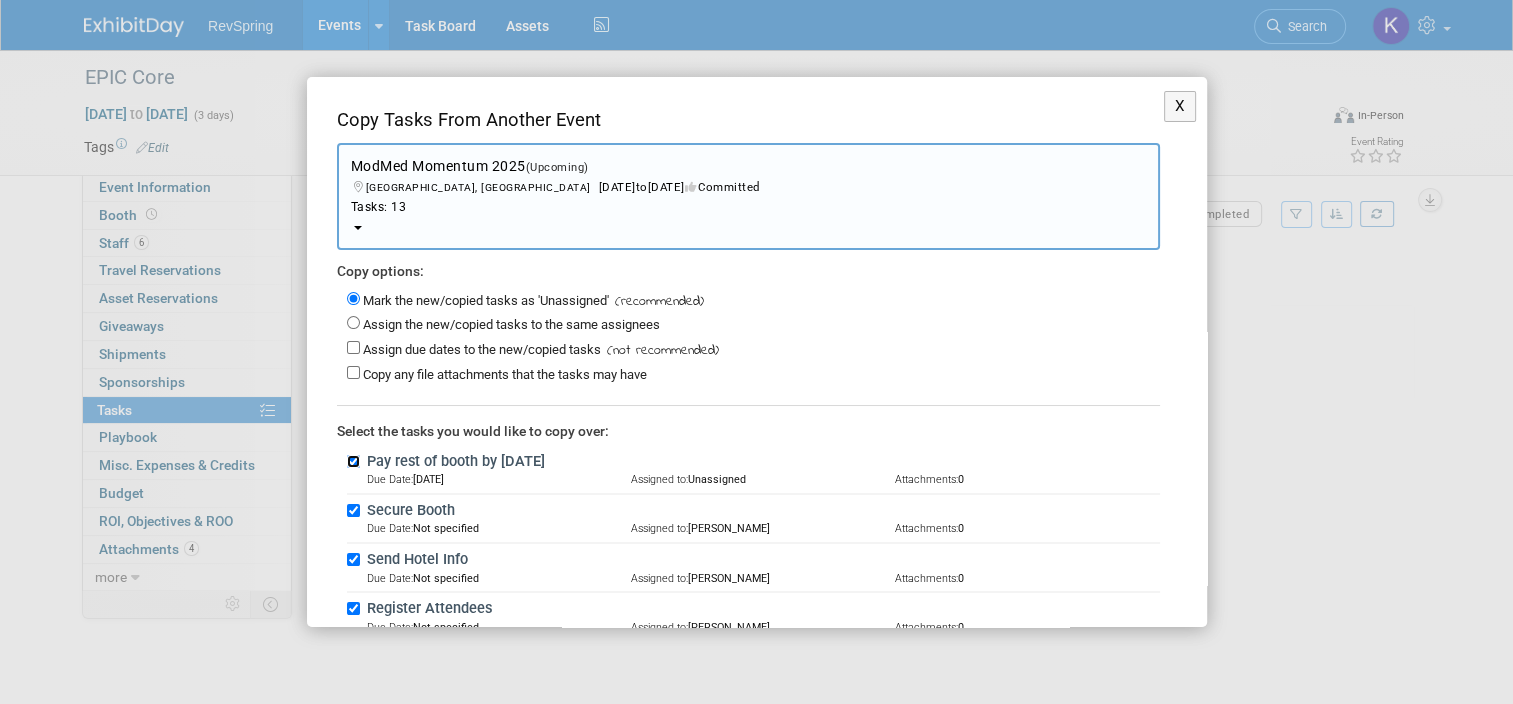 click on "Pay rest of booth by Aug 25" at bounding box center [353, 461] 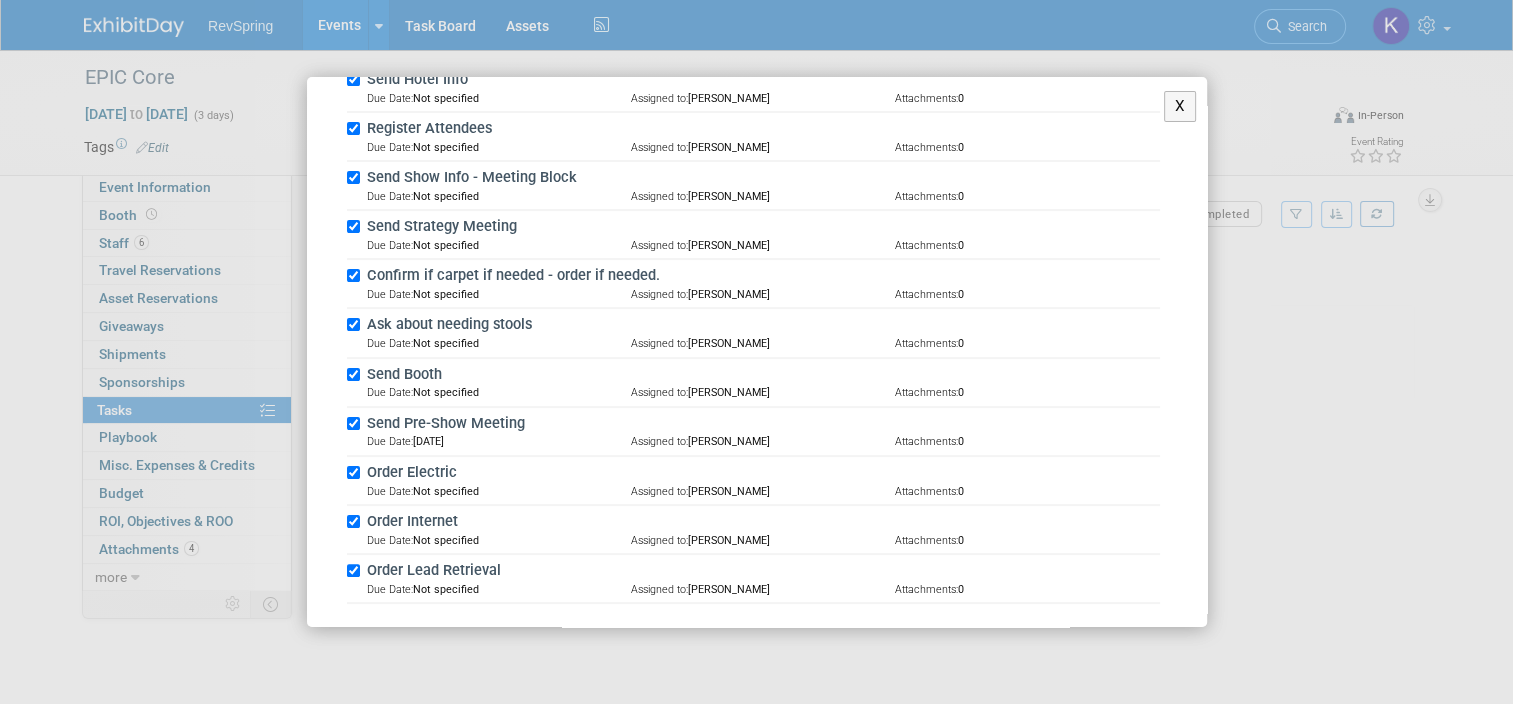 scroll, scrollTop: 539, scrollLeft: 0, axis: vertical 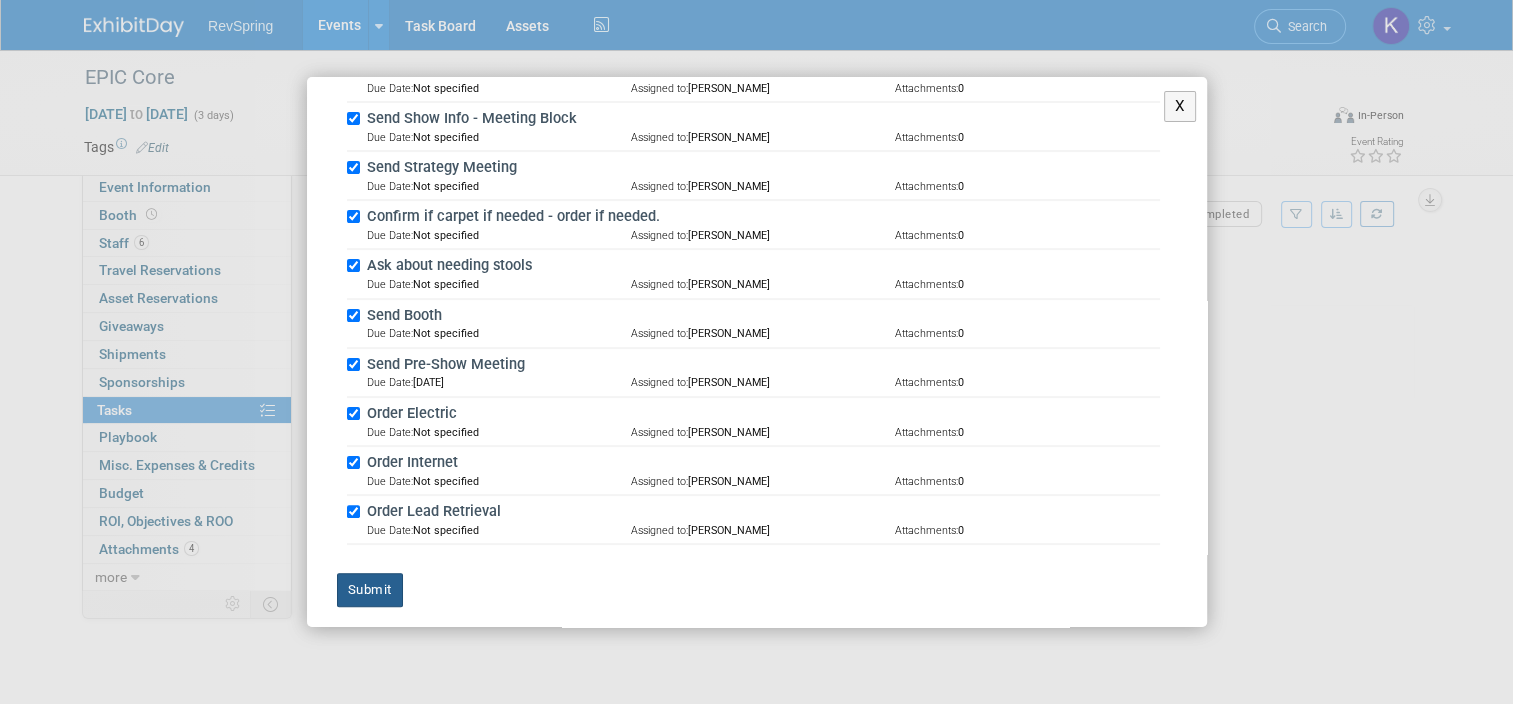 click on "Submit" at bounding box center [370, 590] 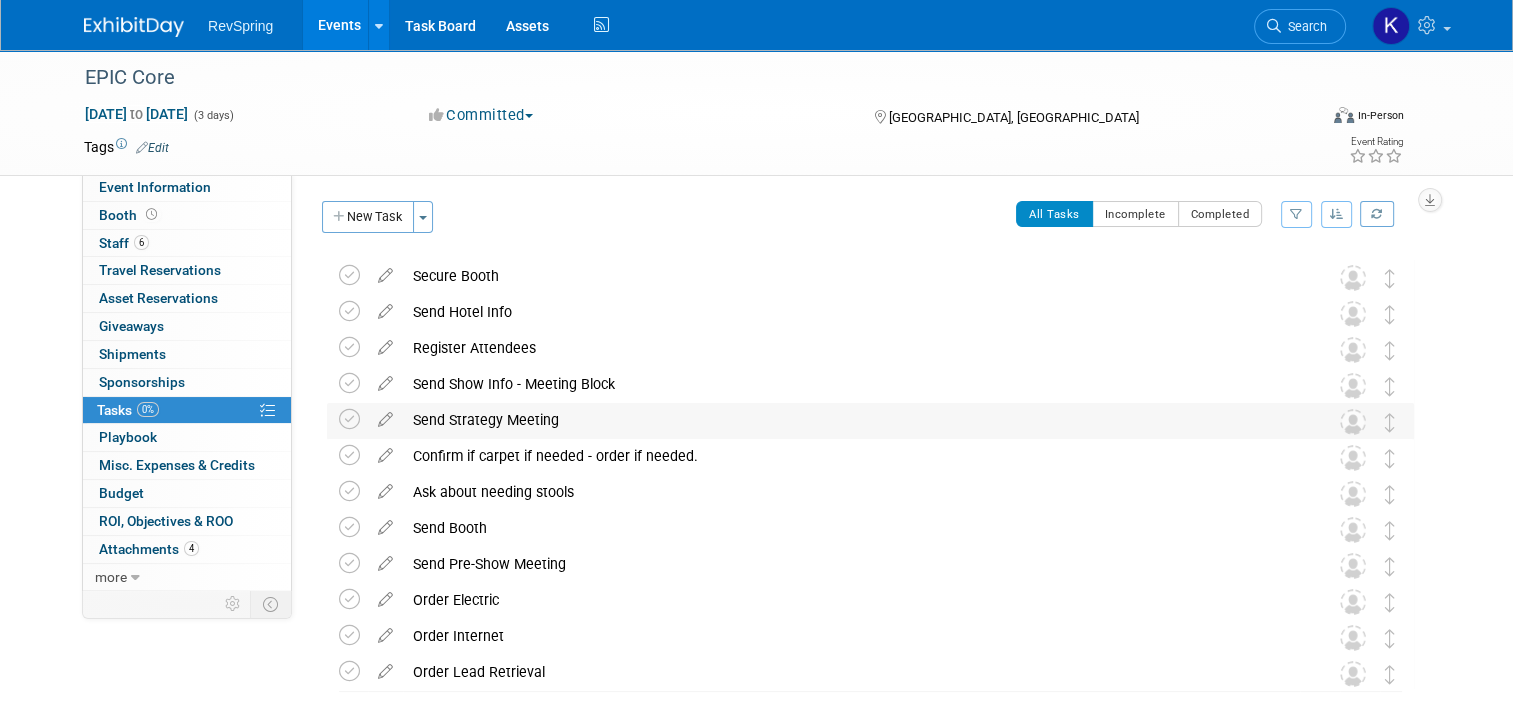 scroll, scrollTop: 108, scrollLeft: 0, axis: vertical 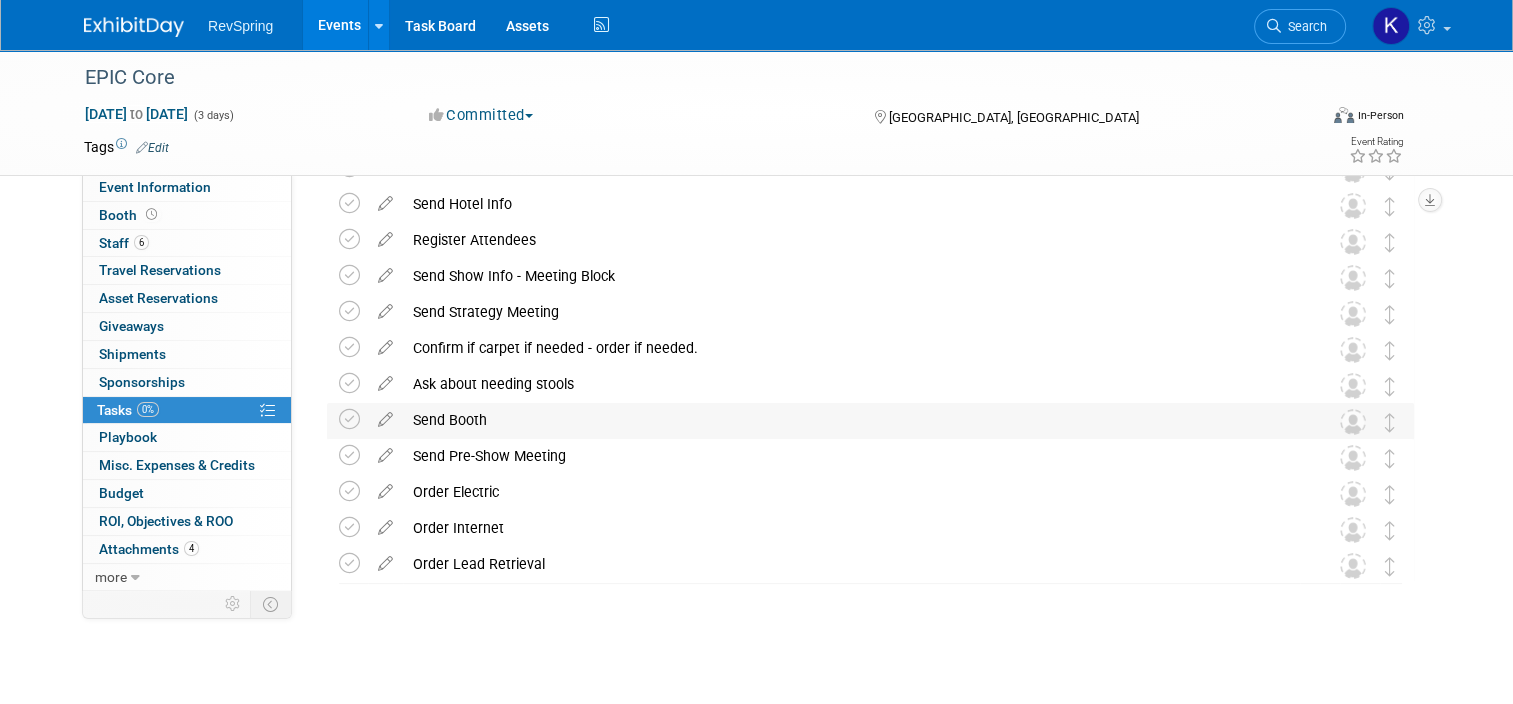 click on "Send Booth" at bounding box center (851, 420) 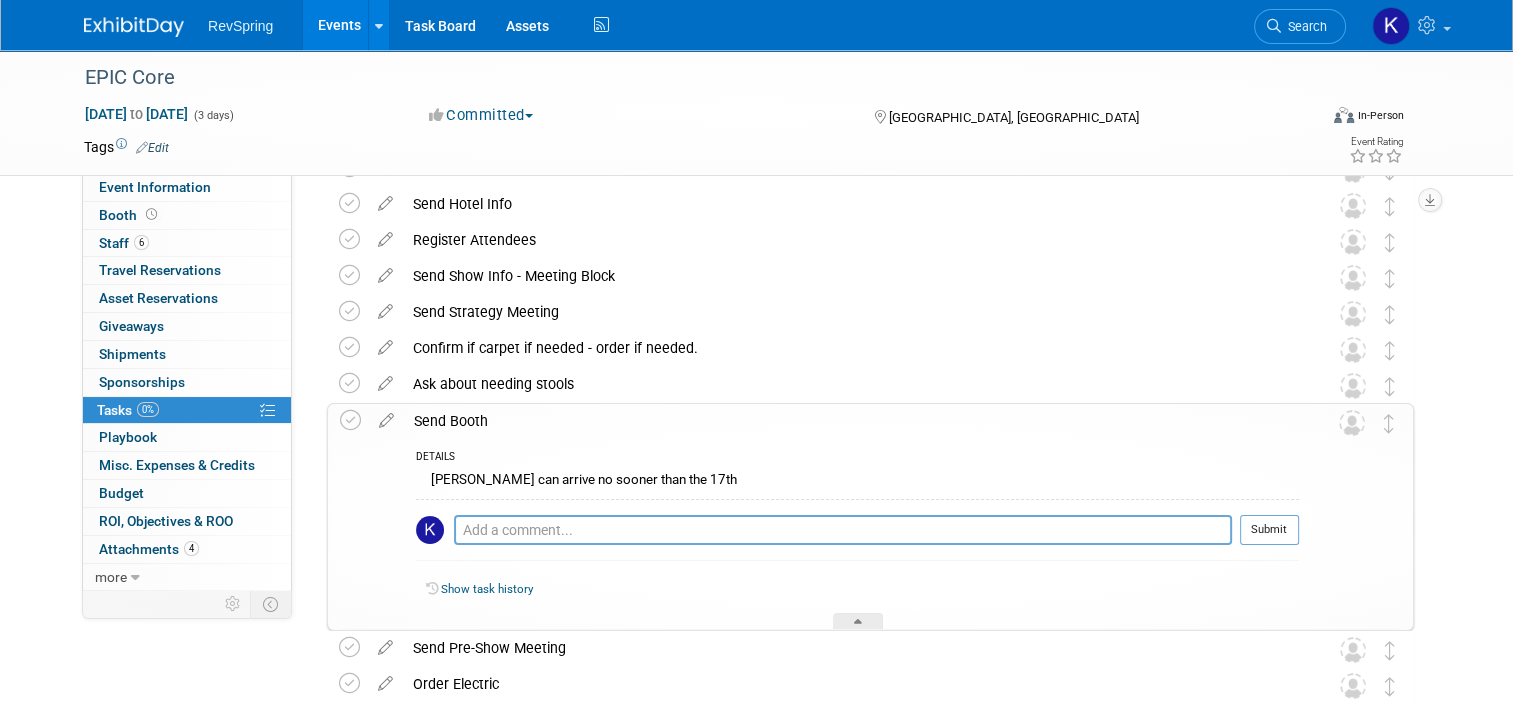 click on "Send Booth" at bounding box center [851, 421] 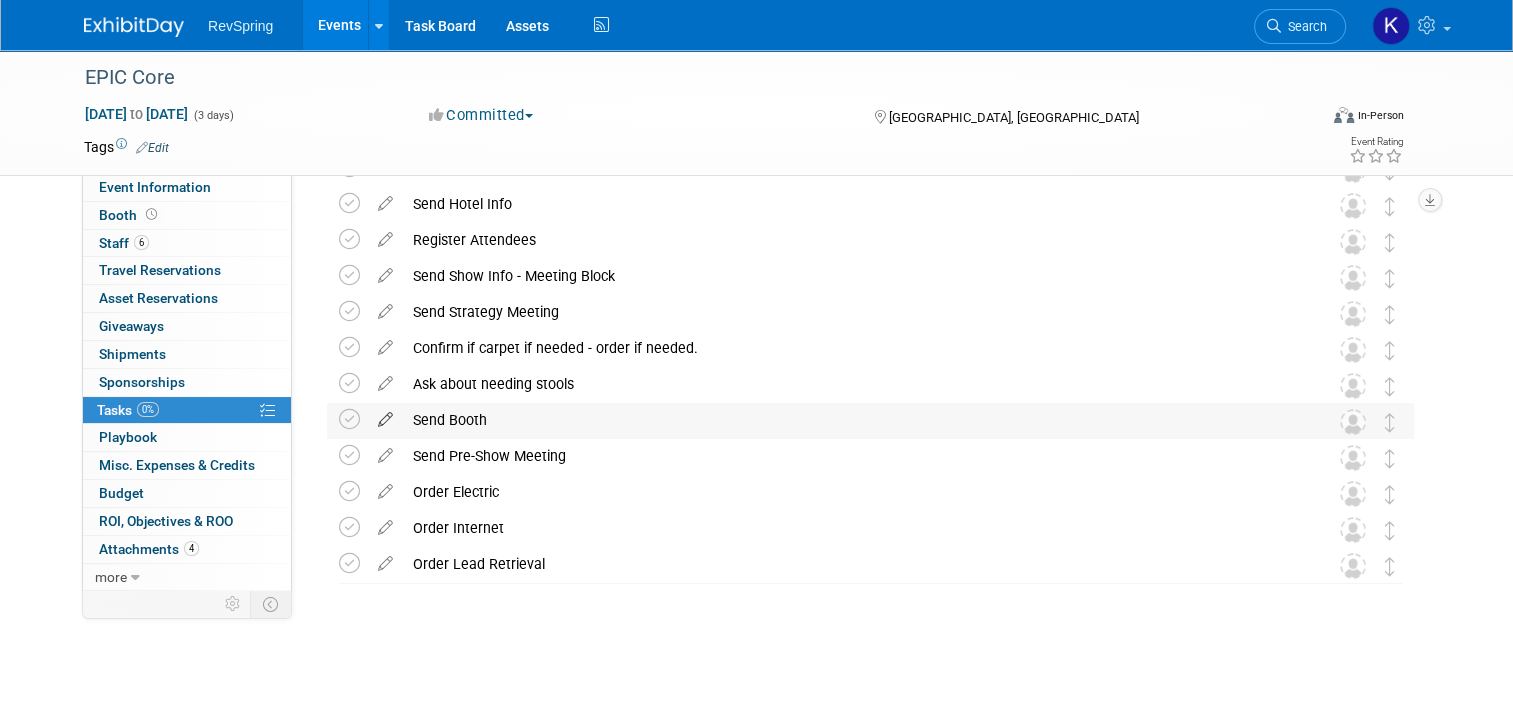 click at bounding box center (385, 415) 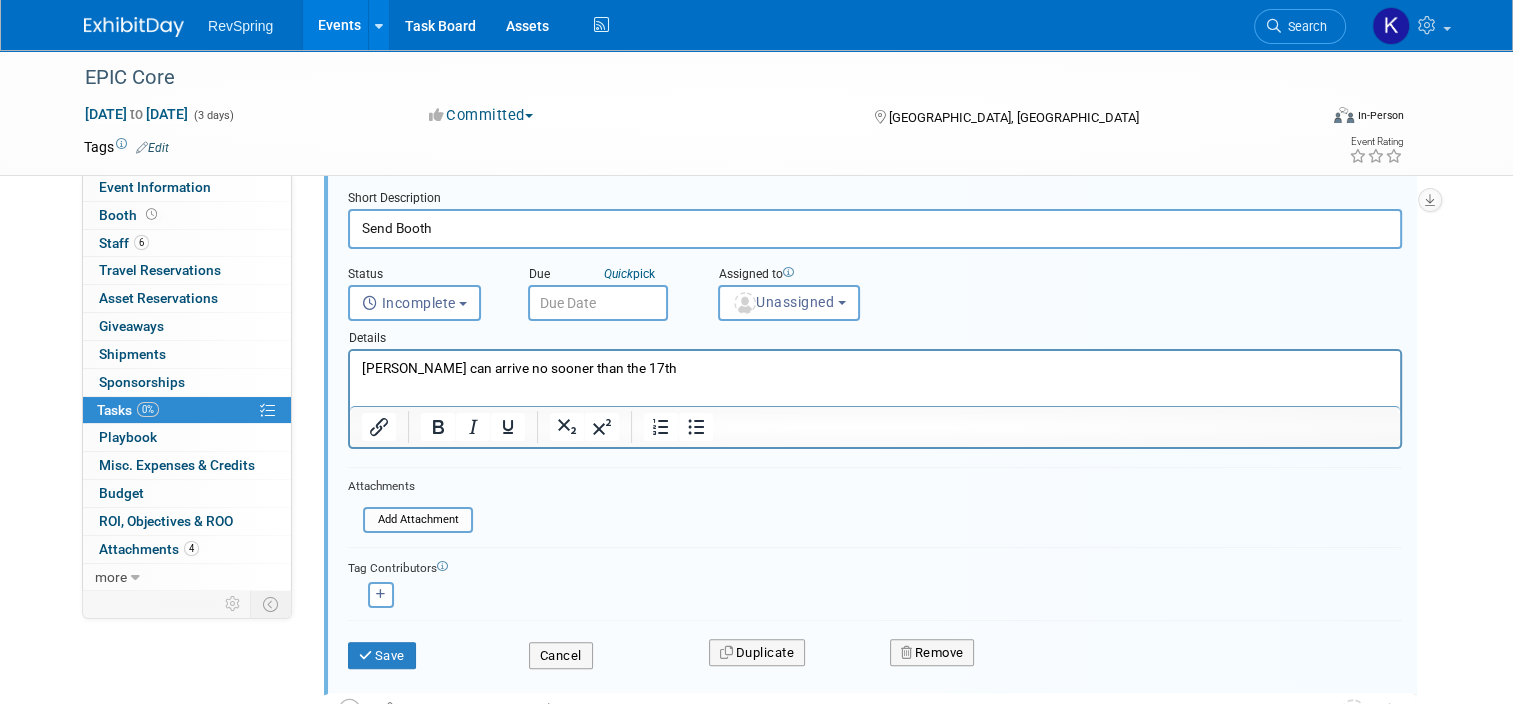 scroll, scrollTop: 343, scrollLeft: 0, axis: vertical 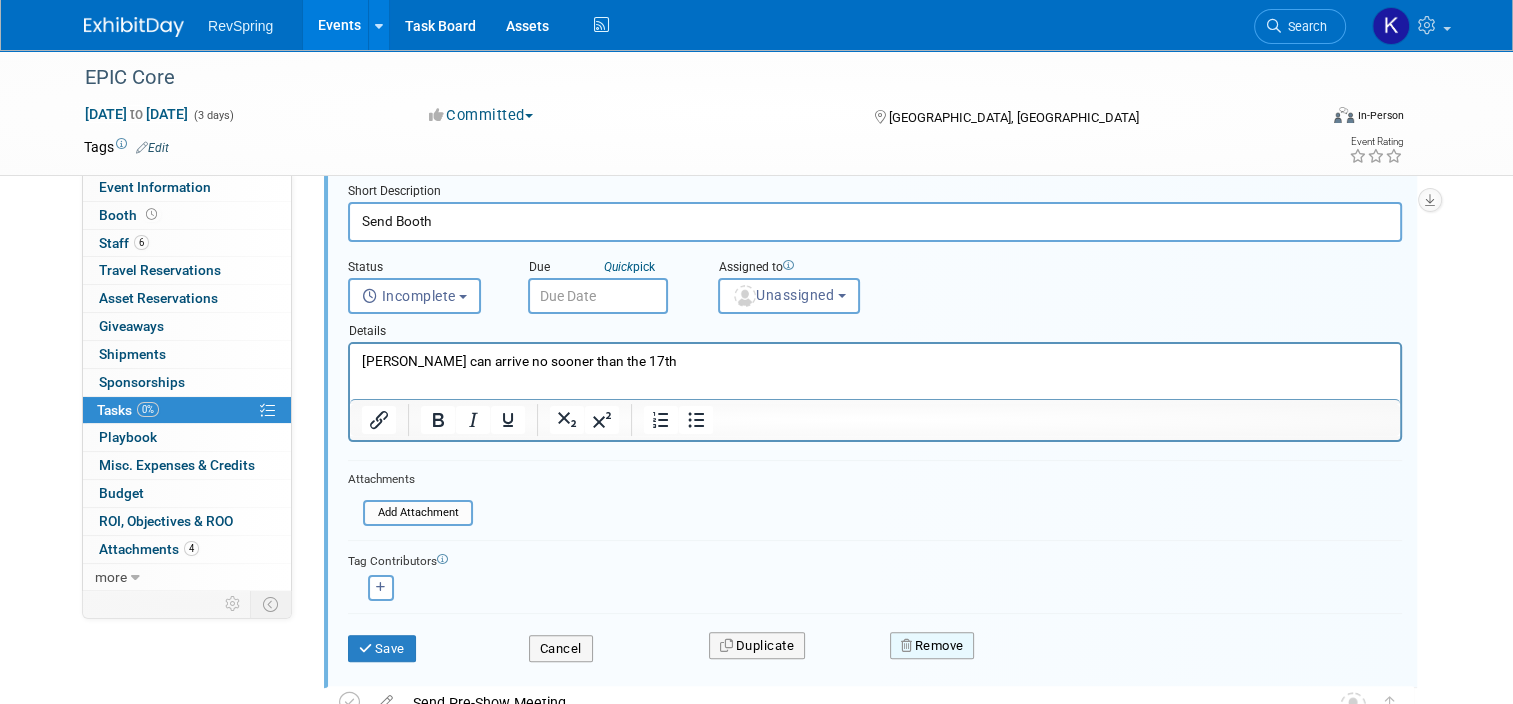 click on "Remove" at bounding box center (932, 646) 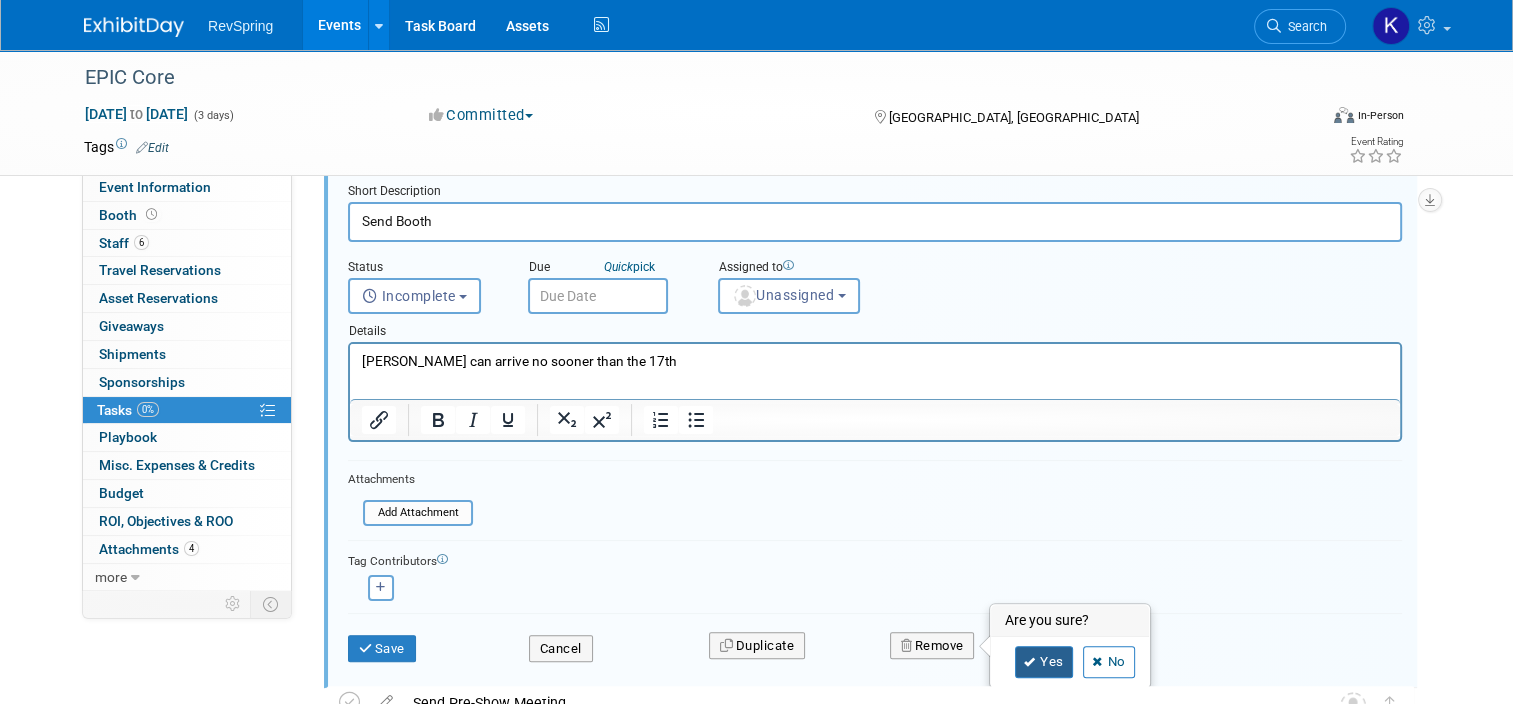 click on "Yes" at bounding box center (1044, 662) 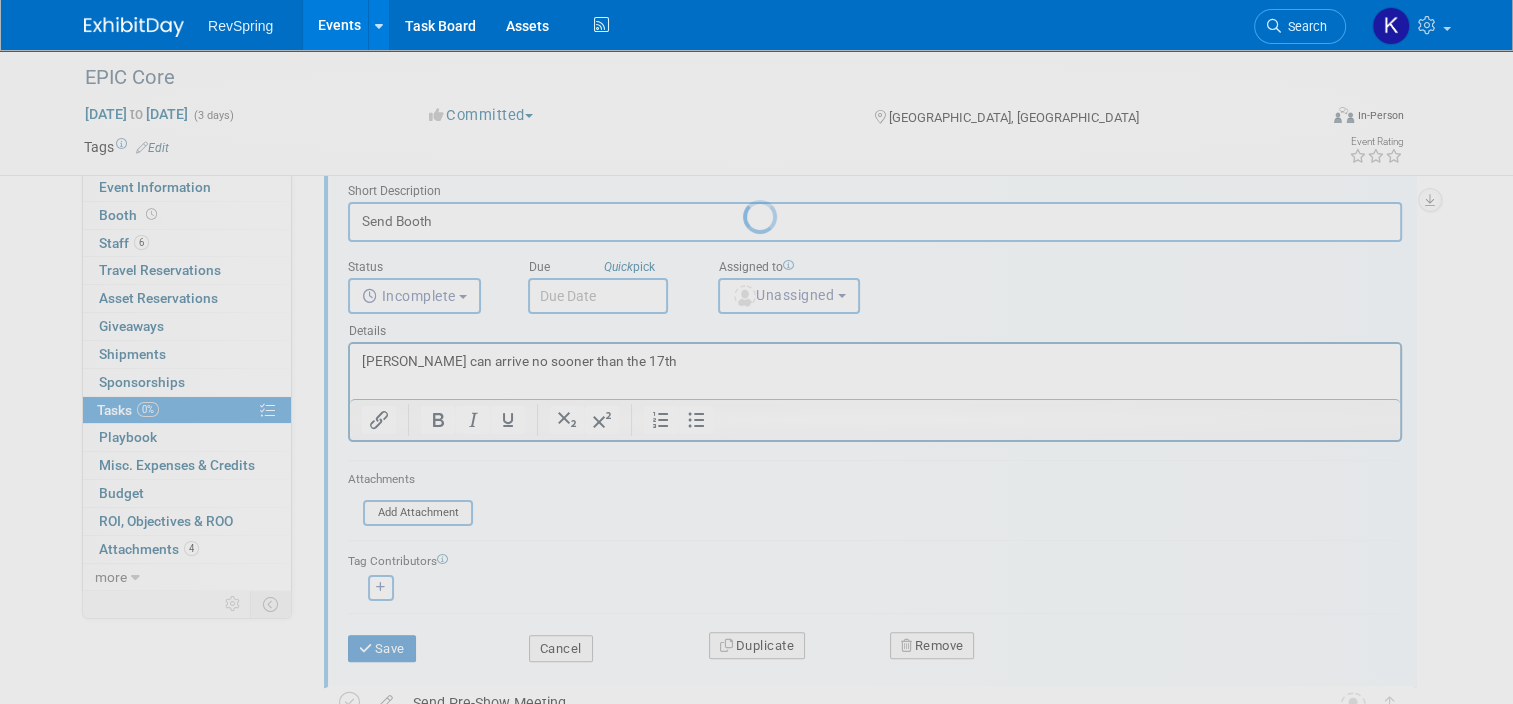 scroll, scrollTop: 72, scrollLeft: 0, axis: vertical 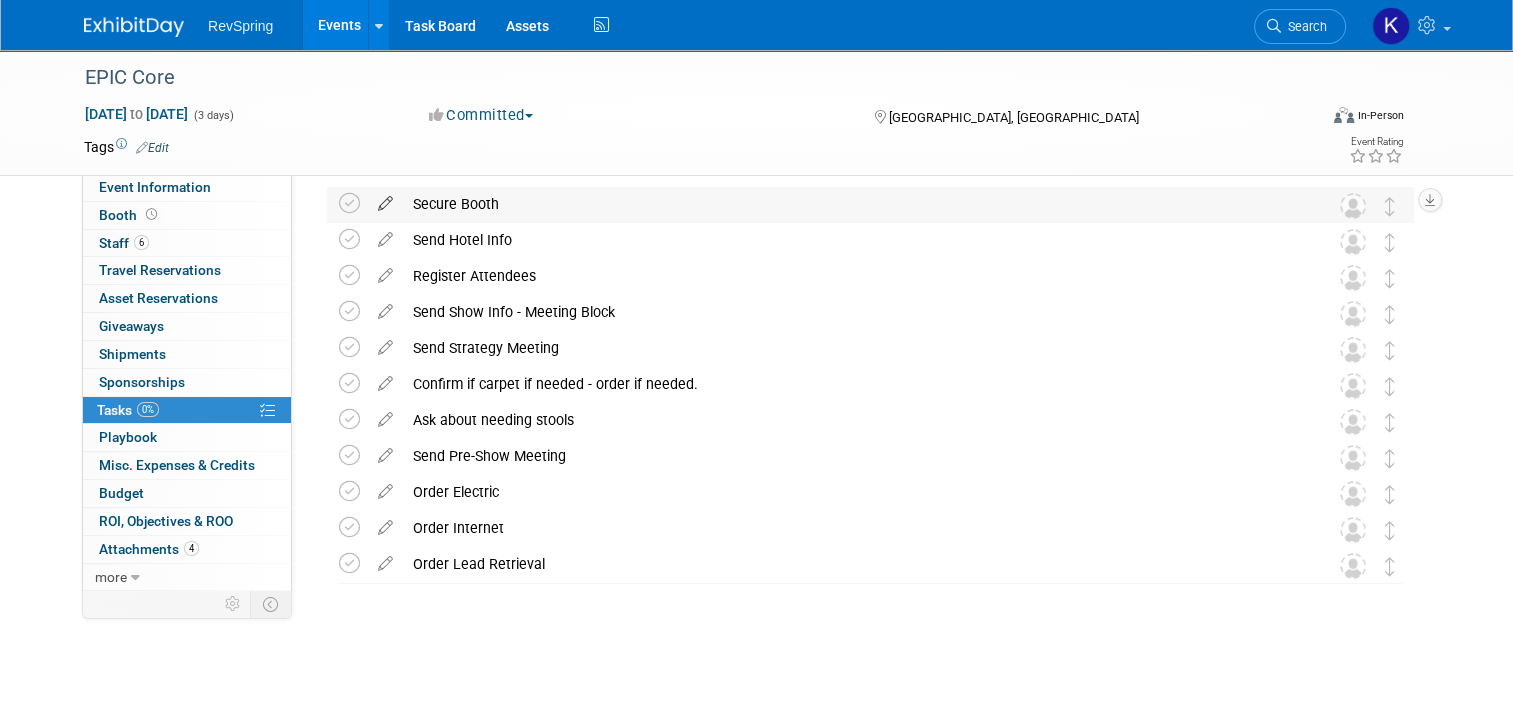 click at bounding box center (385, 199) 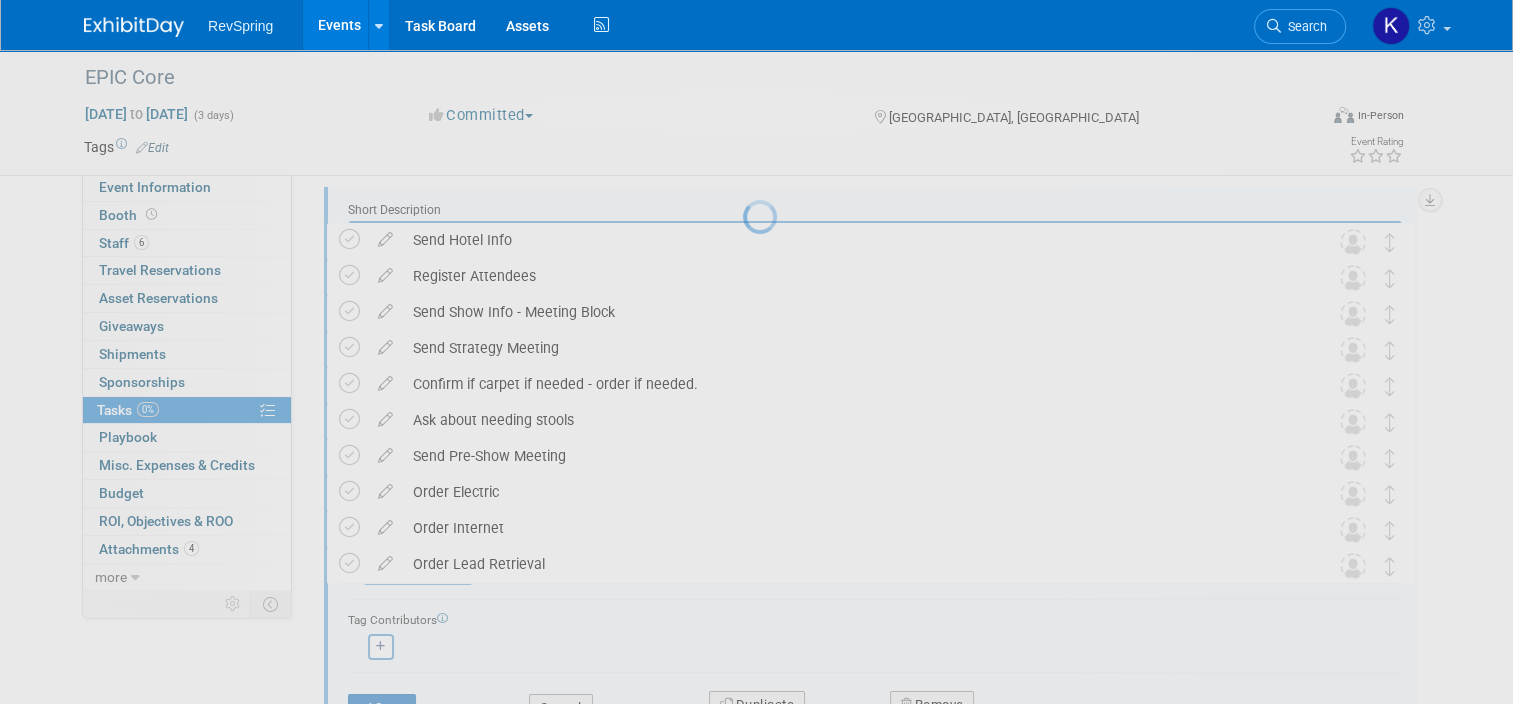 scroll, scrollTop: 0, scrollLeft: 0, axis: both 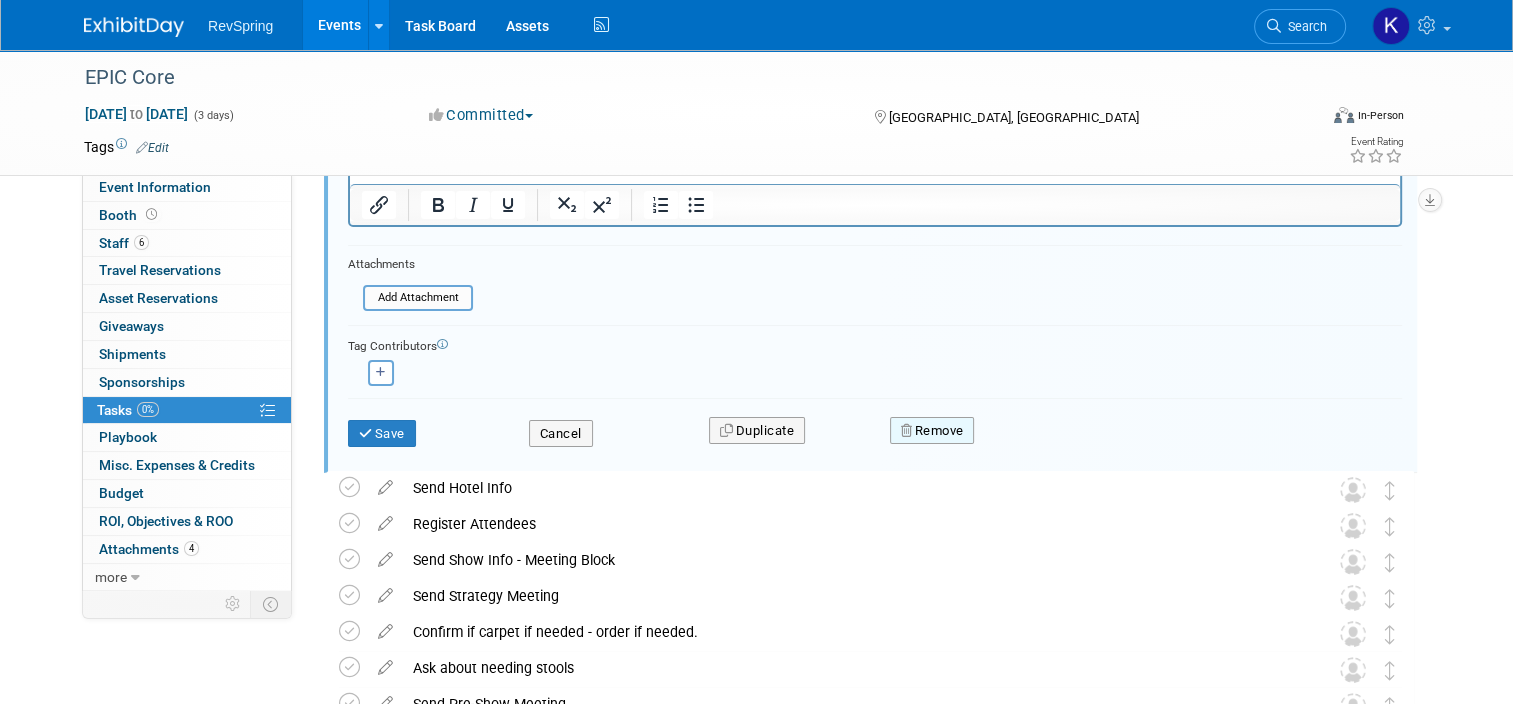 click on "Remove" at bounding box center [932, 431] 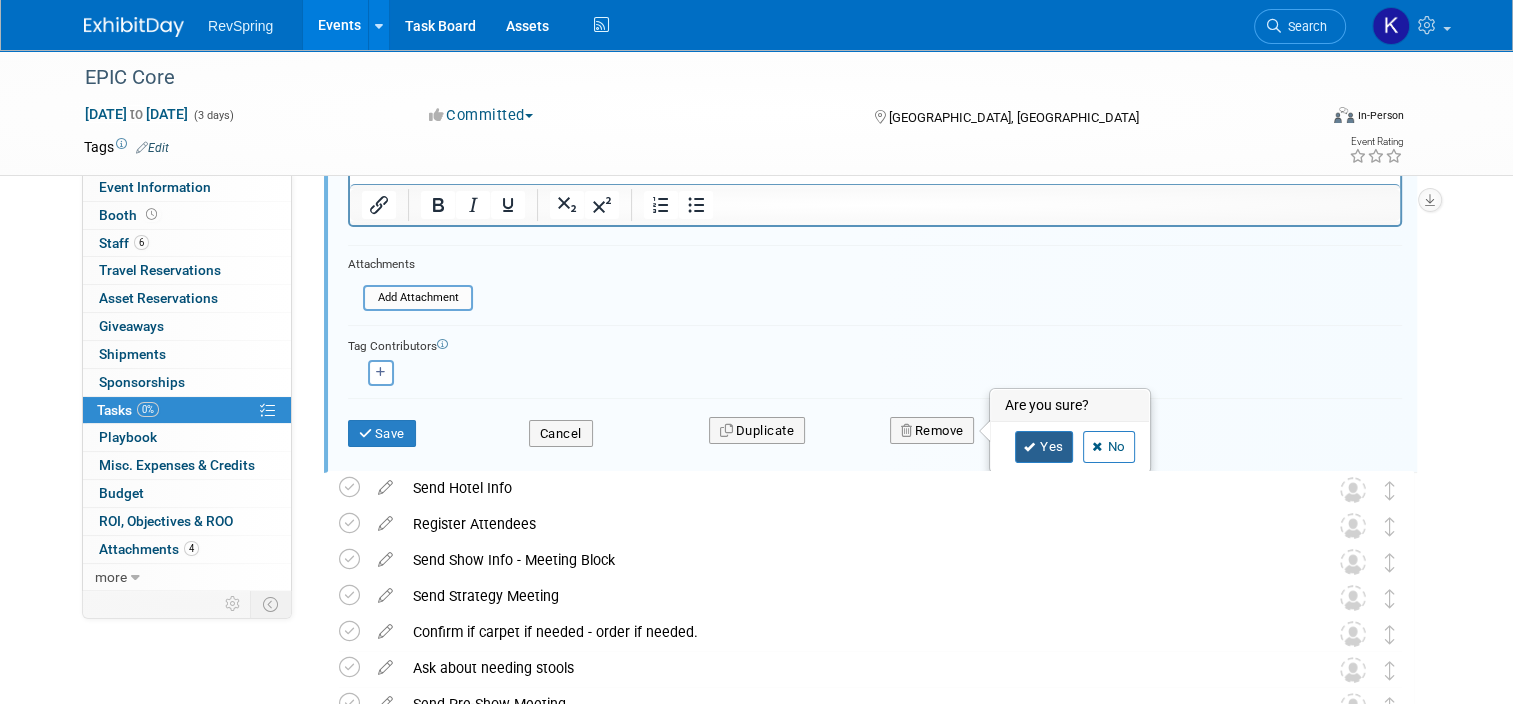 click on "Yes" at bounding box center [1044, 447] 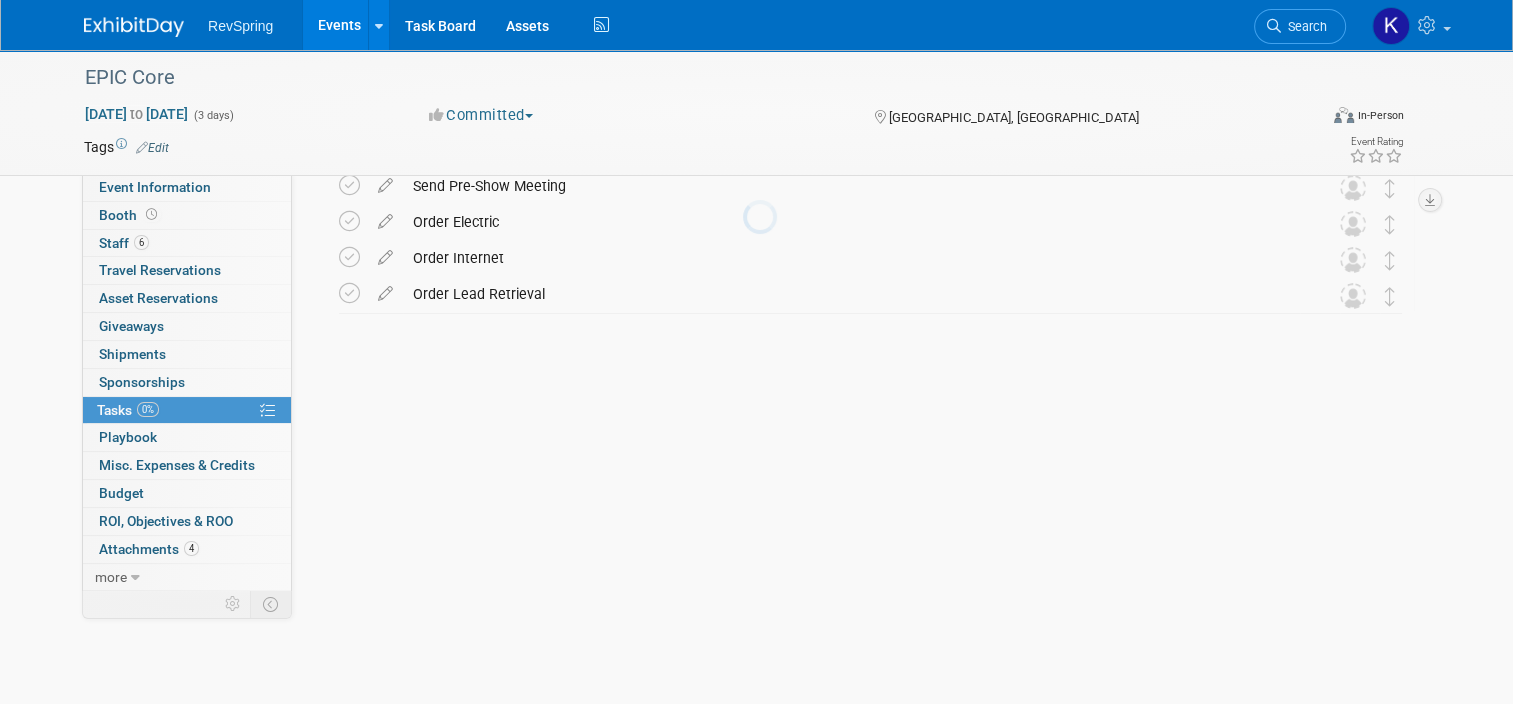 scroll, scrollTop: 36, scrollLeft: 0, axis: vertical 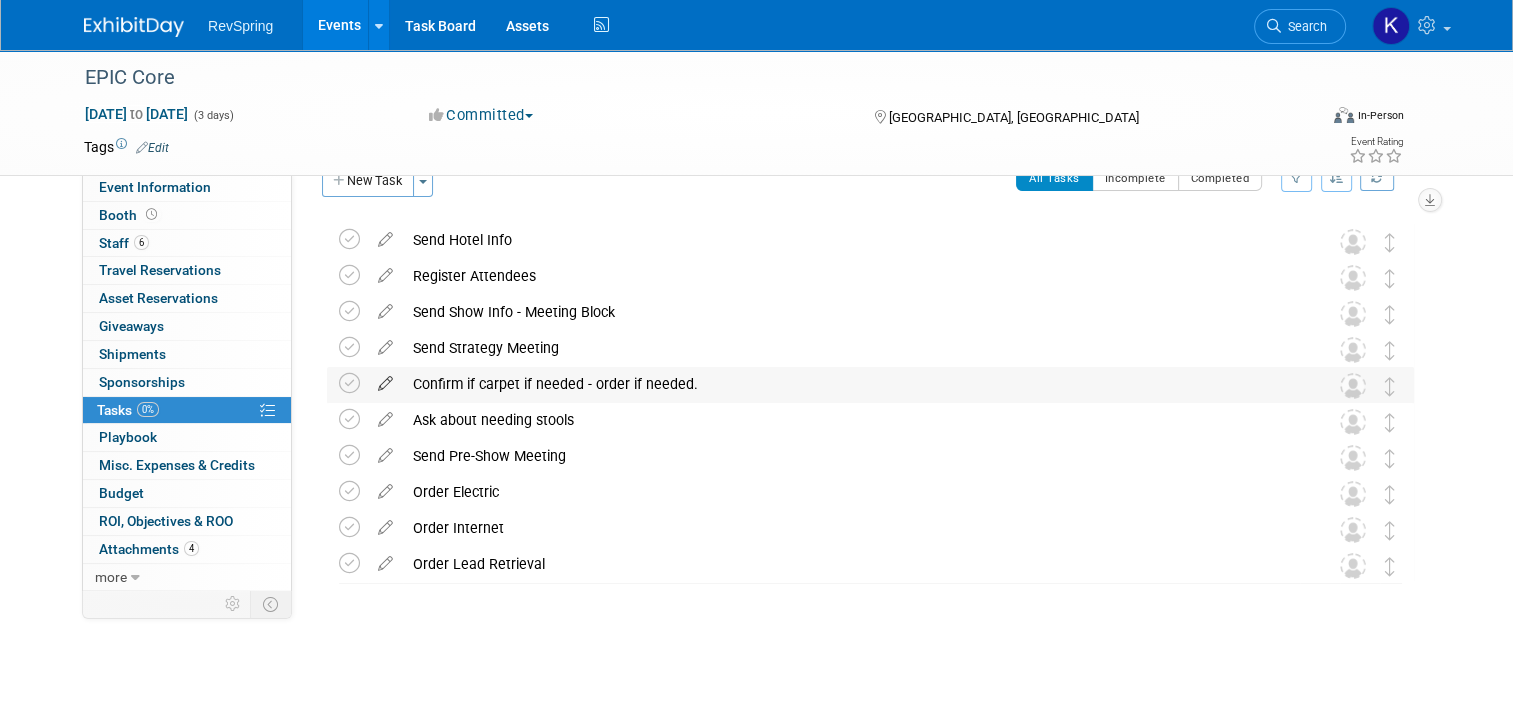 click at bounding box center [385, 379] 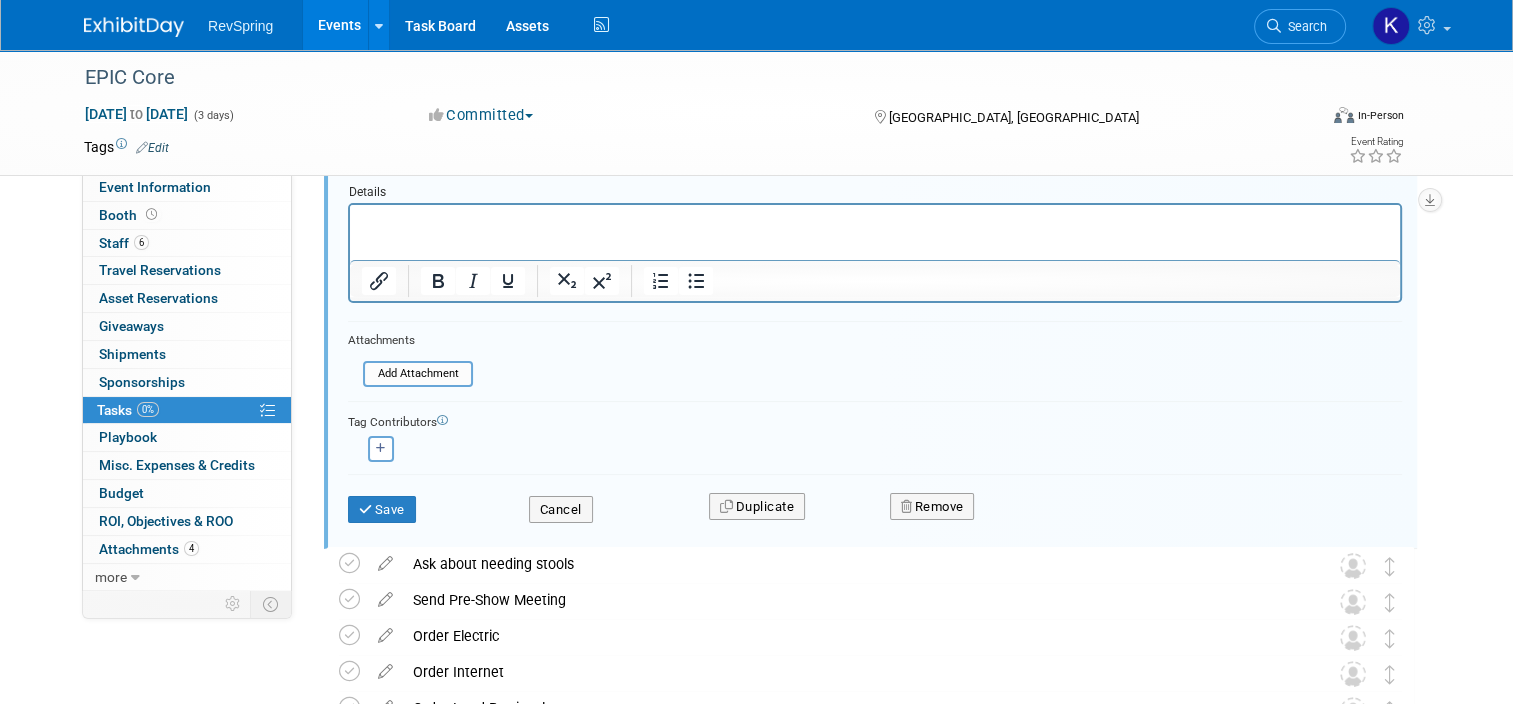 scroll, scrollTop: 378, scrollLeft: 0, axis: vertical 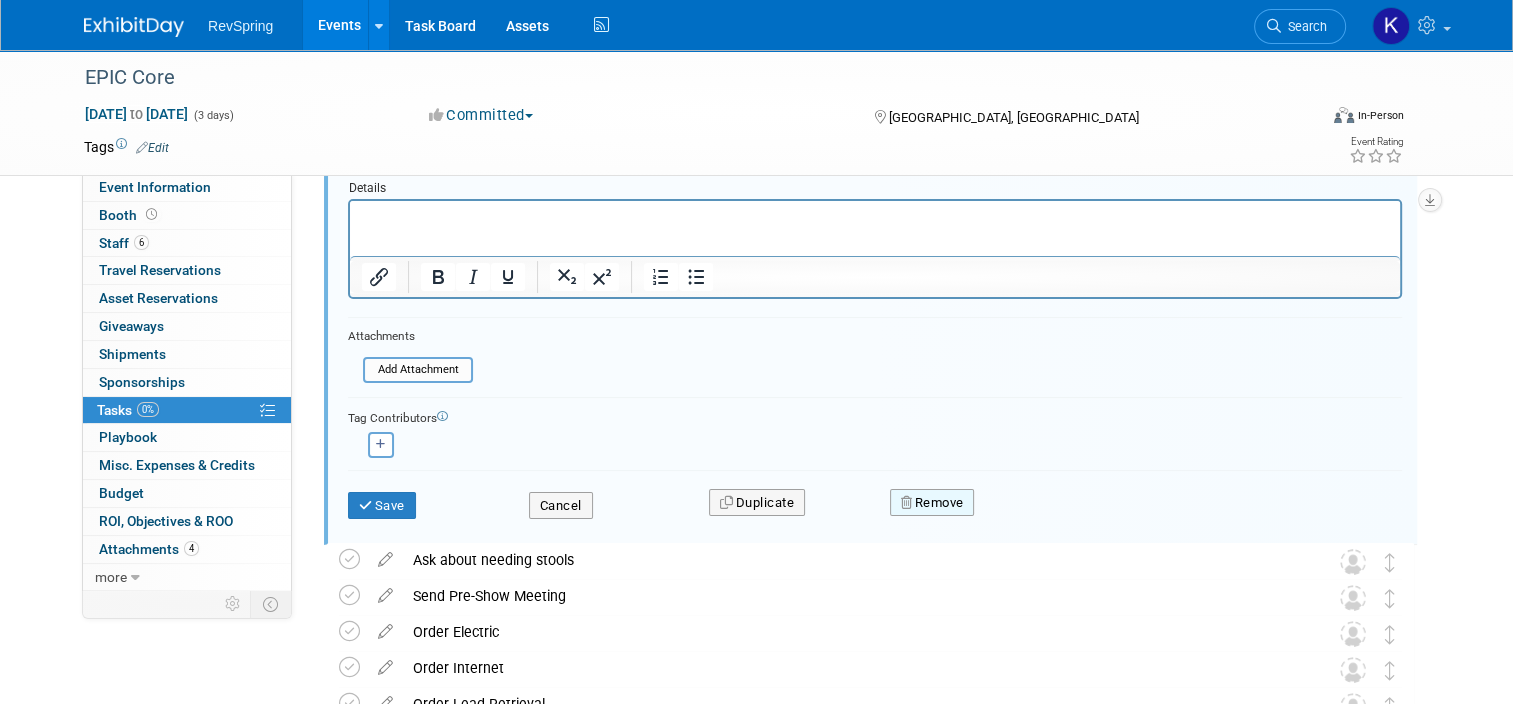 click on "Remove" at bounding box center [932, 503] 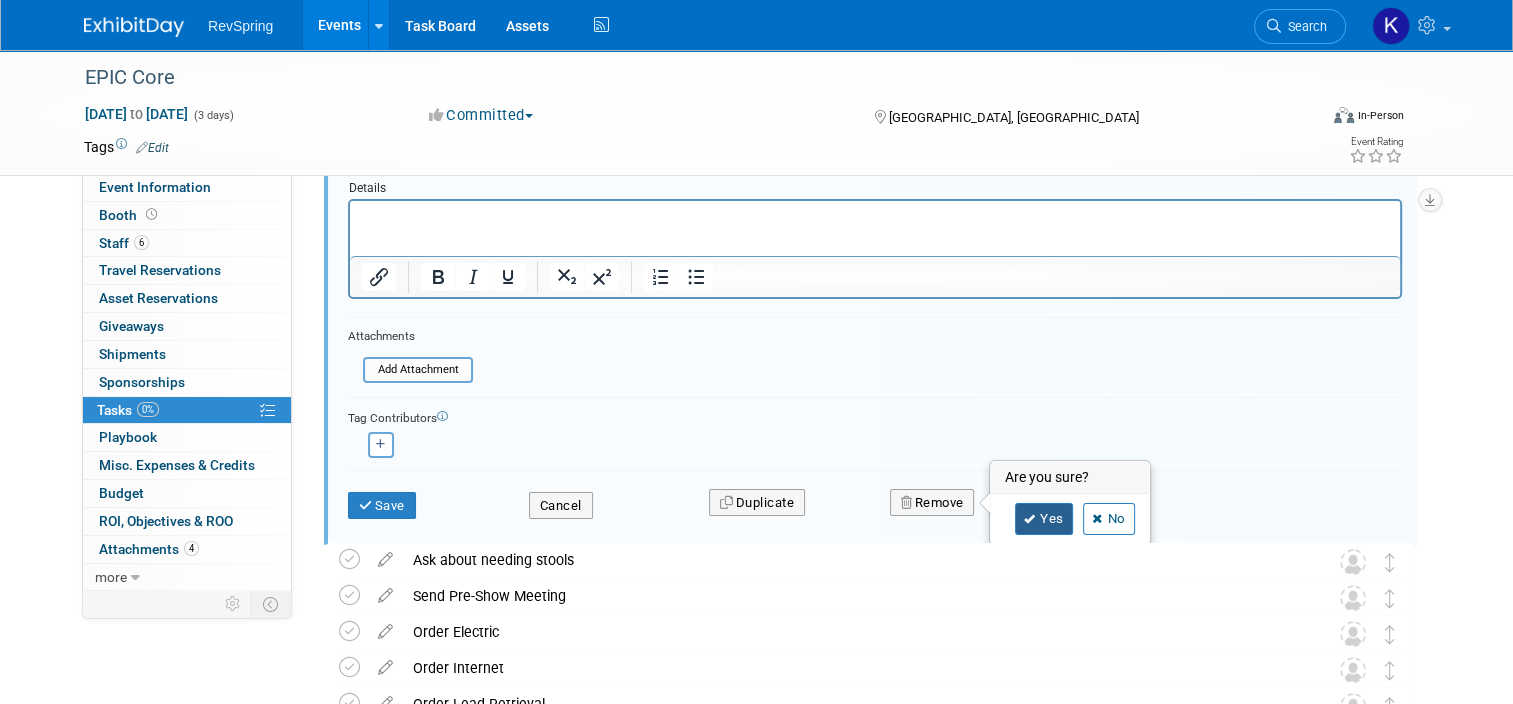 click at bounding box center (1030, 519) 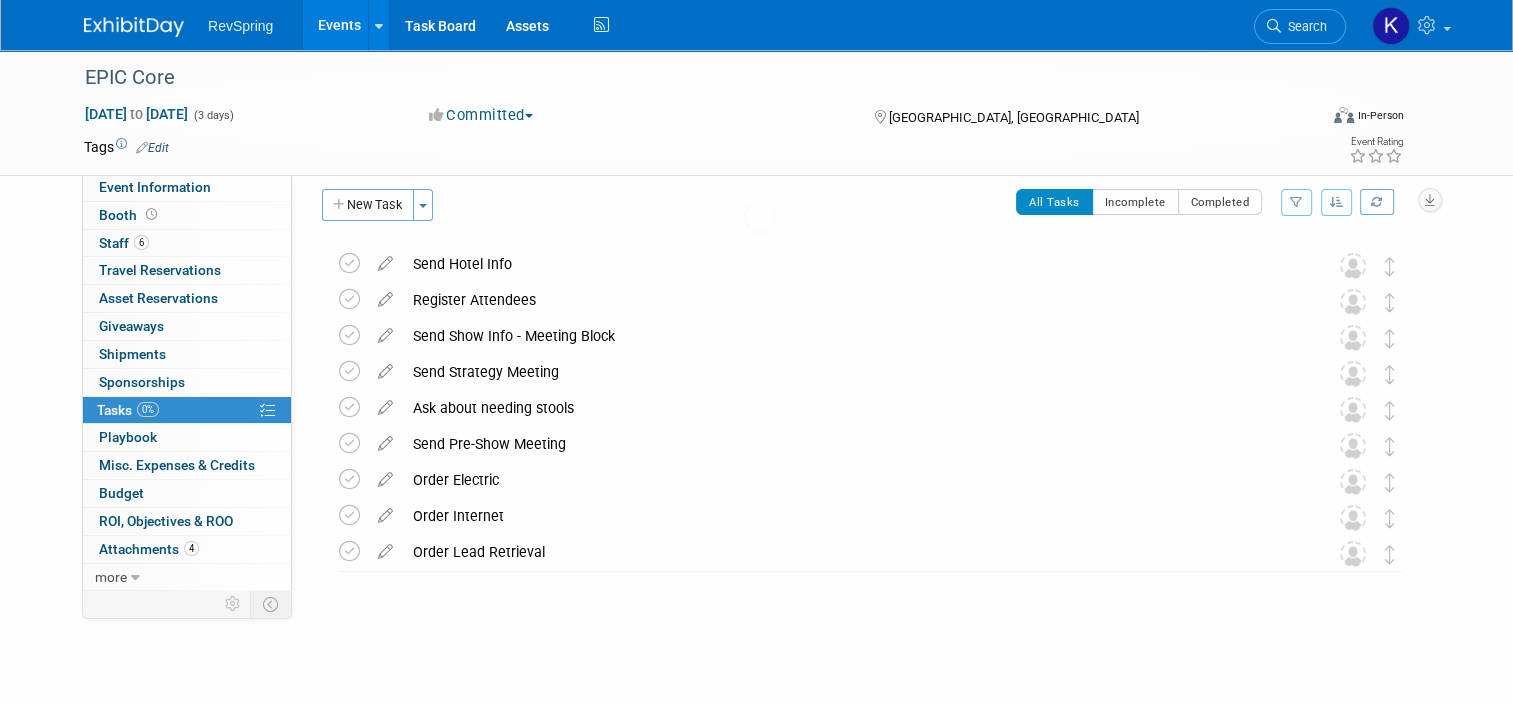 scroll, scrollTop: 0, scrollLeft: 0, axis: both 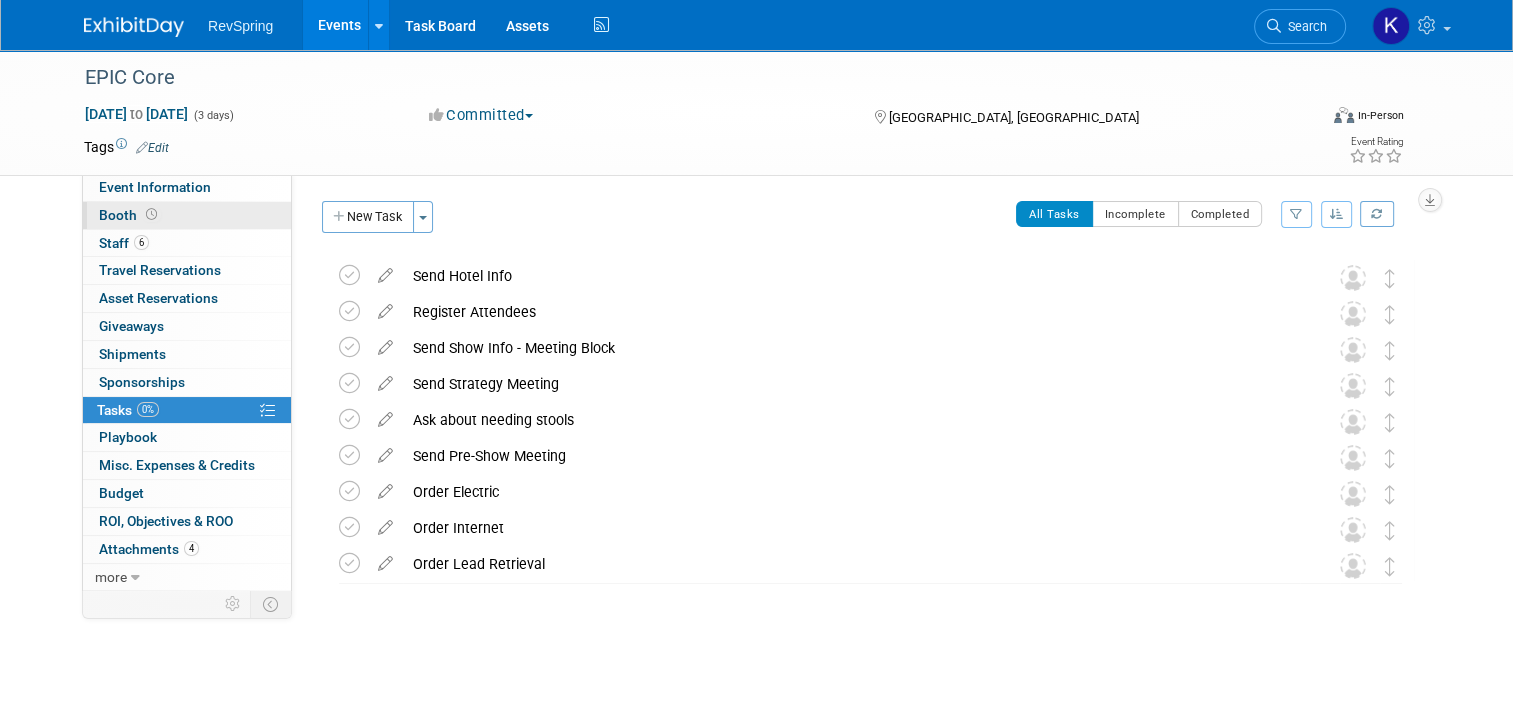 click on "Booth" at bounding box center (187, 215) 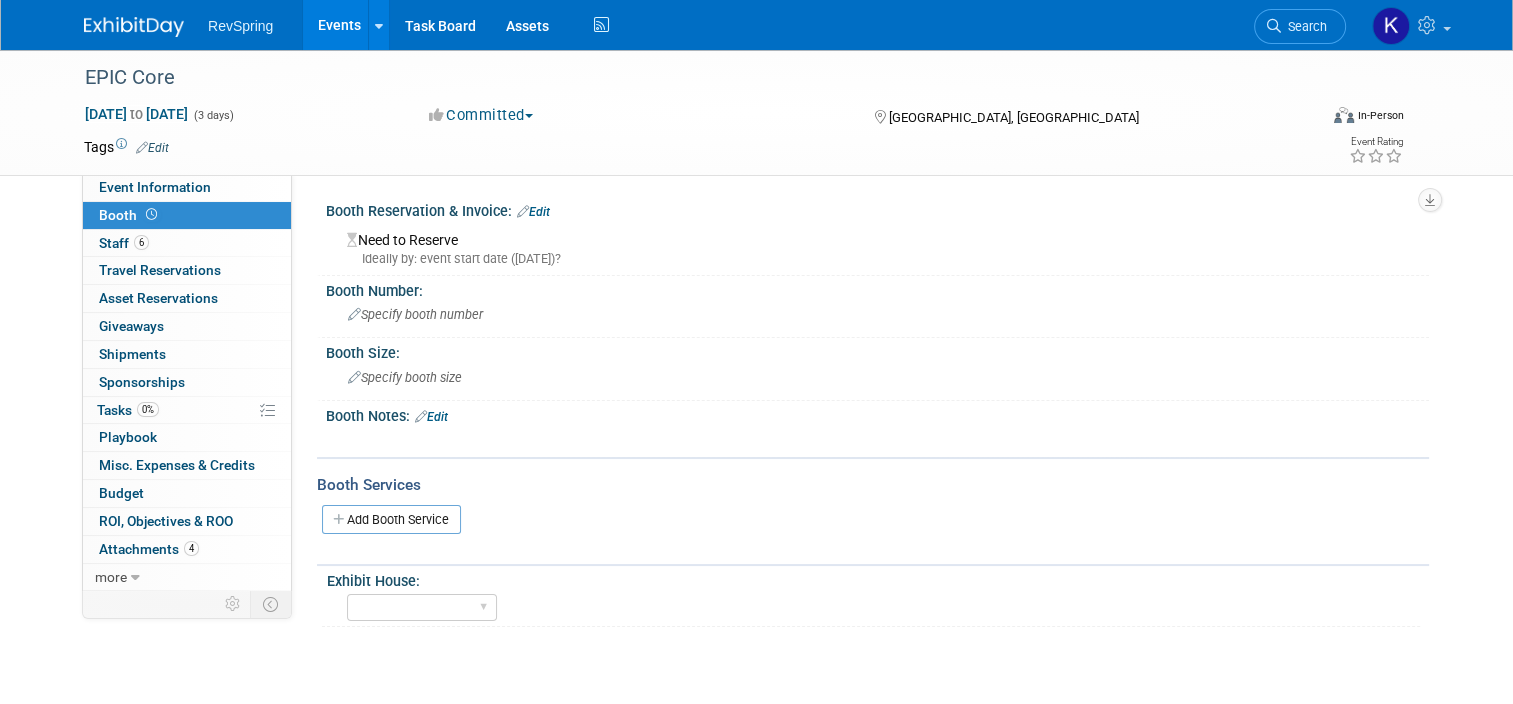 click on "Edit" at bounding box center (431, 417) 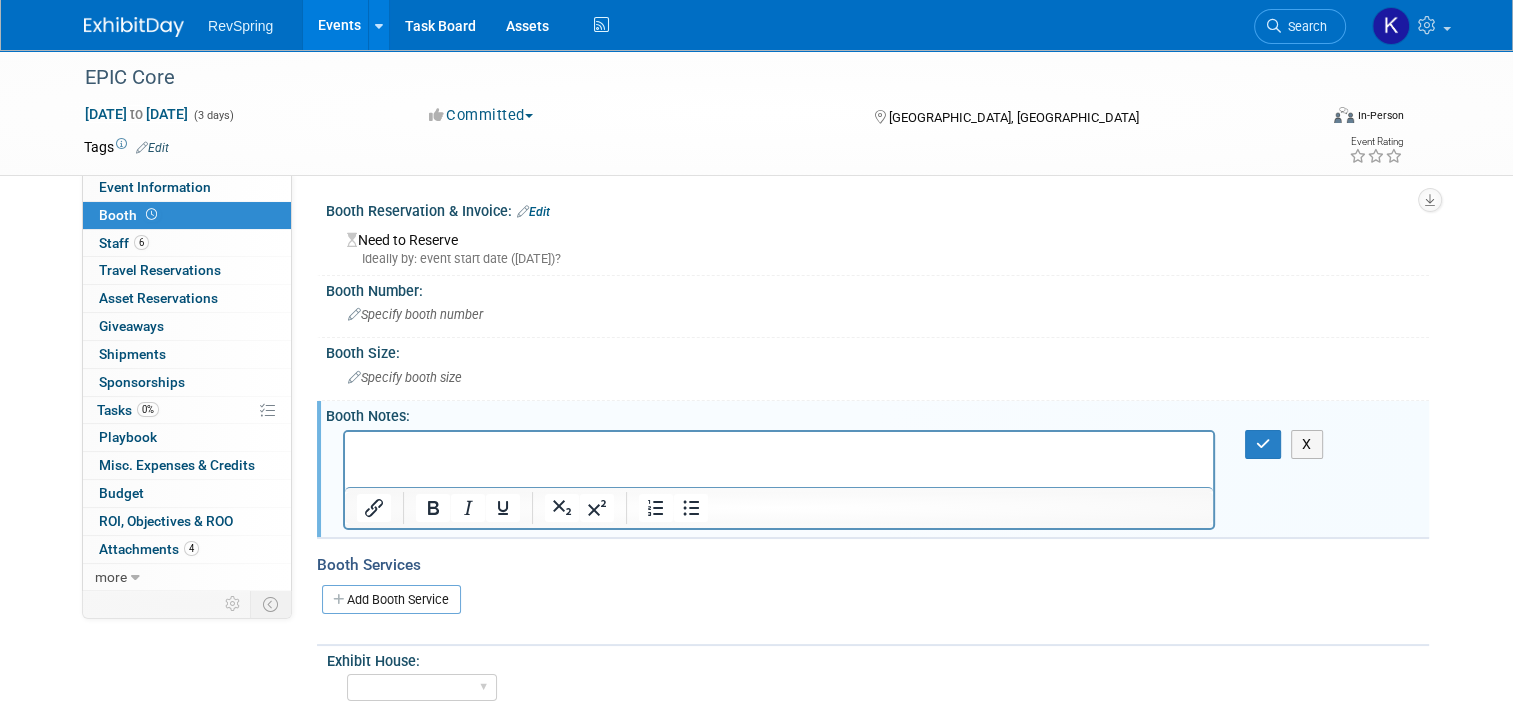 scroll, scrollTop: 0, scrollLeft: 0, axis: both 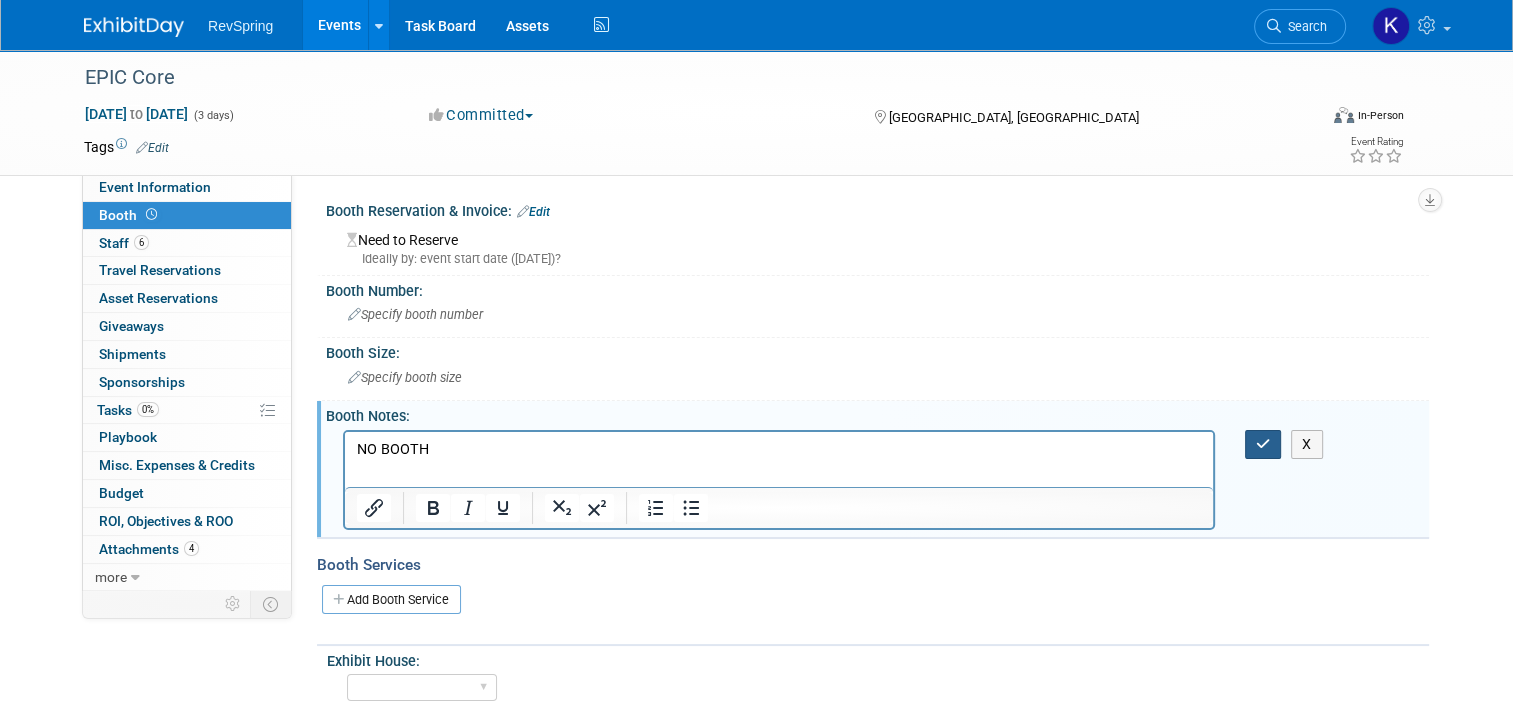 click at bounding box center [1263, 444] 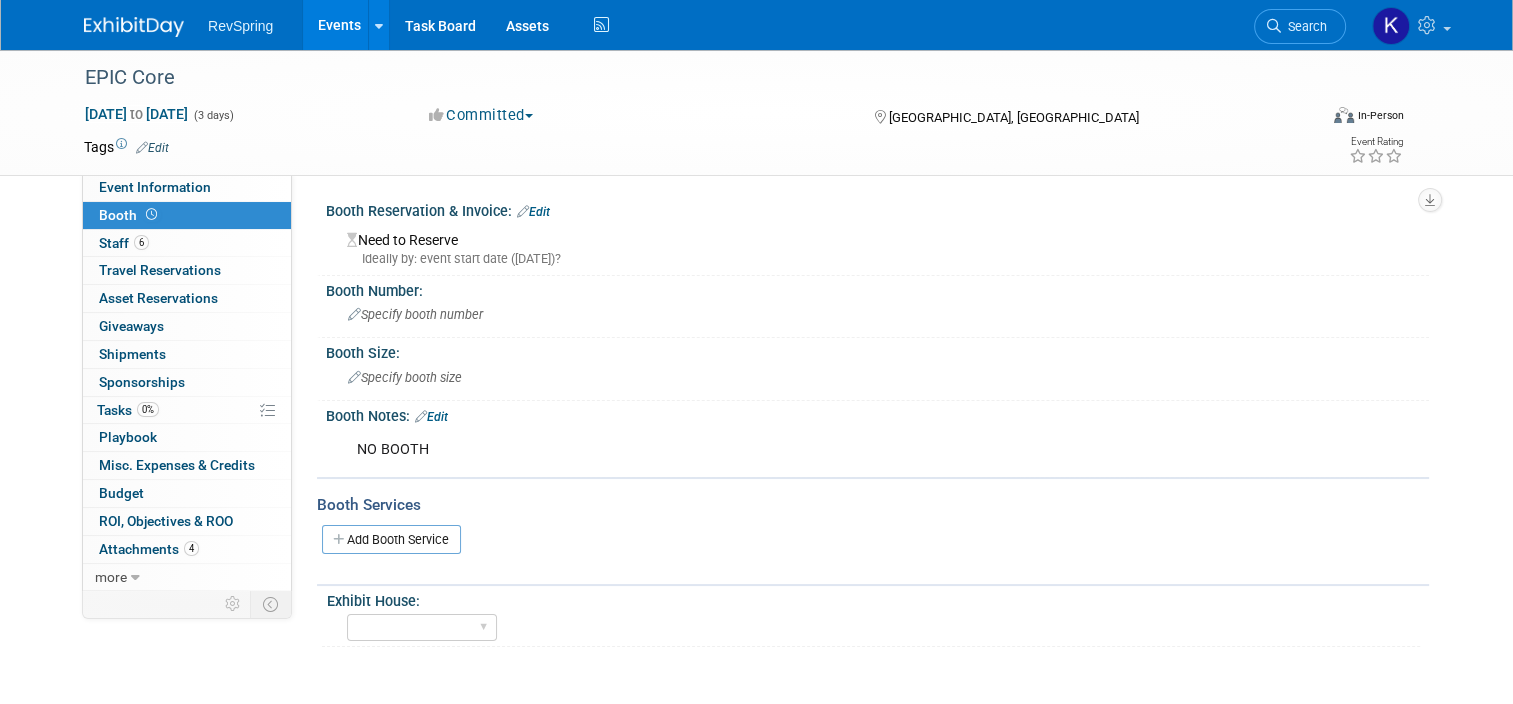 click on "Events" at bounding box center (339, 25) 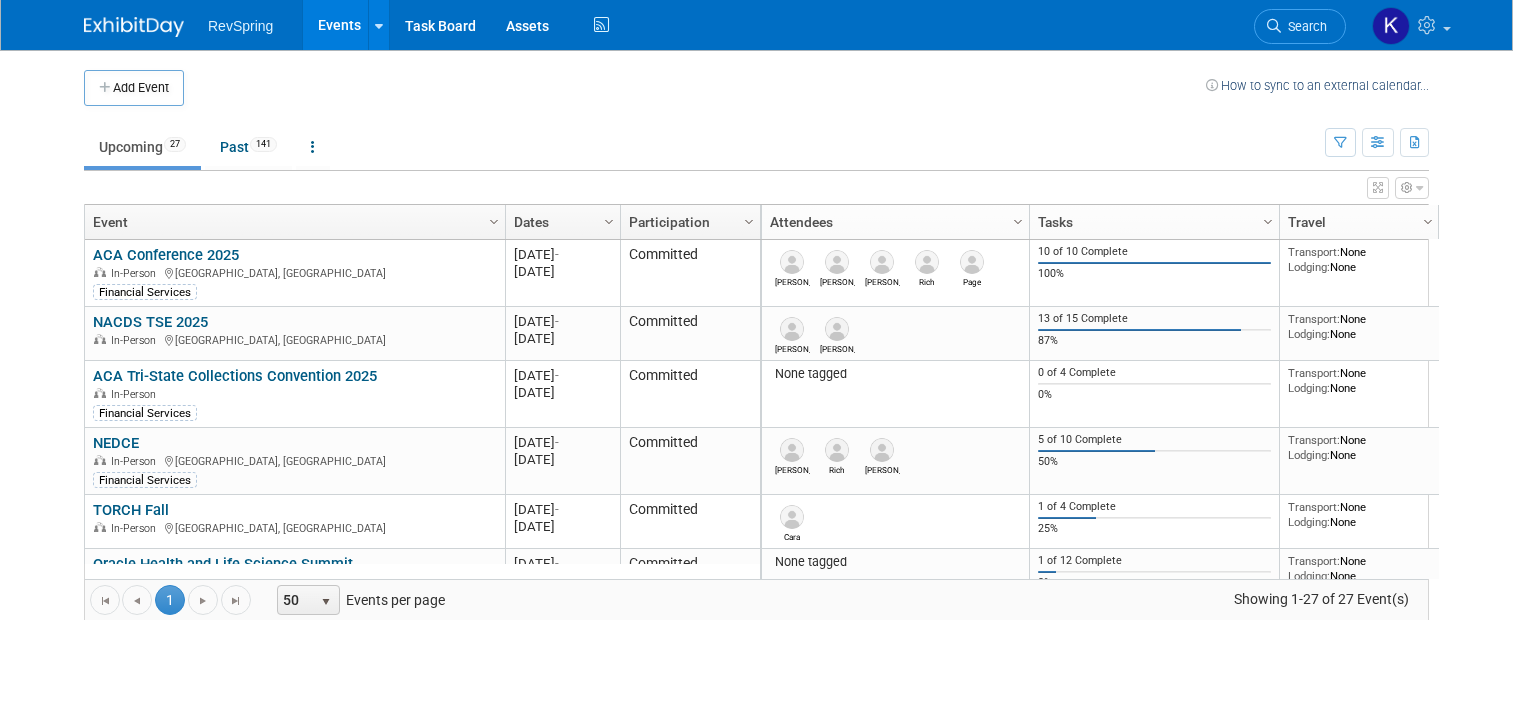scroll, scrollTop: 0, scrollLeft: 0, axis: both 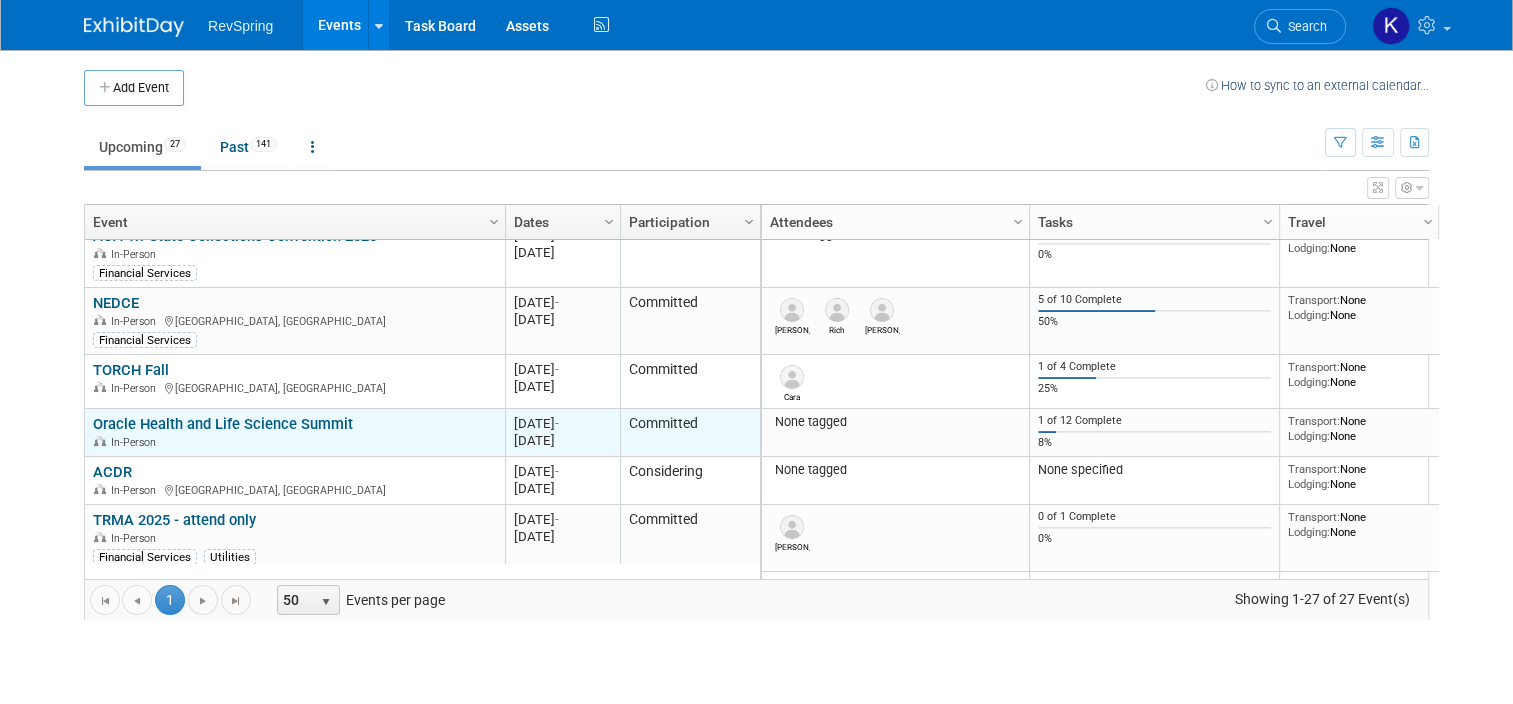 click on "Oracle Health and Life Science Summit" at bounding box center [223, 424] 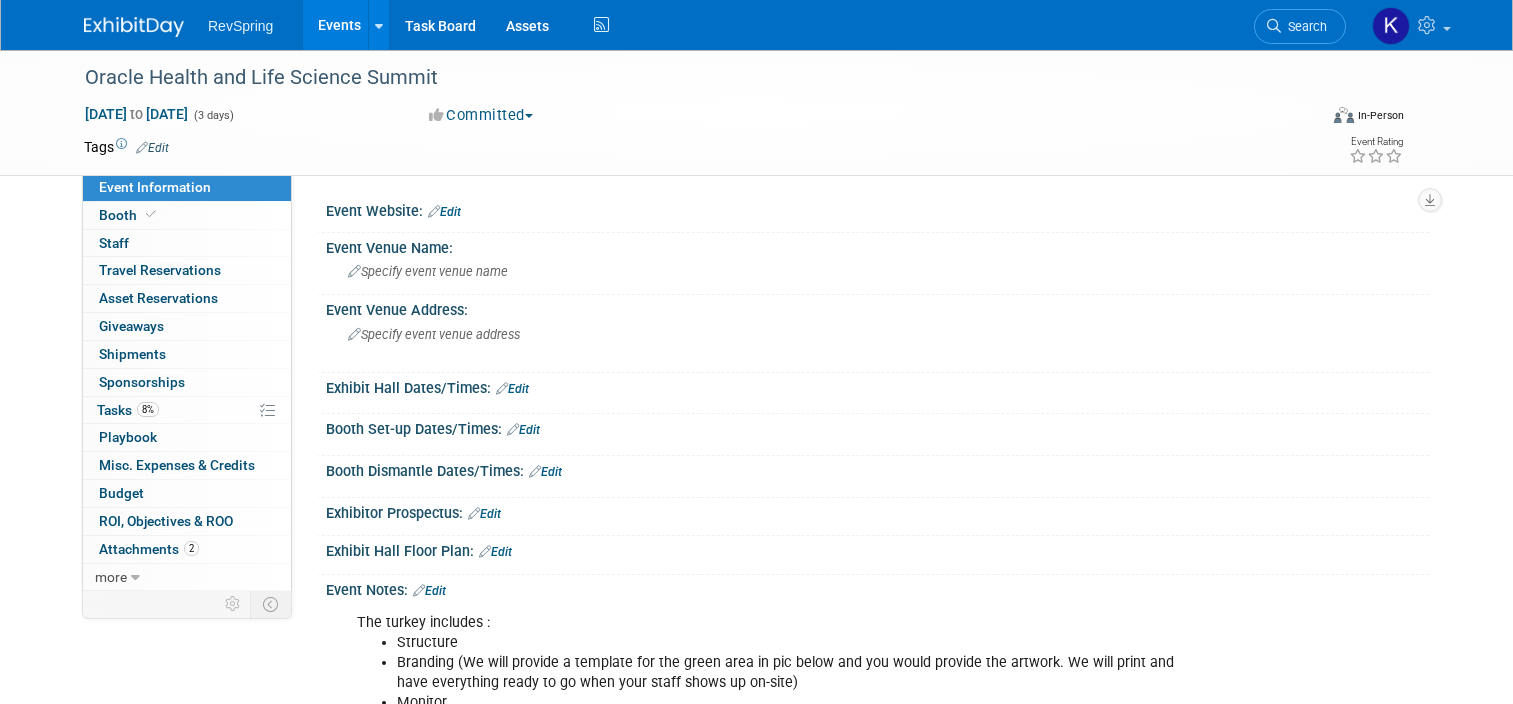 scroll, scrollTop: 0, scrollLeft: 0, axis: both 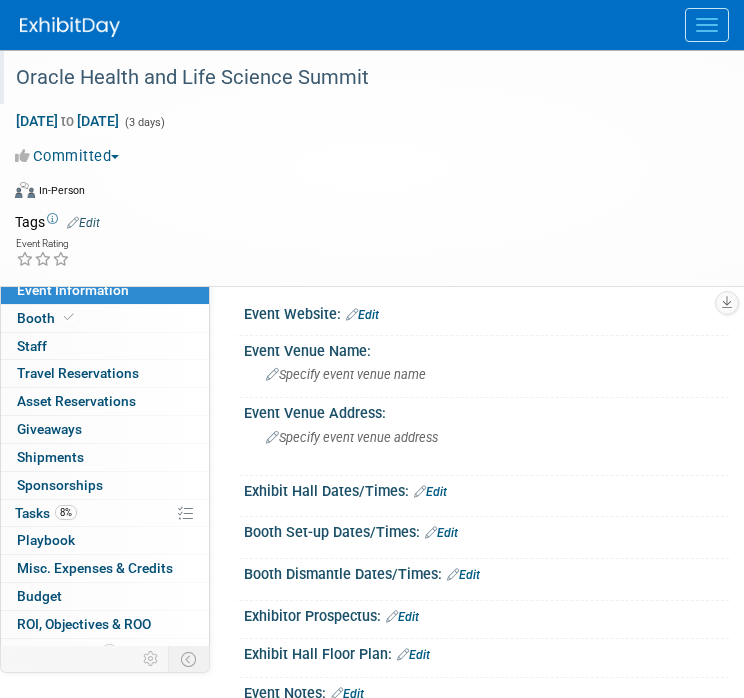 click on "Oracle Health and Life Science Summit" at bounding box center (356, 78) 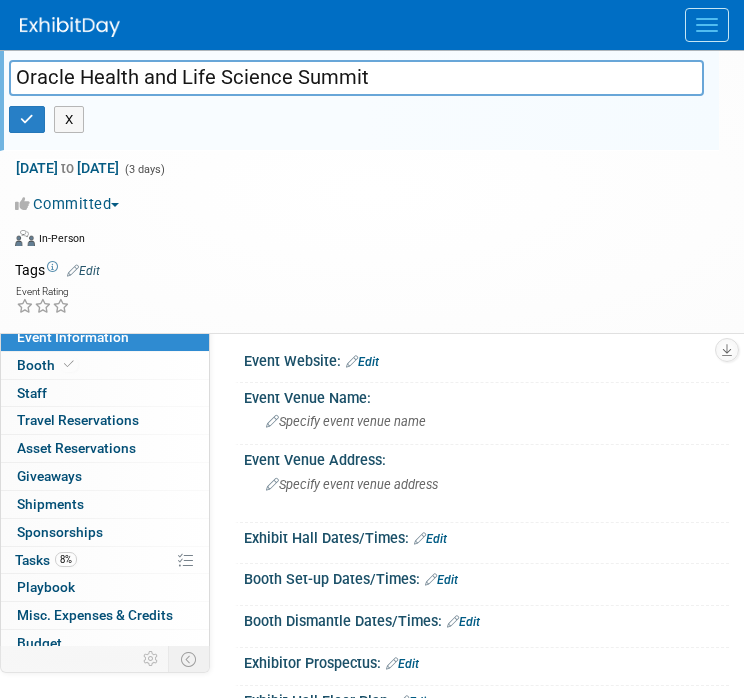 click on "Oracle Health and Life Science Summit" at bounding box center (356, 77) 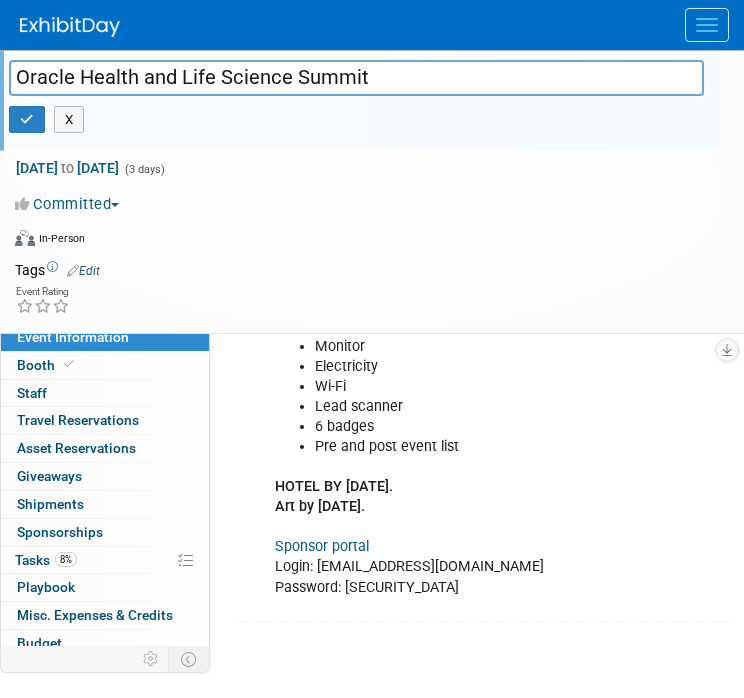 scroll, scrollTop: 627, scrollLeft: 0, axis: vertical 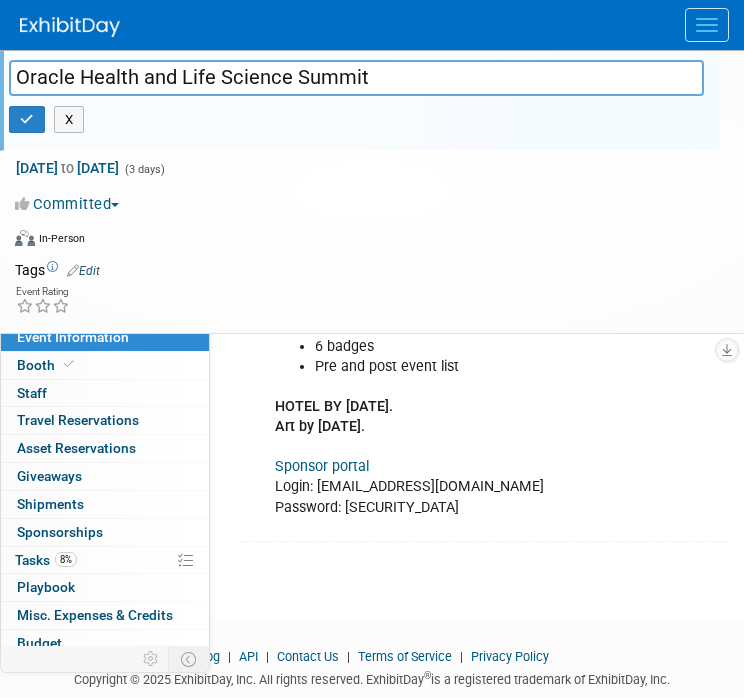 click on "Sponsor portal" at bounding box center (322, 466) 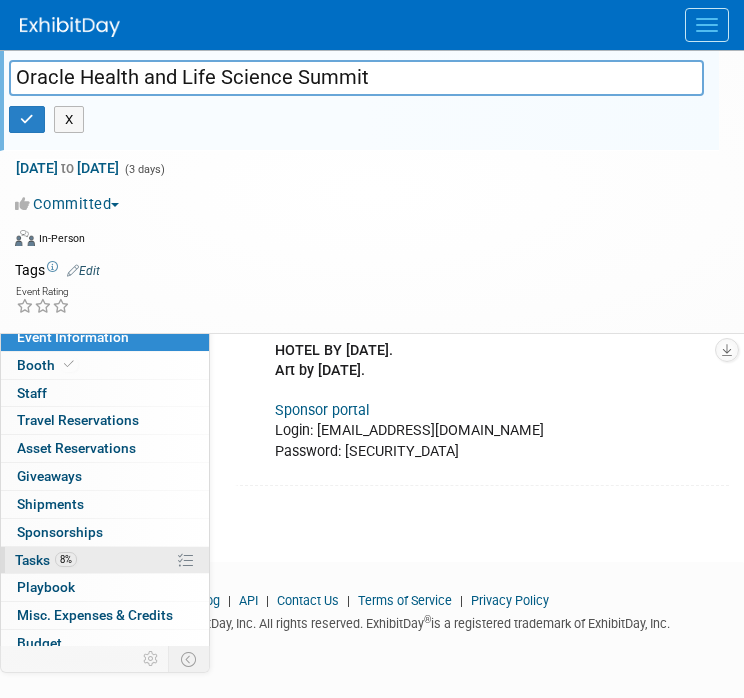 scroll, scrollTop: 92, scrollLeft: 0, axis: vertical 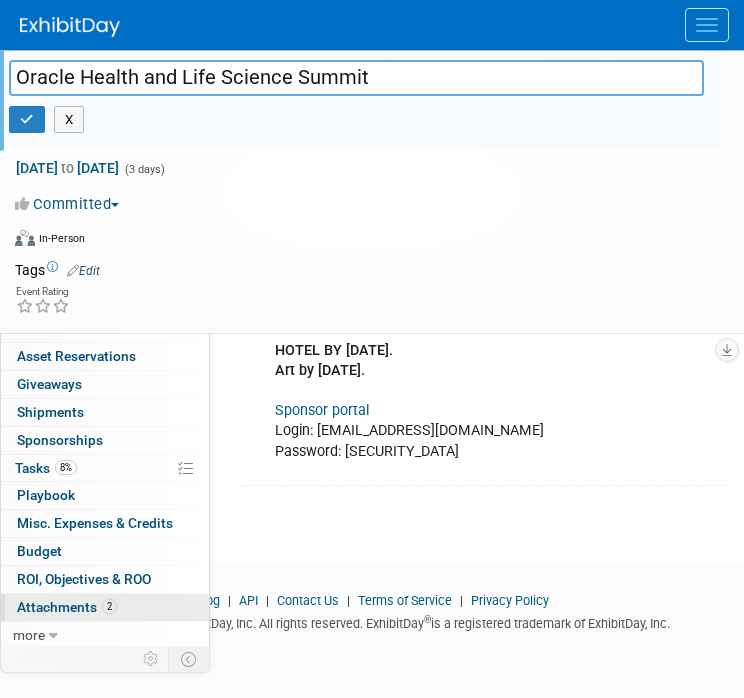 click on "Attachments 2" at bounding box center [67, 607] 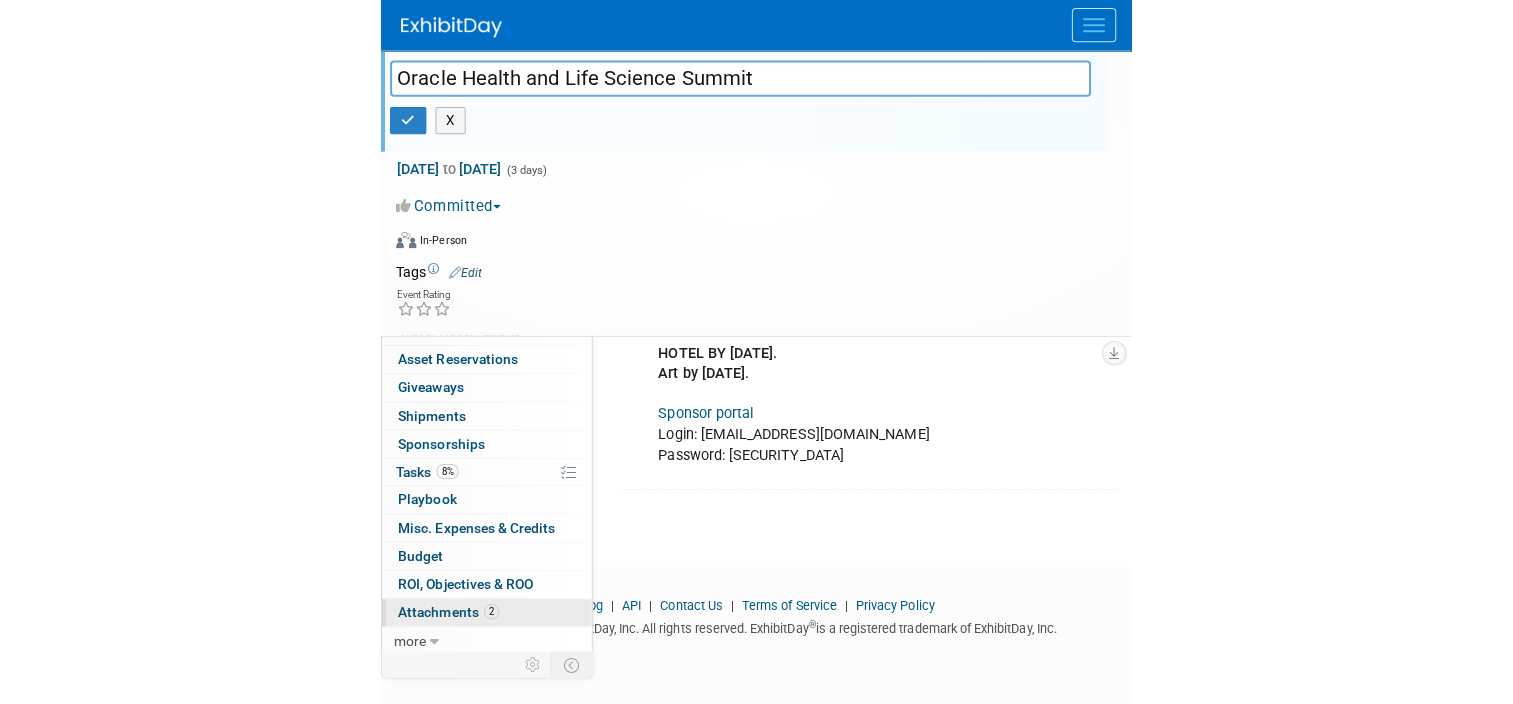 scroll, scrollTop: 0, scrollLeft: 0, axis: both 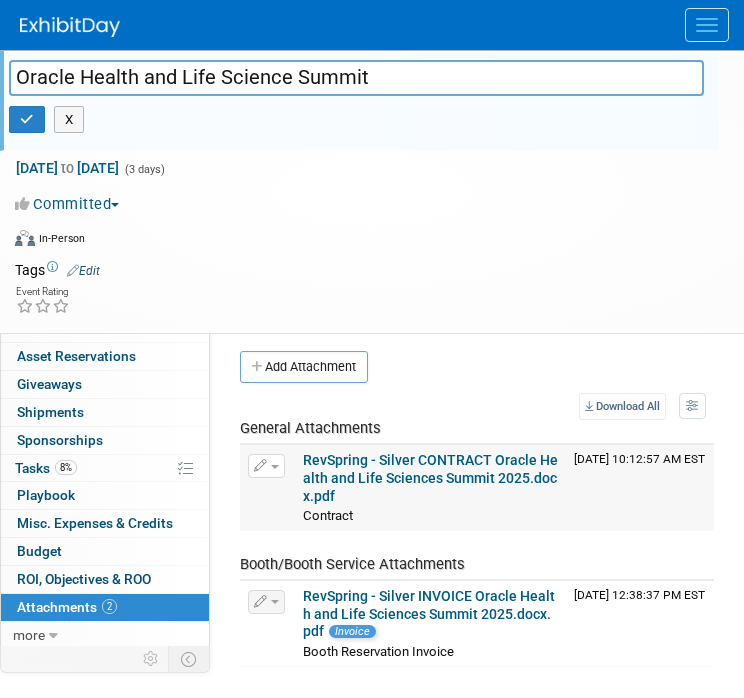 click on "RevSpring - Silver CONTRACT Oracle Health and Life Sciences Summit 2025.docx.pdf" at bounding box center (430, 478) 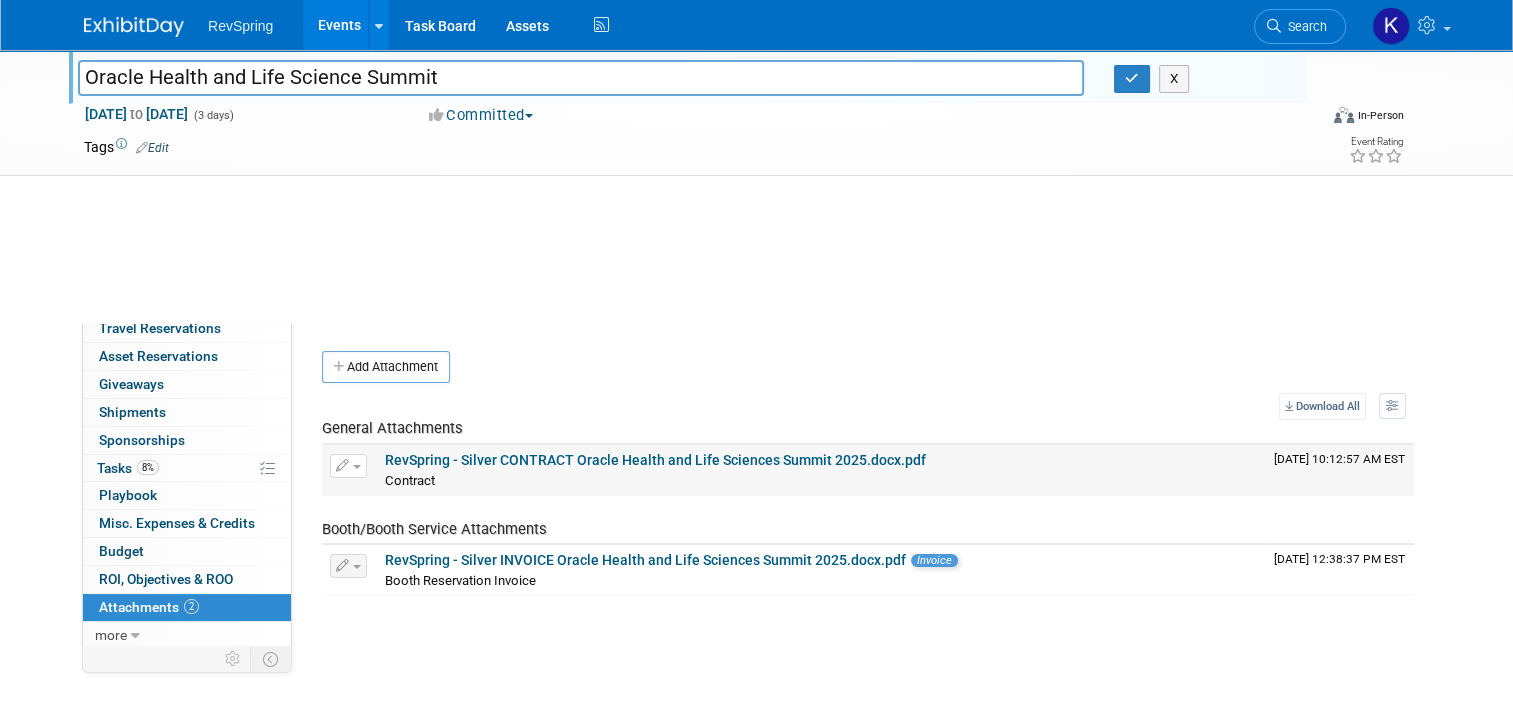 scroll, scrollTop: 0, scrollLeft: 0, axis: both 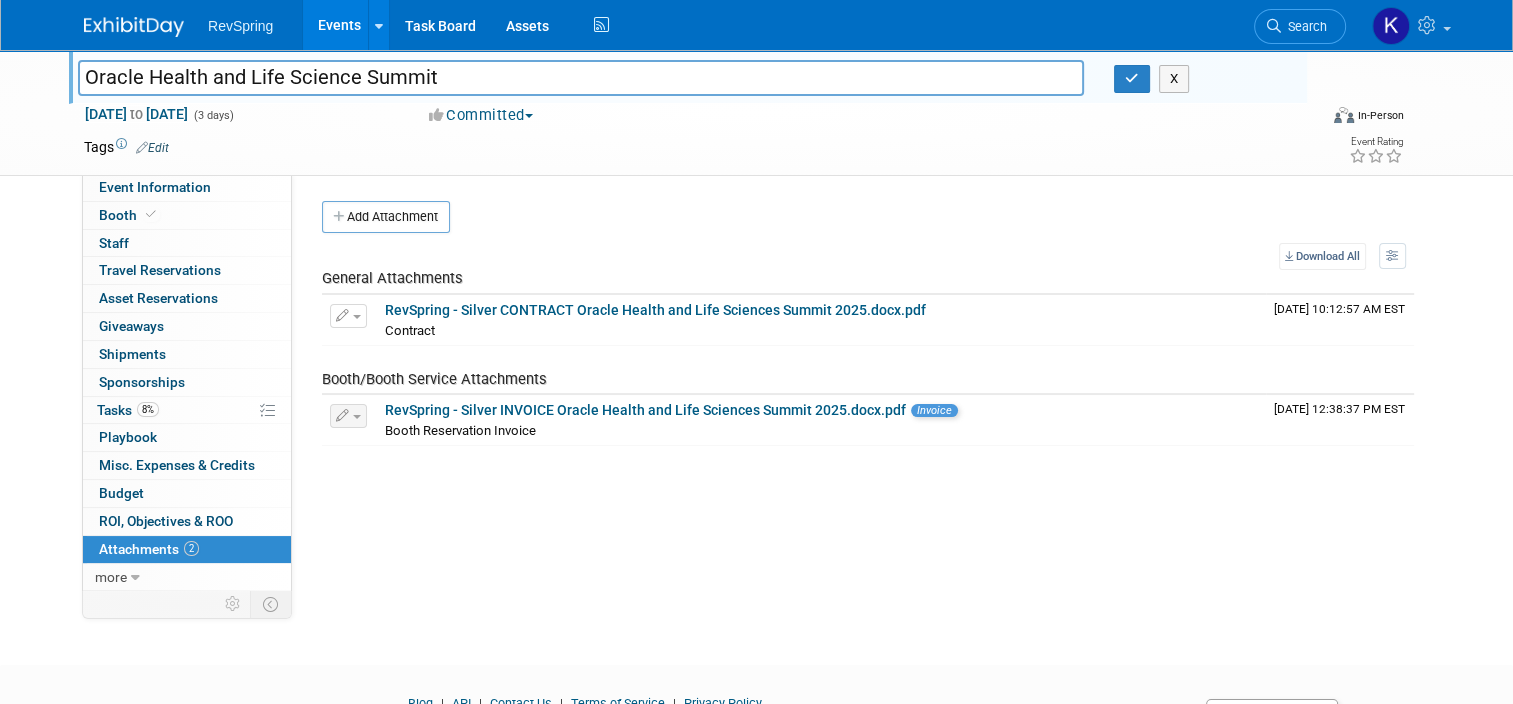 click on "Events" at bounding box center [339, 25] 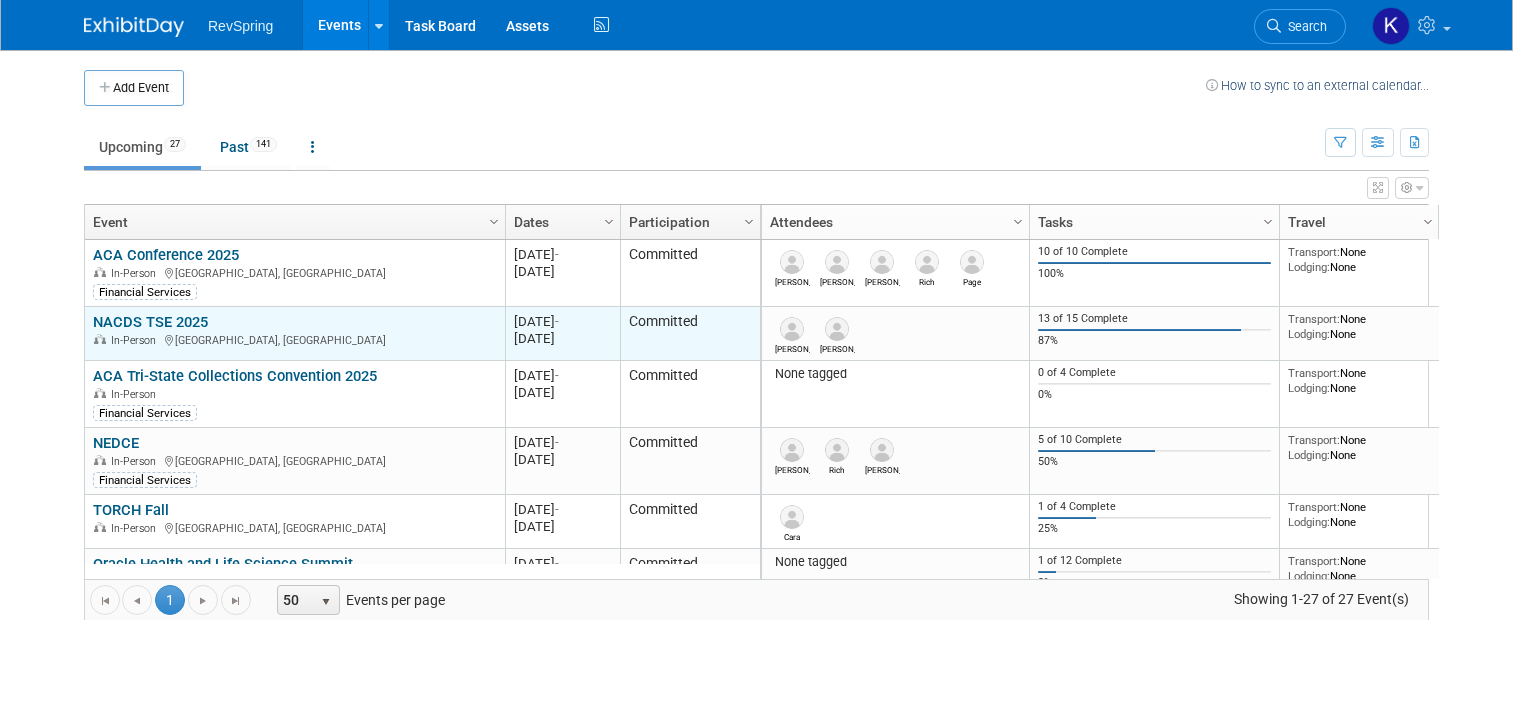 scroll, scrollTop: 0, scrollLeft: 0, axis: both 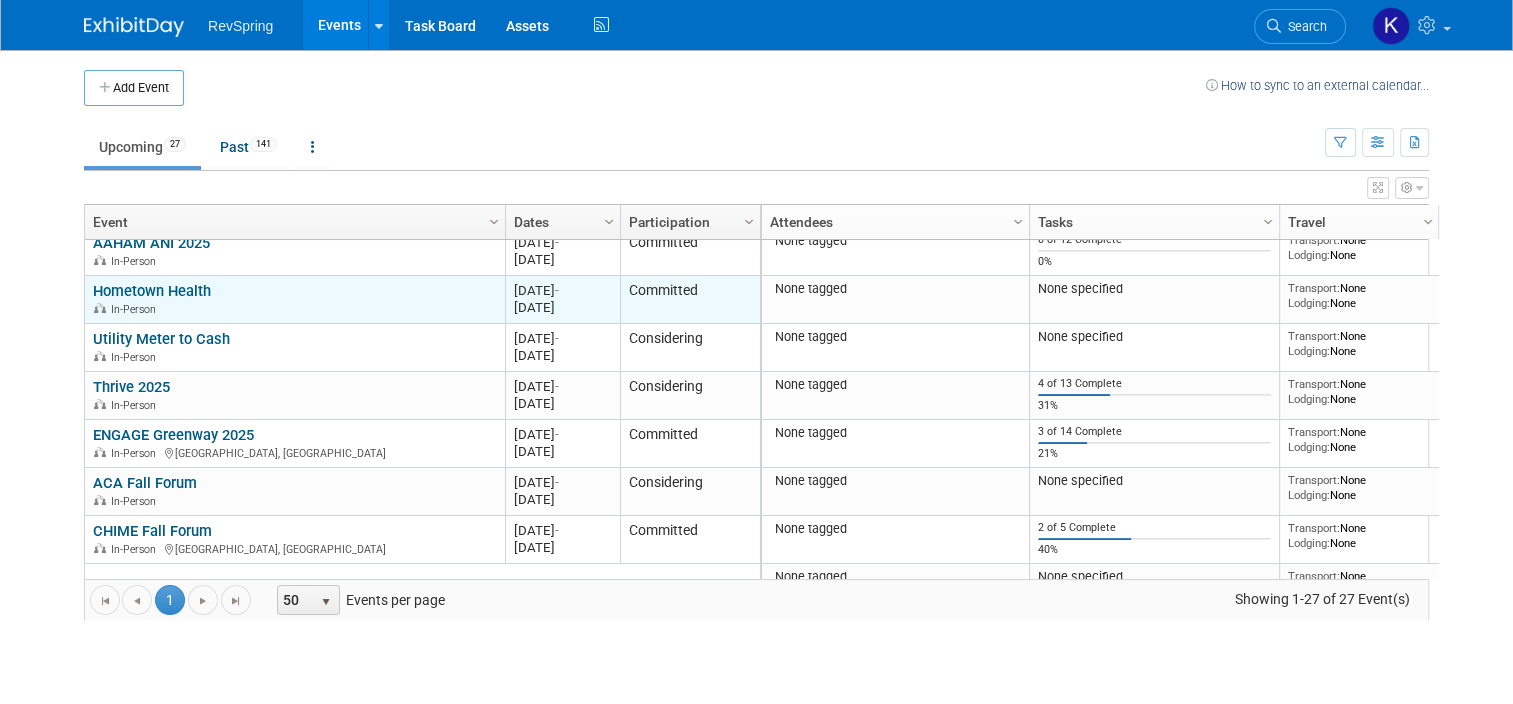 click on "Hometown Health" at bounding box center (152, 291) 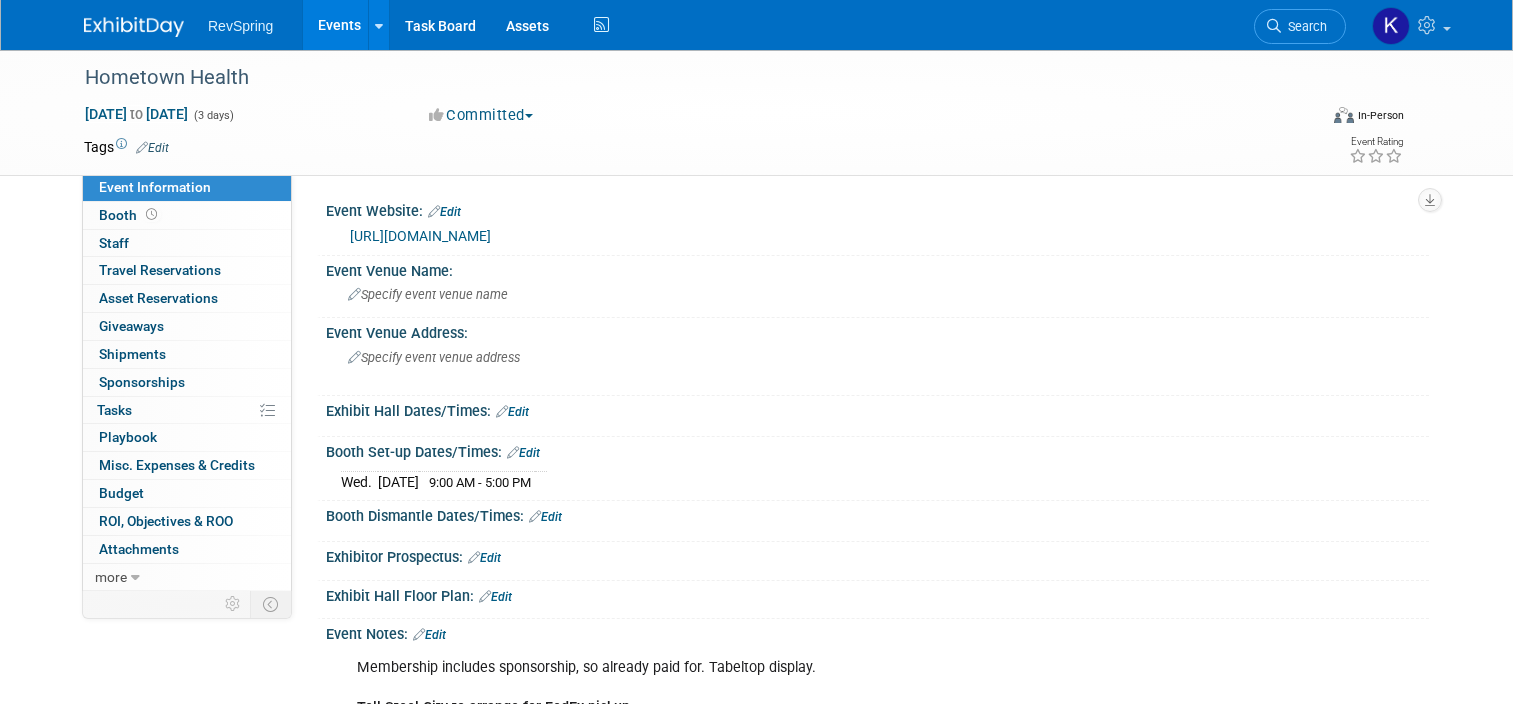 scroll, scrollTop: 0, scrollLeft: 0, axis: both 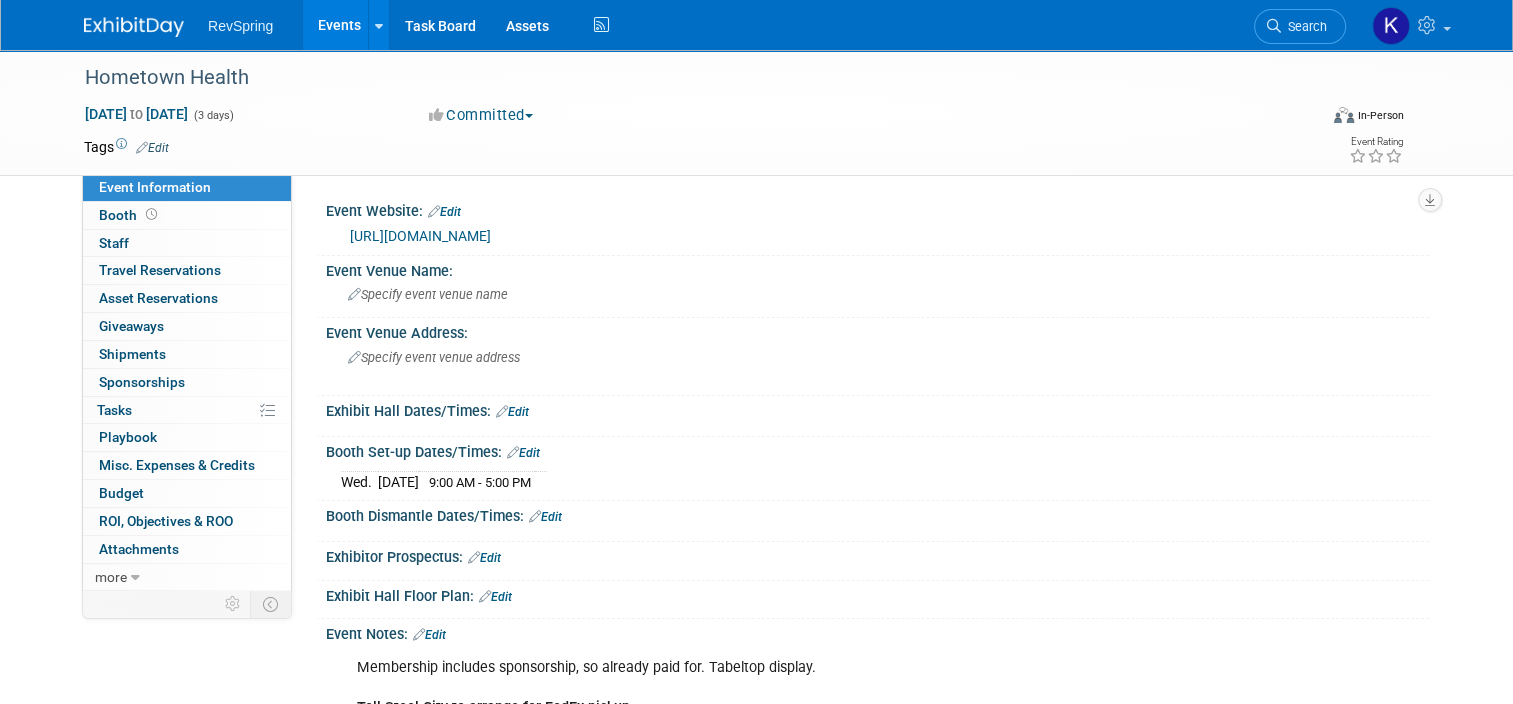 click on "Events" at bounding box center (339, 25) 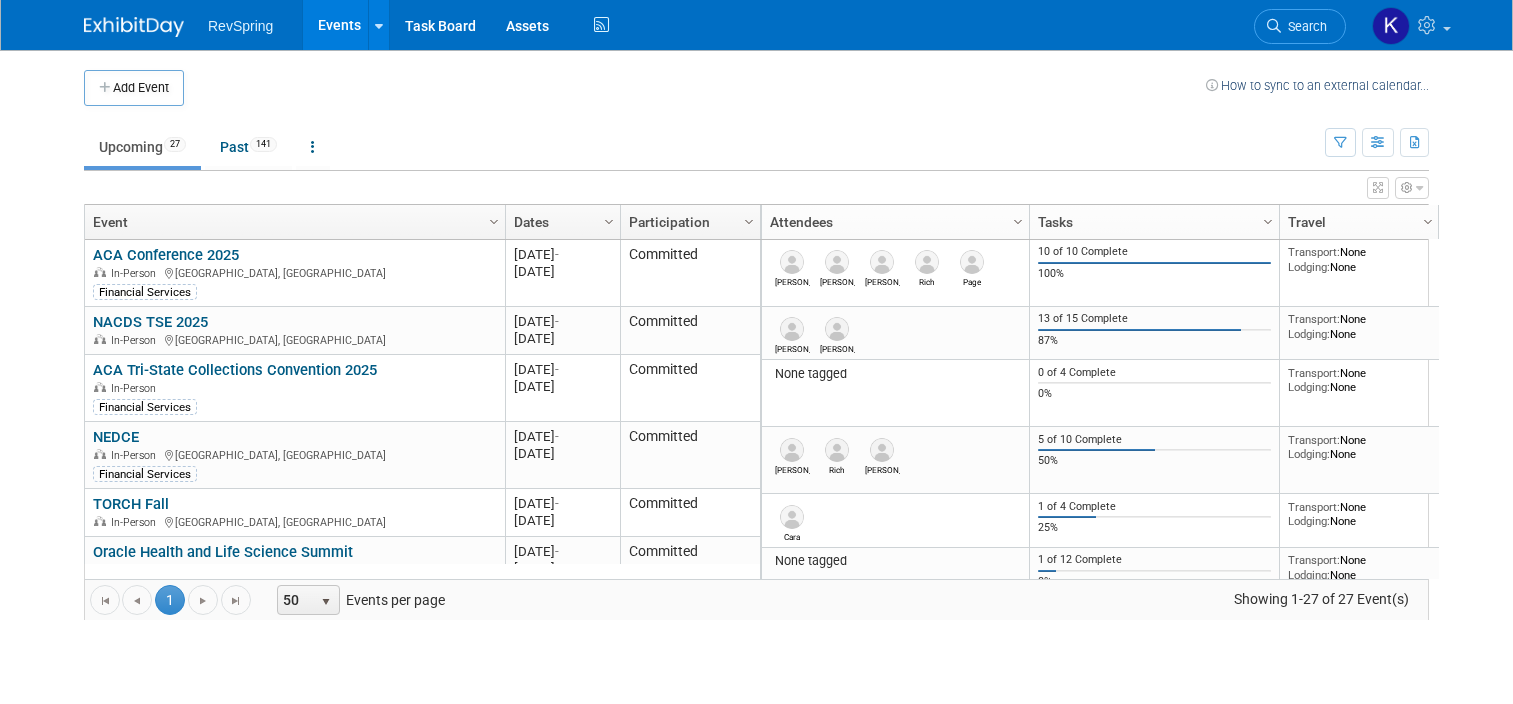 scroll, scrollTop: 0, scrollLeft: 0, axis: both 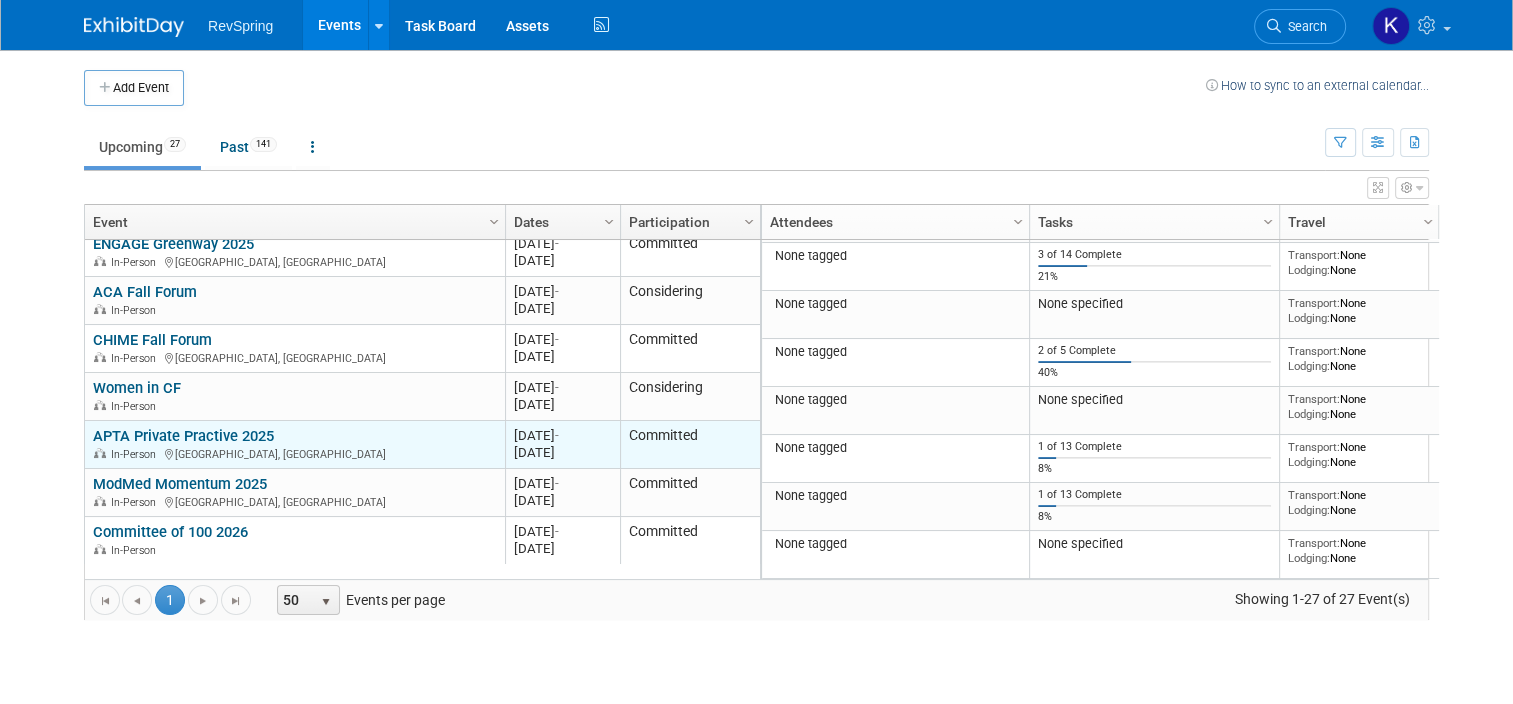 click on "APTA Private Practive 2025" at bounding box center (183, 436) 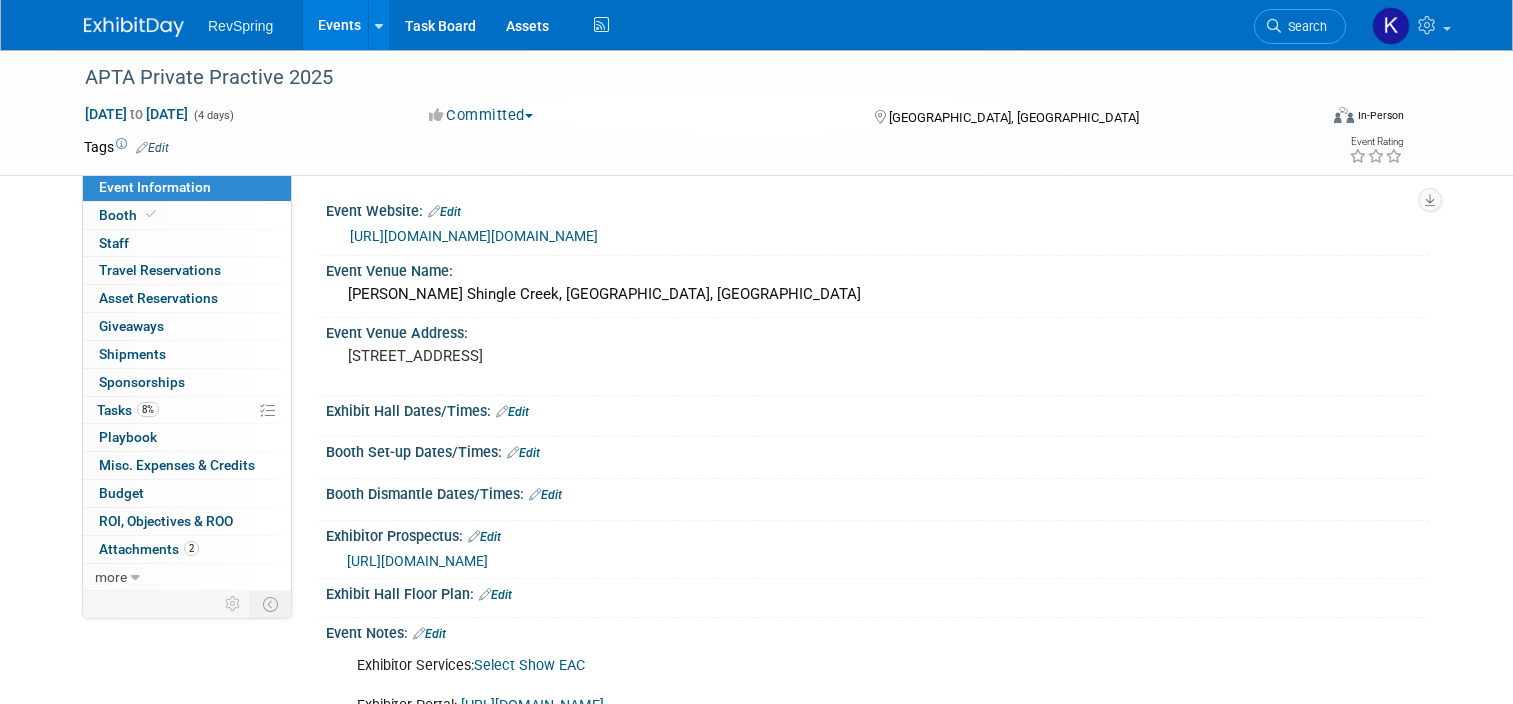 scroll, scrollTop: 0, scrollLeft: 0, axis: both 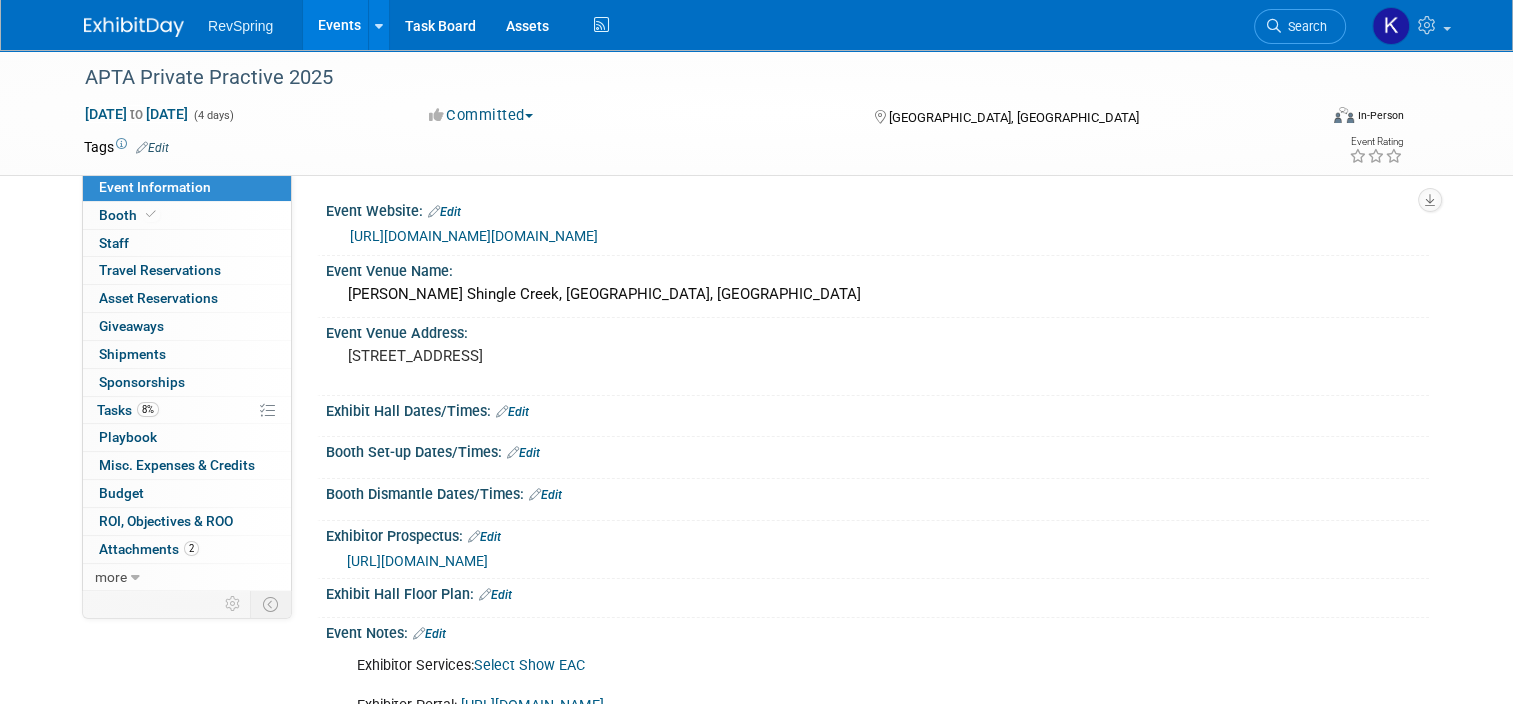 click on "Events" at bounding box center (339, 25) 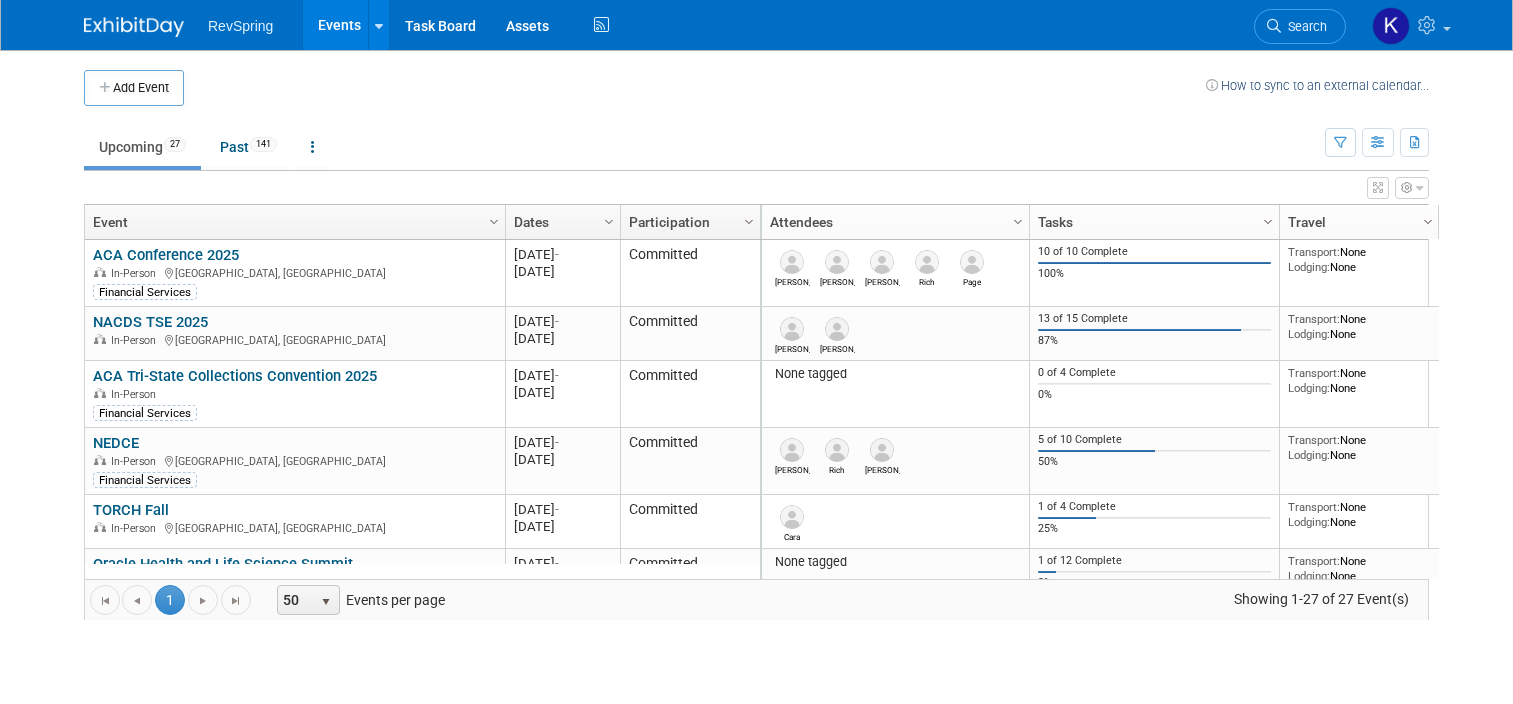 scroll, scrollTop: 0, scrollLeft: 0, axis: both 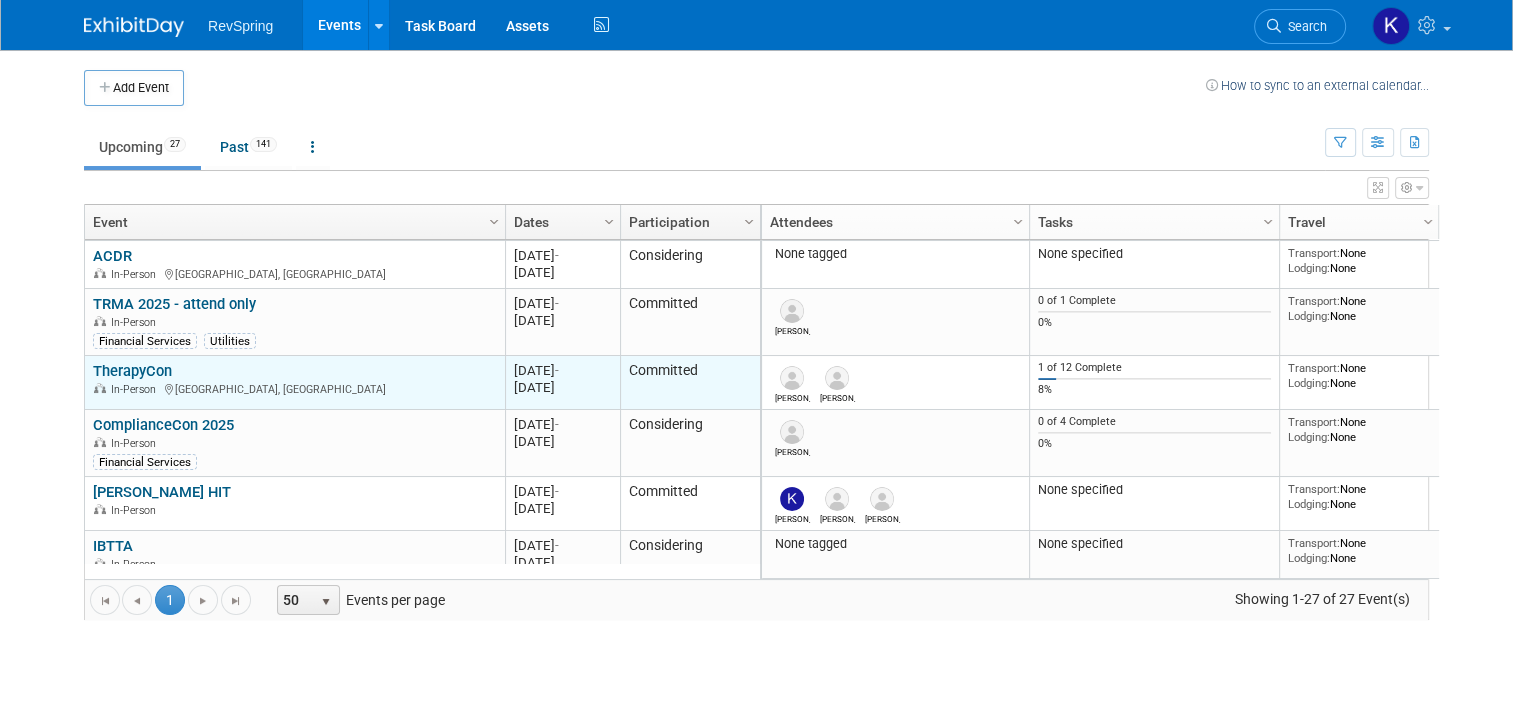 click on "TherapyCon" at bounding box center (132, 371) 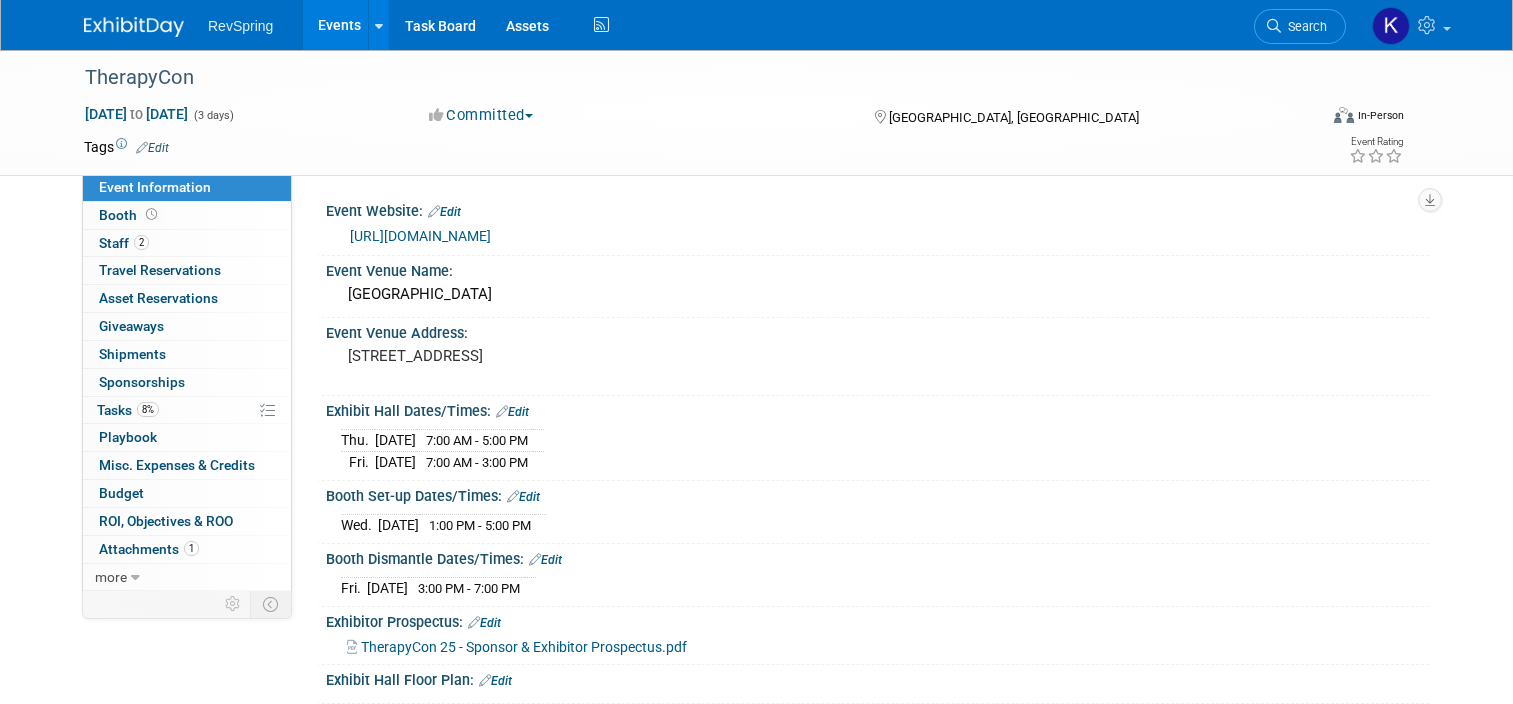 scroll, scrollTop: 0, scrollLeft: 0, axis: both 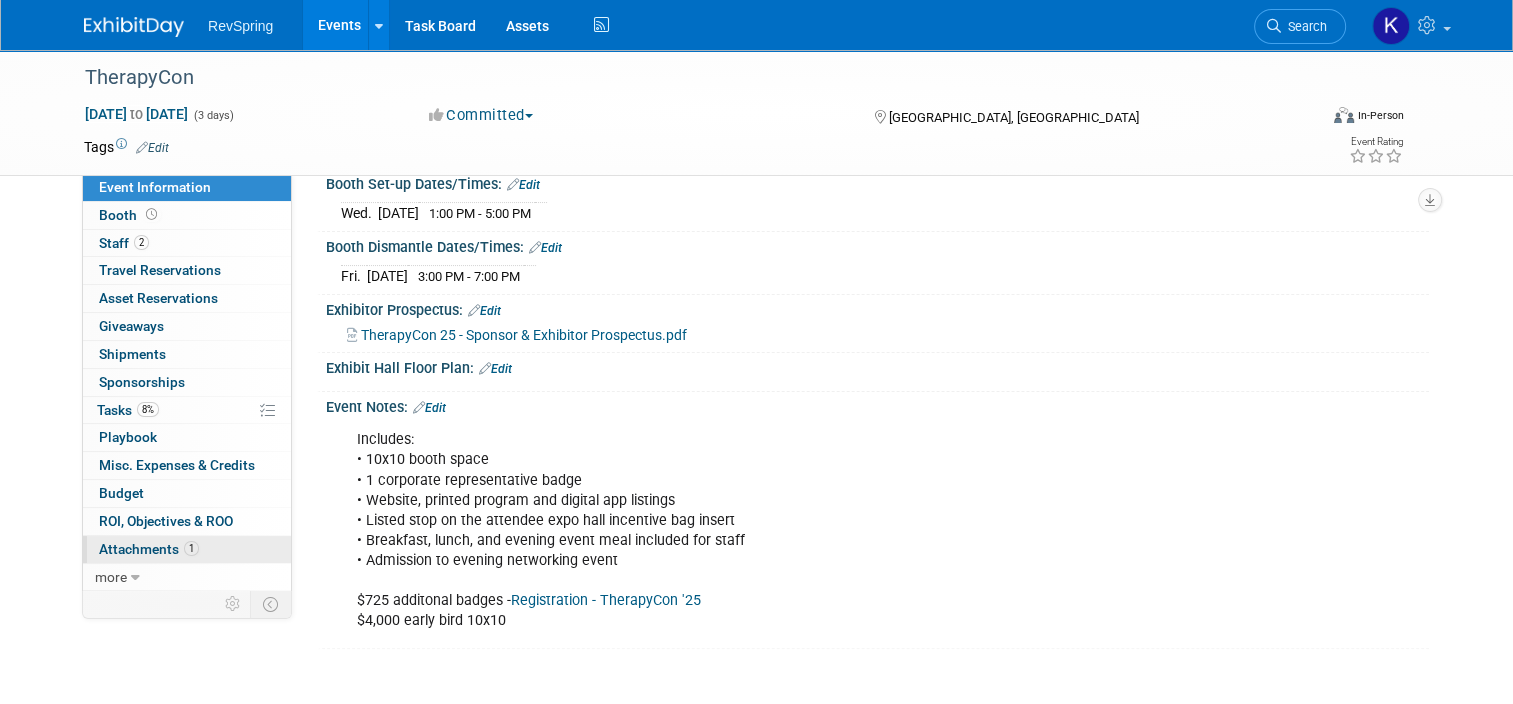 click on "1
Attachments 1" at bounding box center (187, 549) 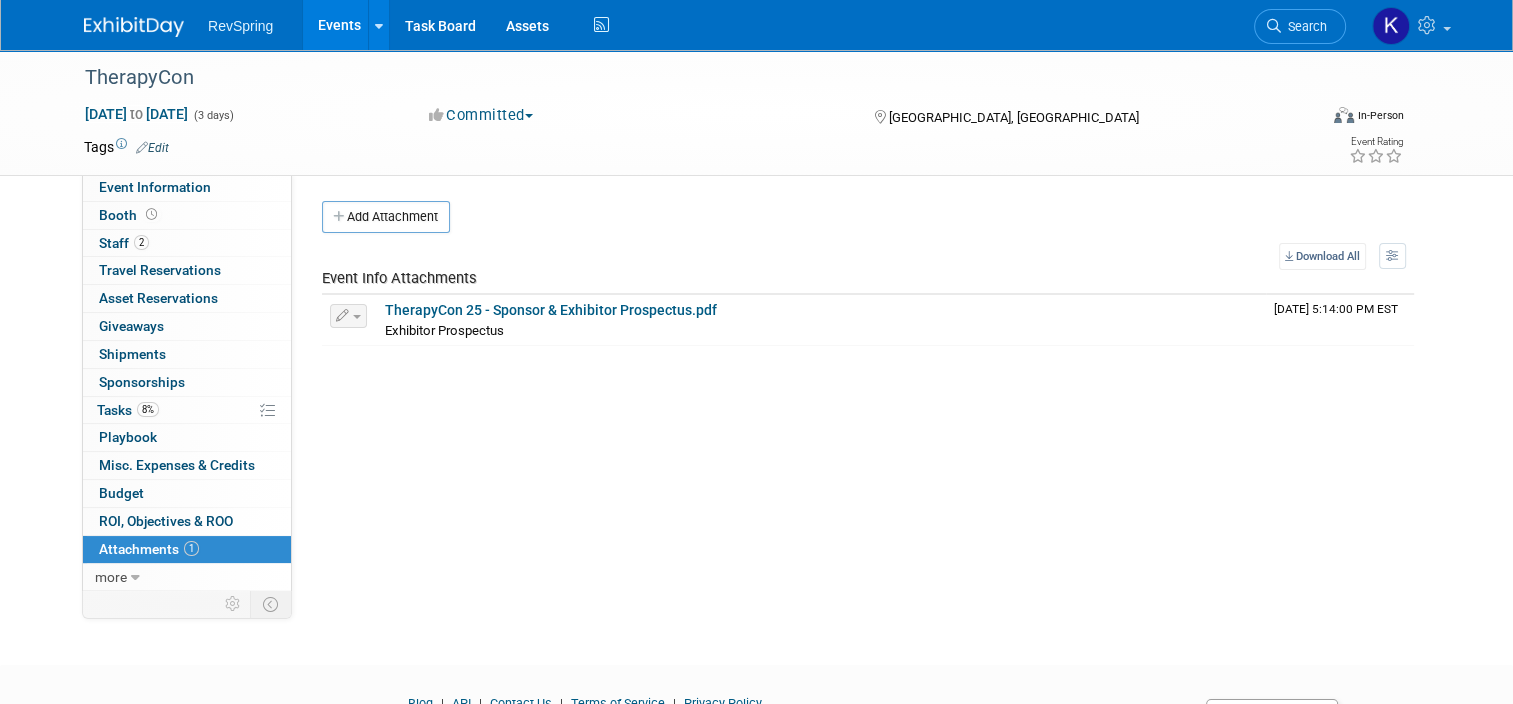 click on "Events" at bounding box center [339, 25] 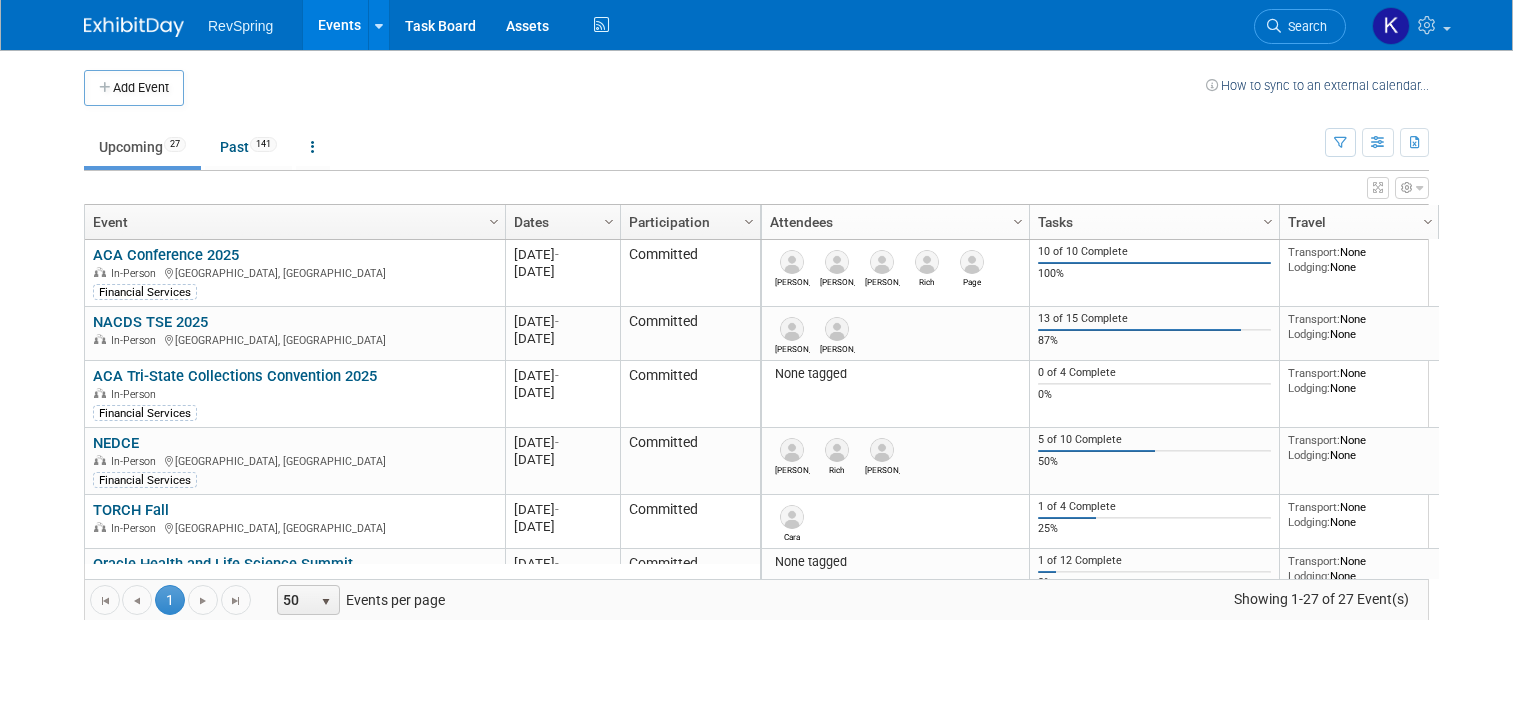 scroll, scrollTop: 0, scrollLeft: 0, axis: both 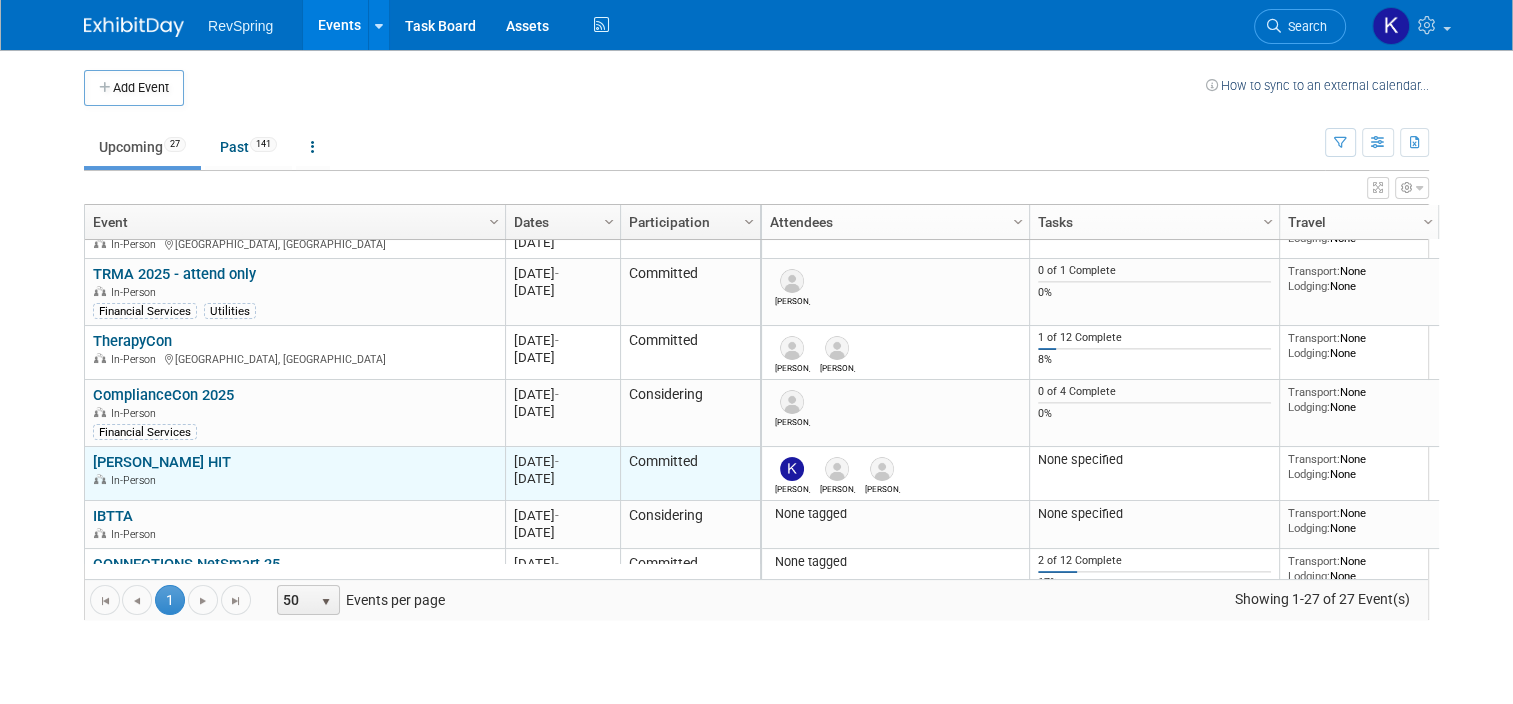 click on "[PERSON_NAME] HIT" at bounding box center [162, 462] 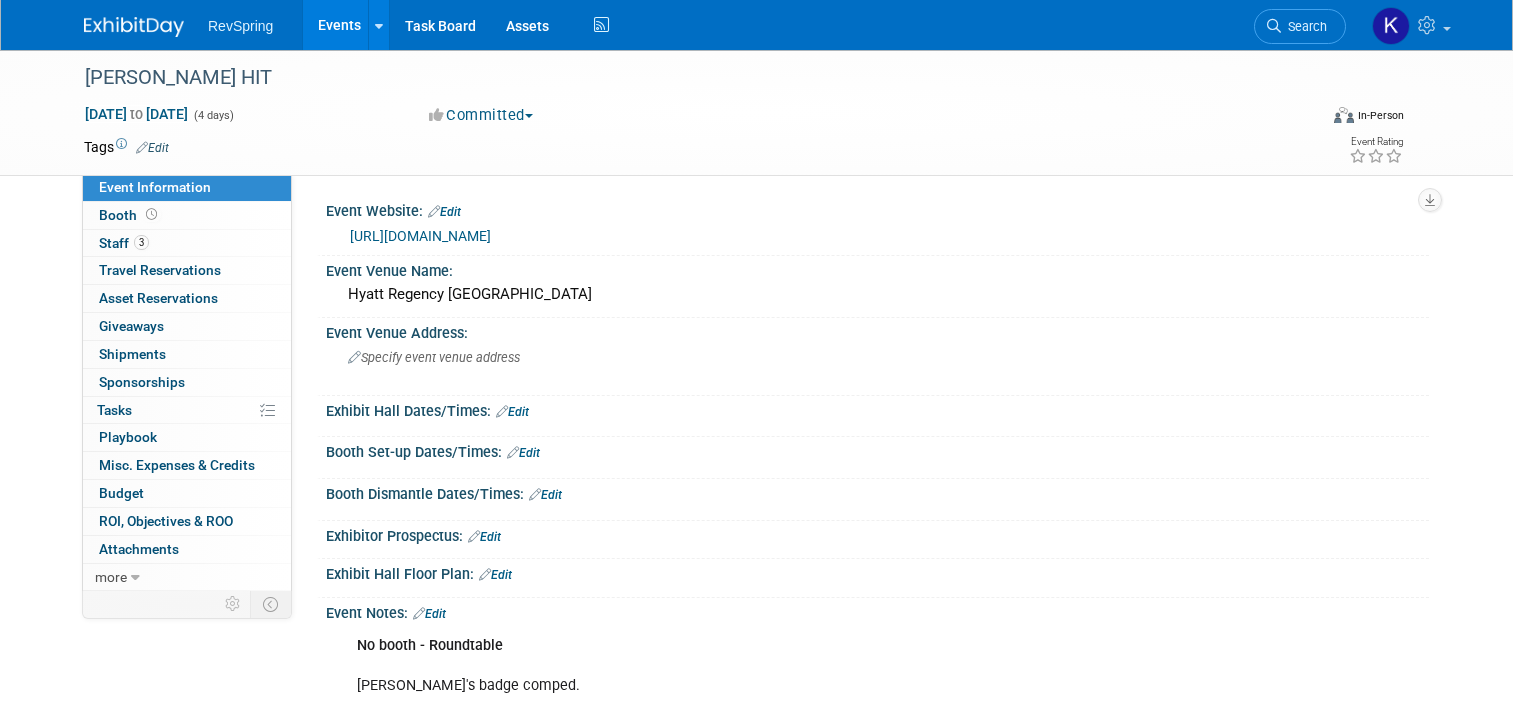scroll, scrollTop: 0, scrollLeft: 0, axis: both 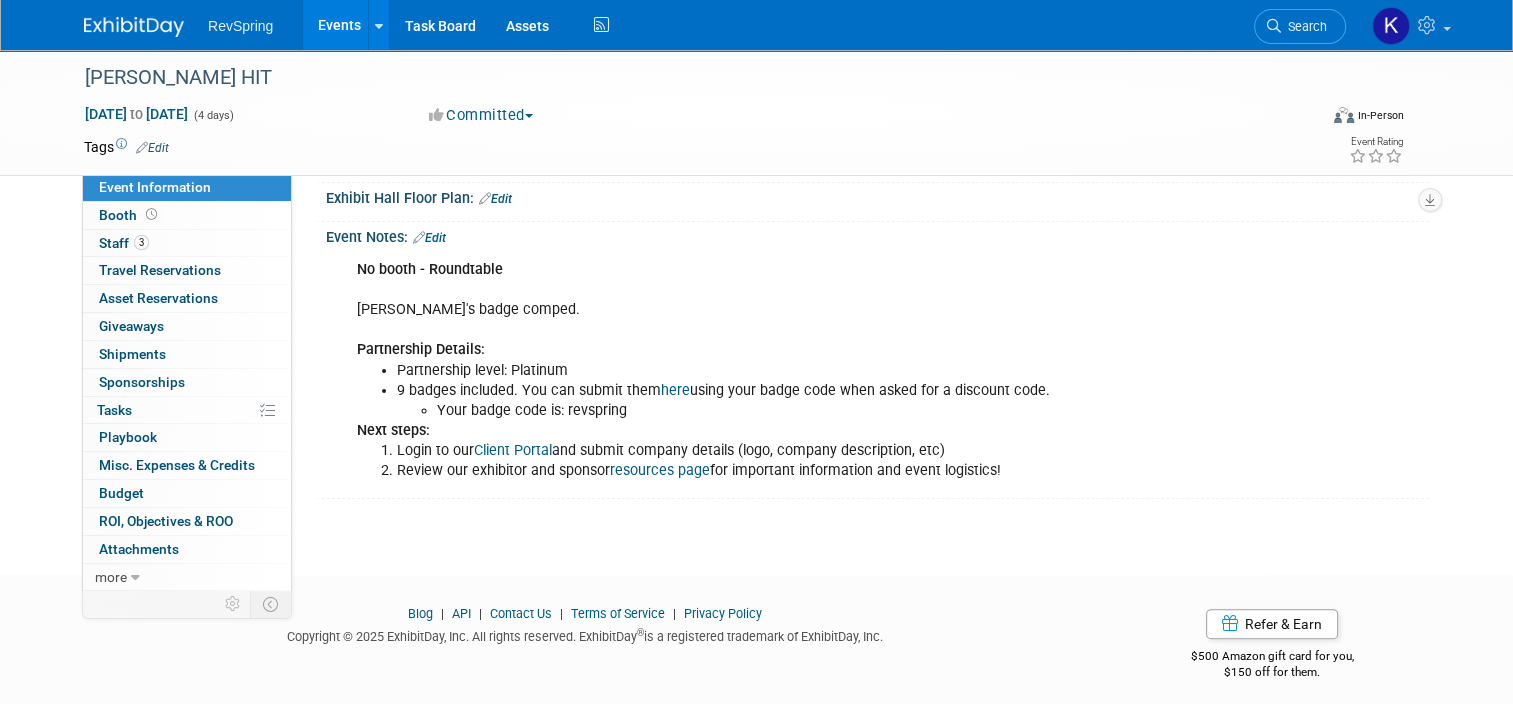 click on "Events" at bounding box center (339, 25) 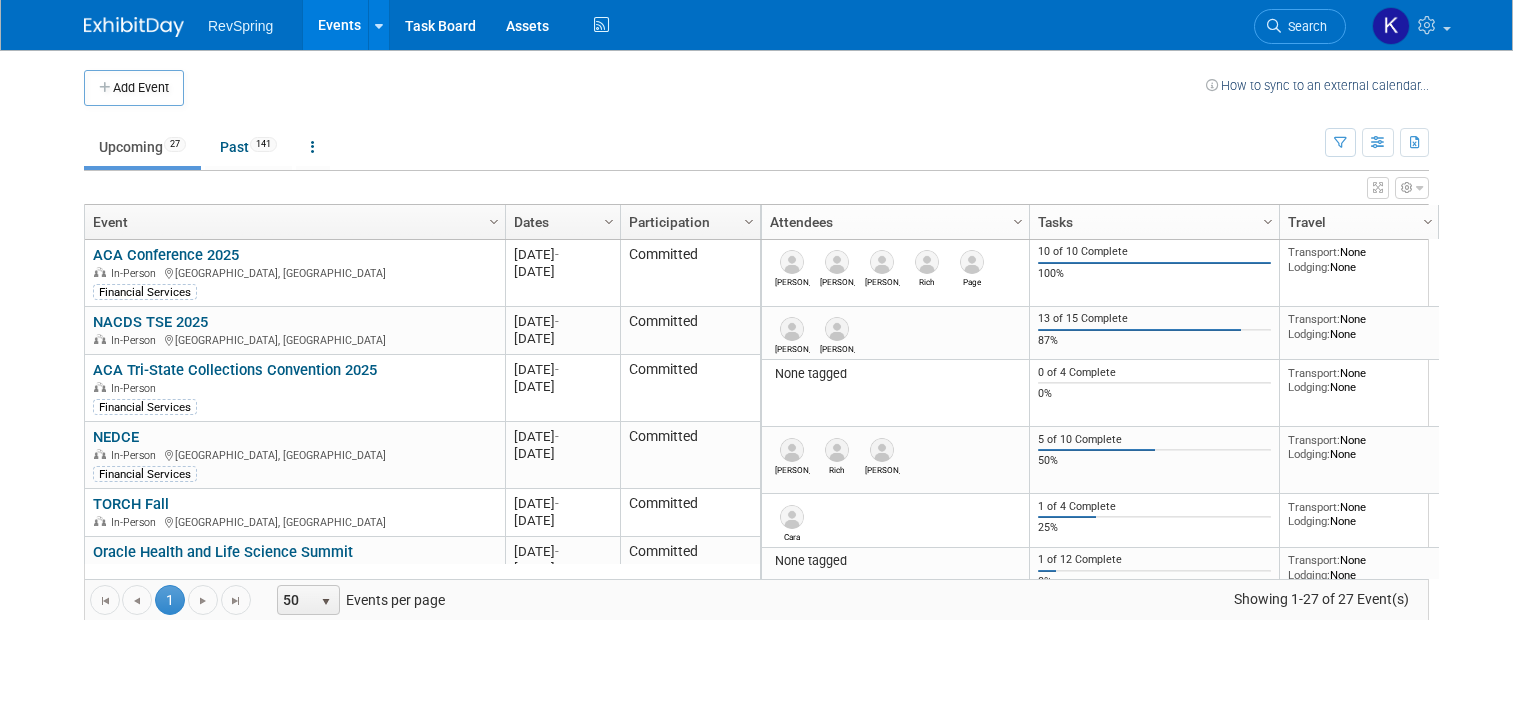 scroll, scrollTop: 0, scrollLeft: 0, axis: both 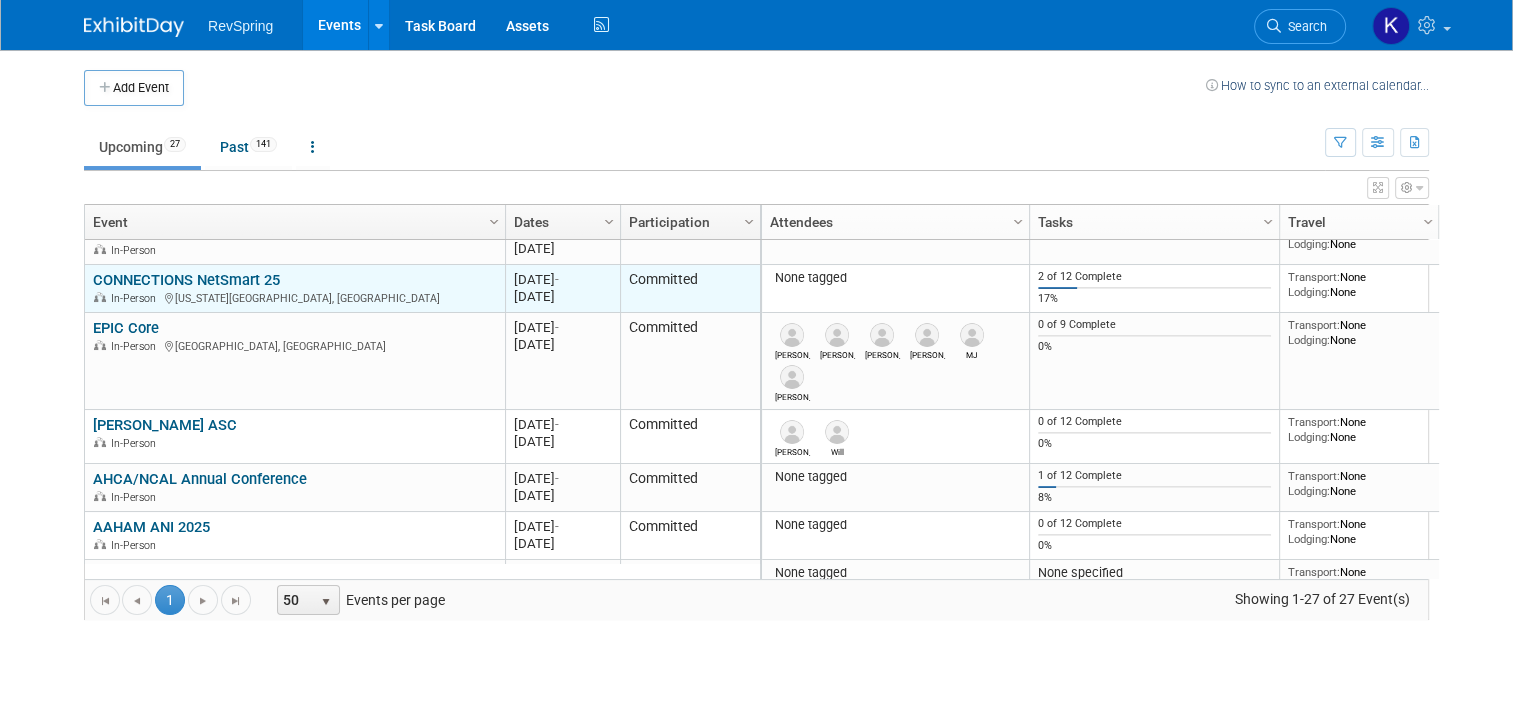 click on "CONNECTIONS NetSmart 25" at bounding box center (186, 280) 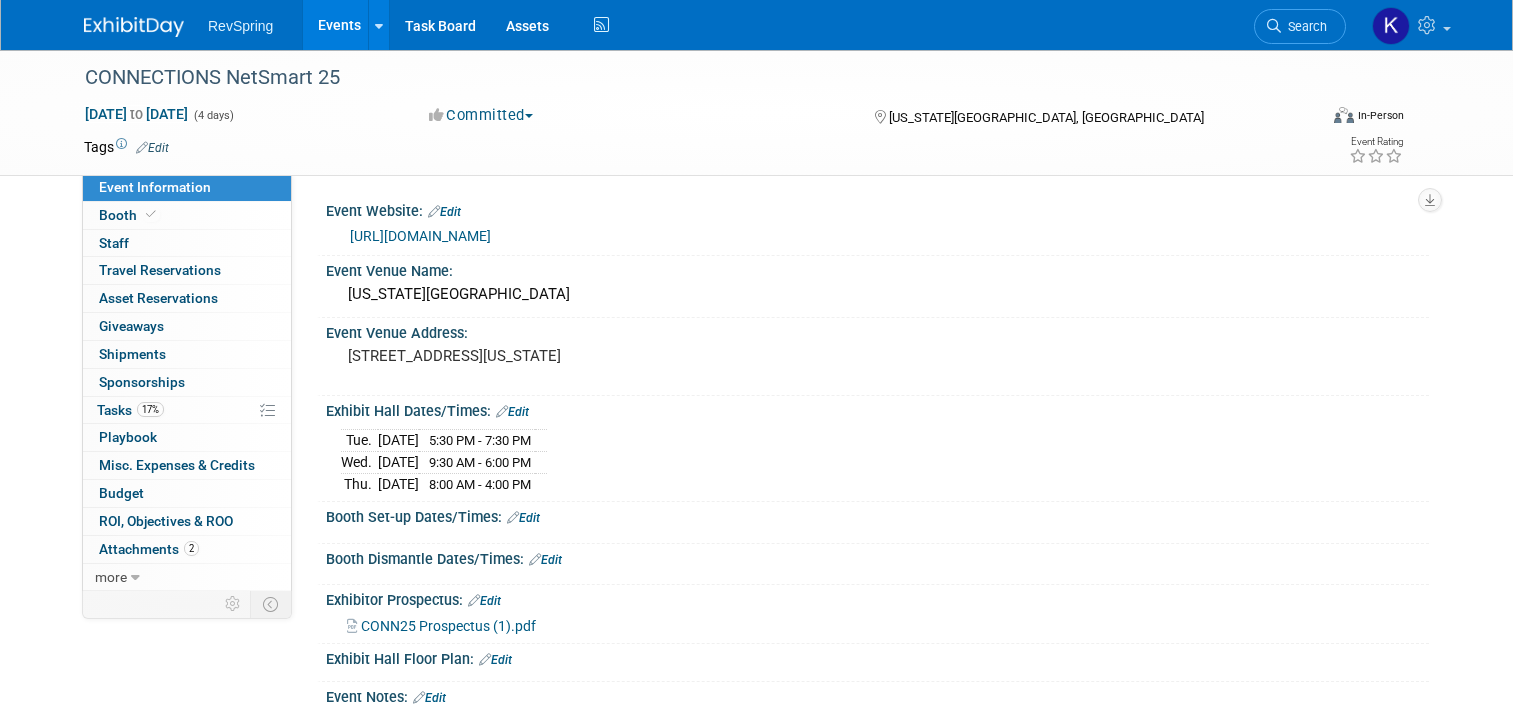 scroll, scrollTop: 0, scrollLeft: 0, axis: both 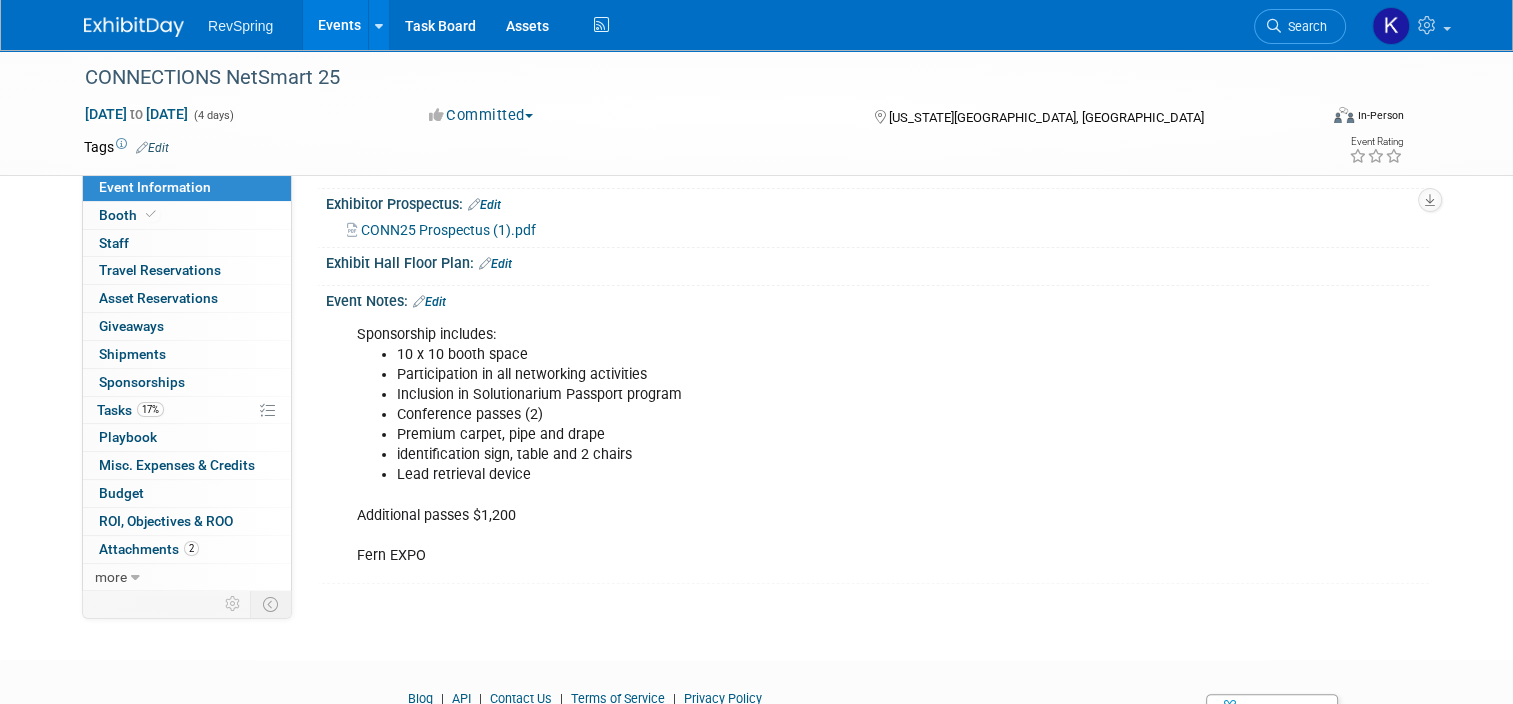 click on "Conference passes (2)" at bounding box center (800, 415) 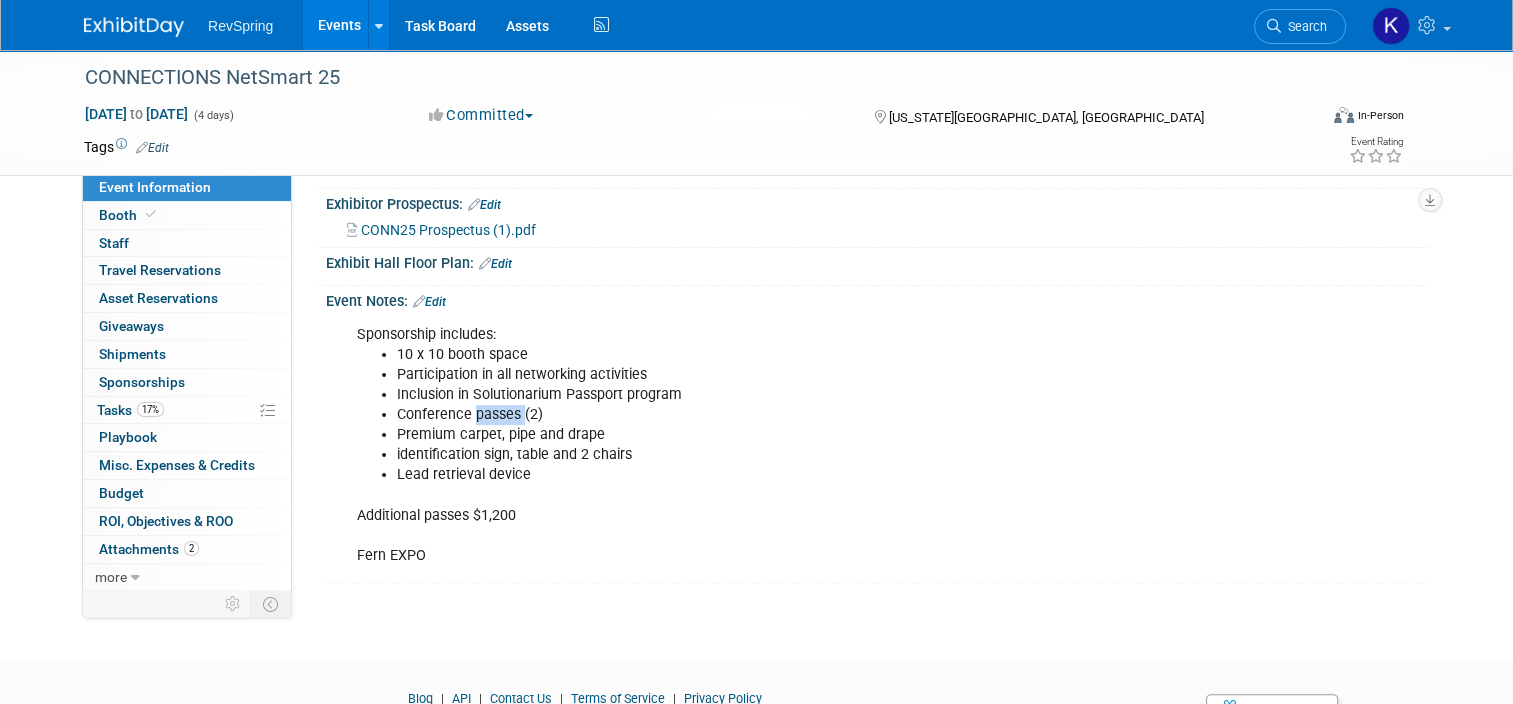 click on "Conference passes (2)" at bounding box center [800, 415] 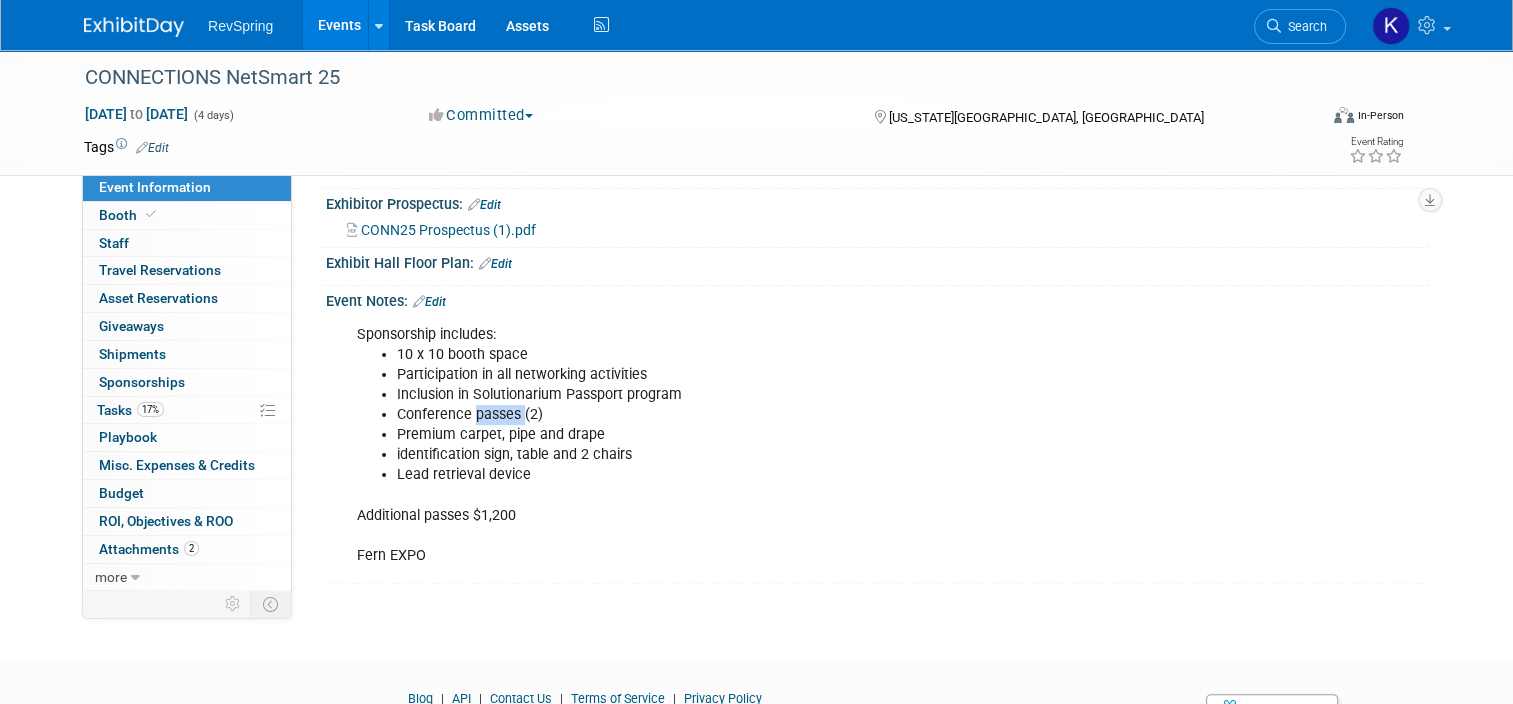 click on "Events" at bounding box center [339, 25] 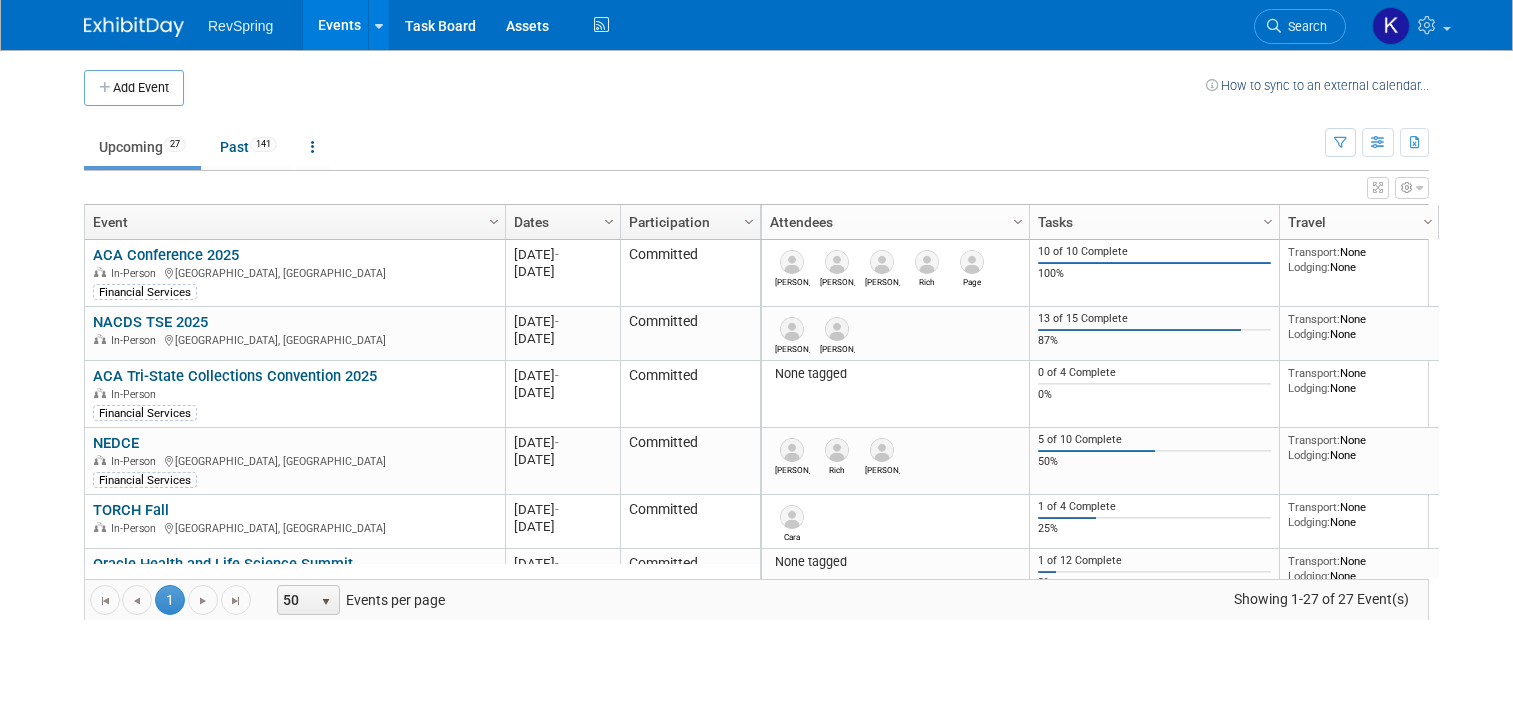 scroll, scrollTop: 0, scrollLeft: 0, axis: both 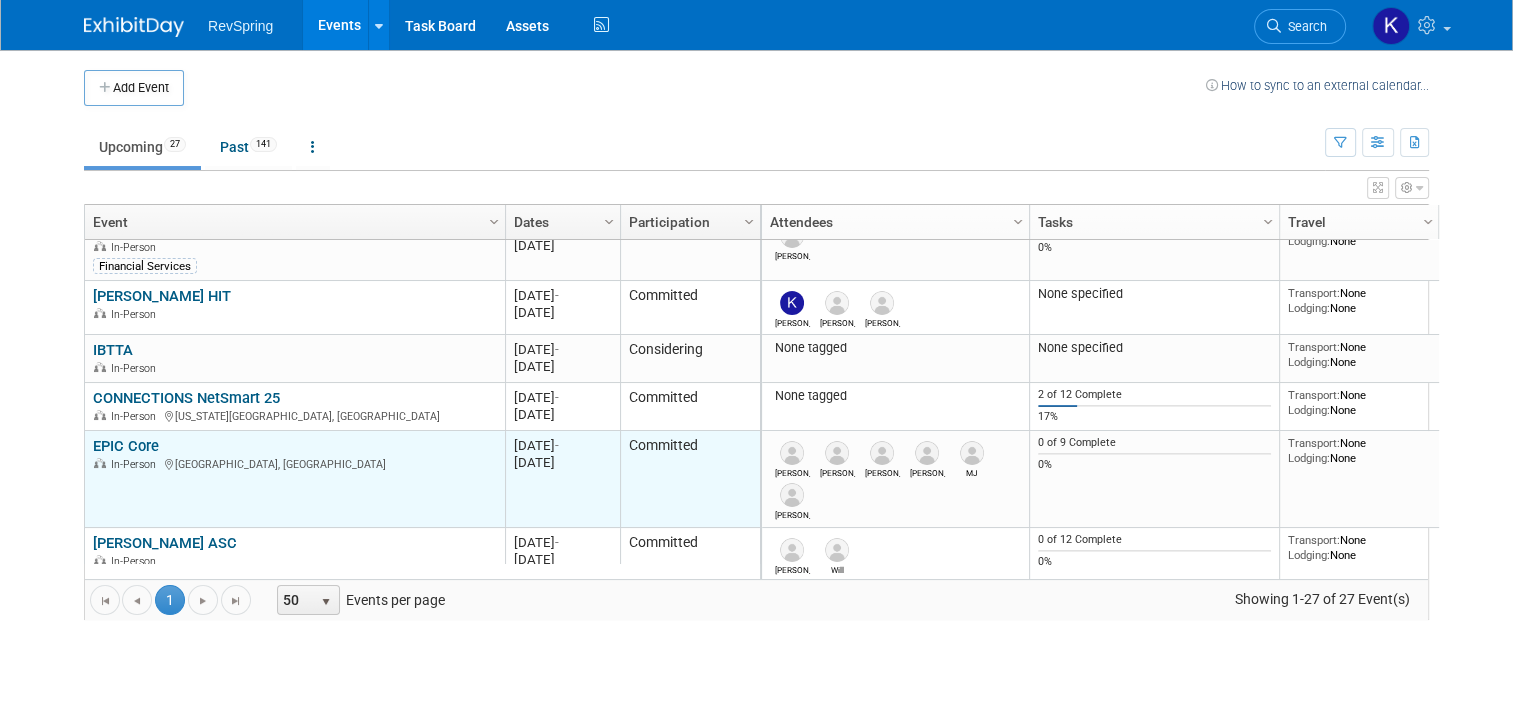 click on "EPIC Core" at bounding box center [126, 446] 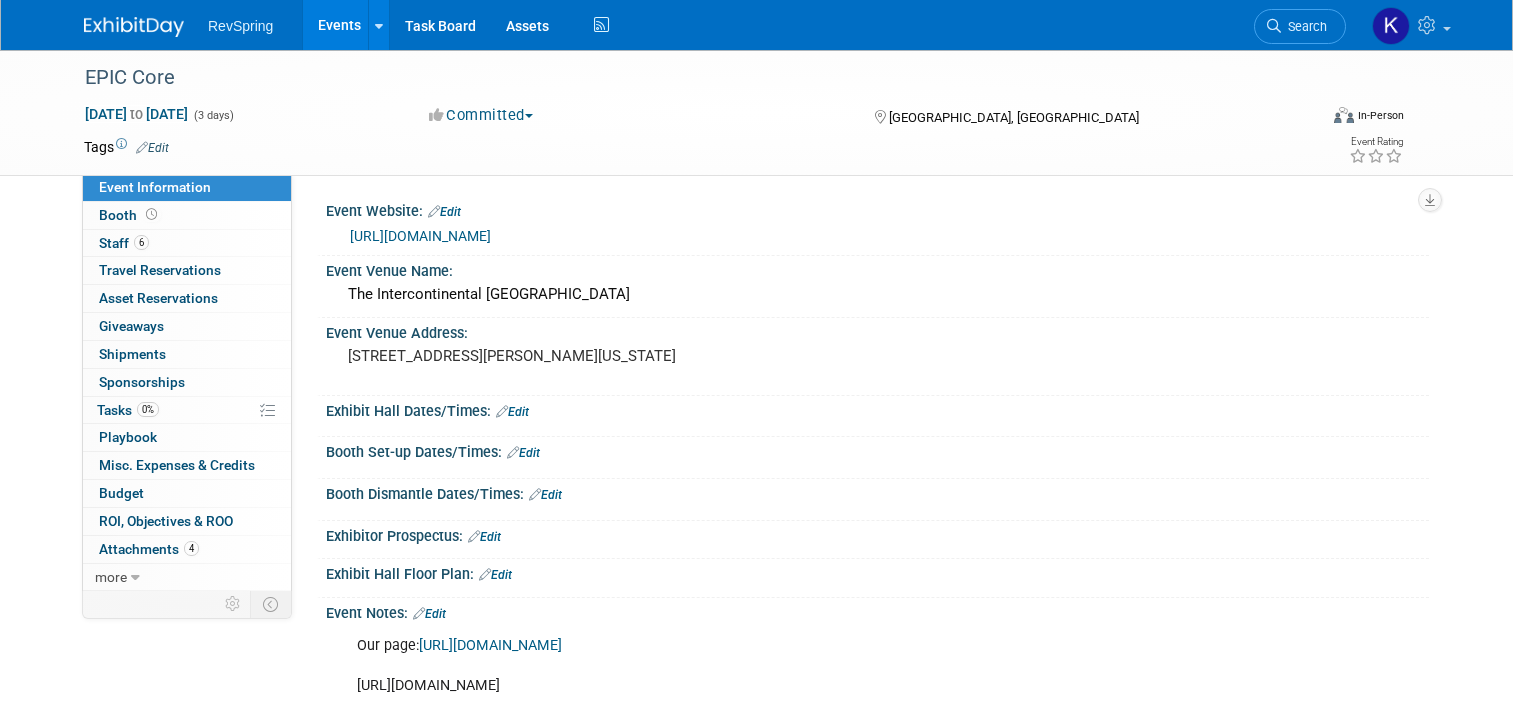 scroll, scrollTop: 0, scrollLeft: 0, axis: both 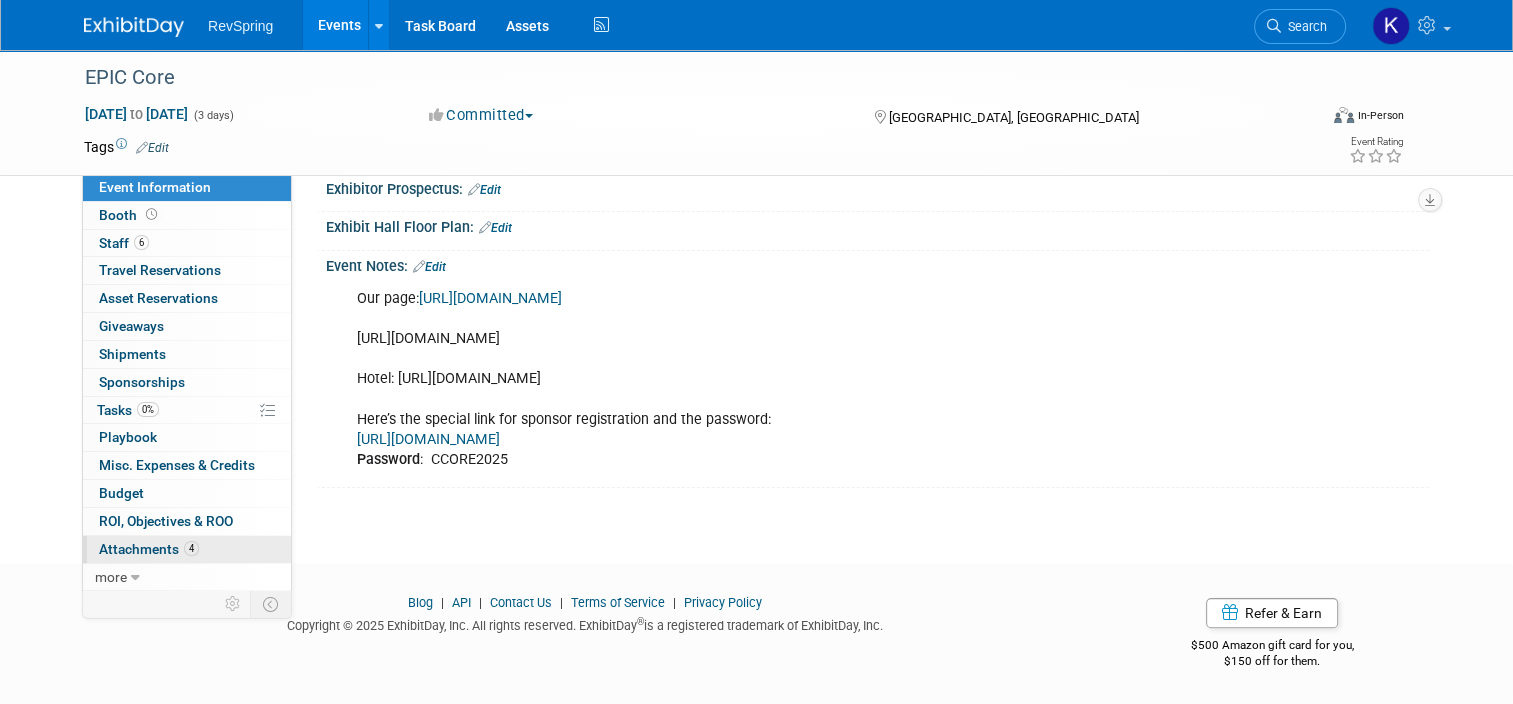 click on "Attachments 4" at bounding box center (149, 549) 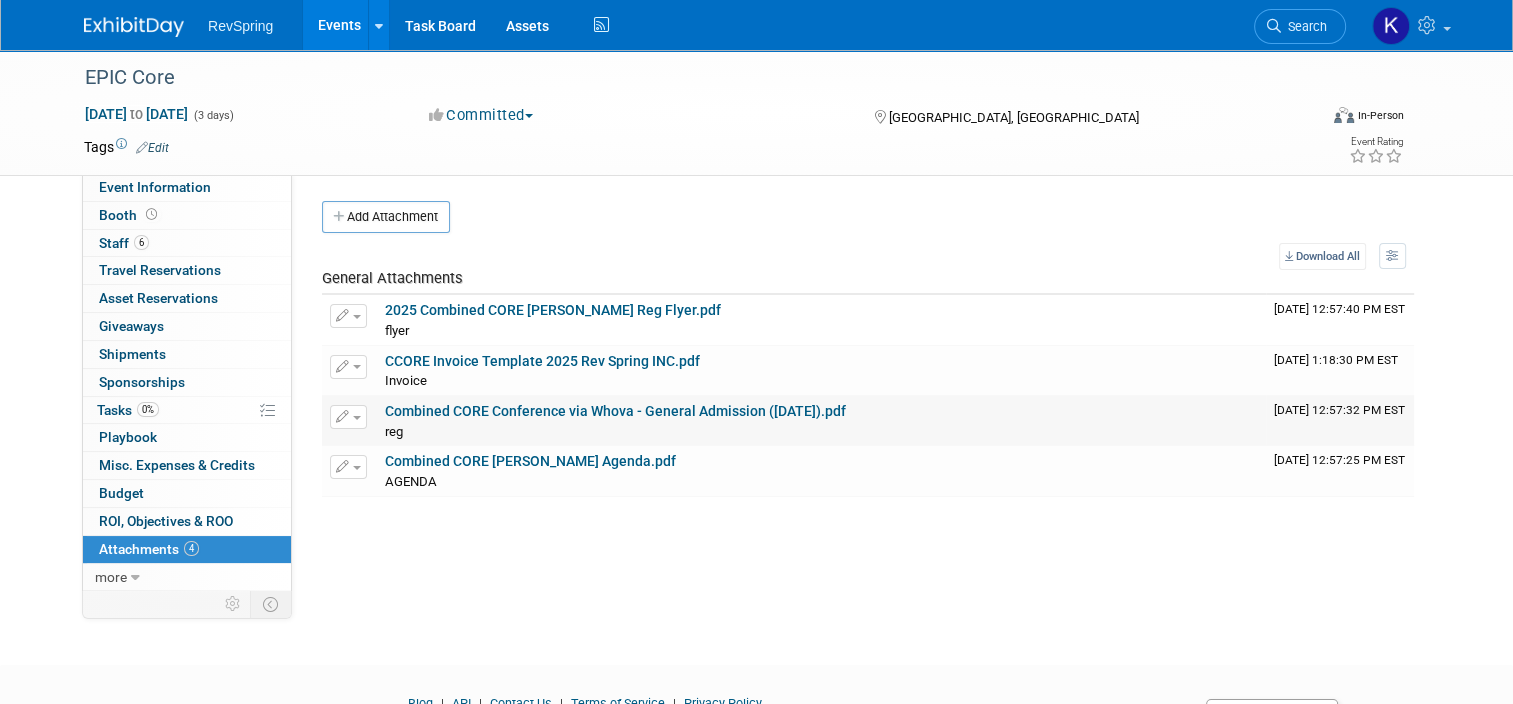 click on "Combined CORE Conference via Whova - General Admission (Oct 2025).pdf" at bounding box center [615, 411] 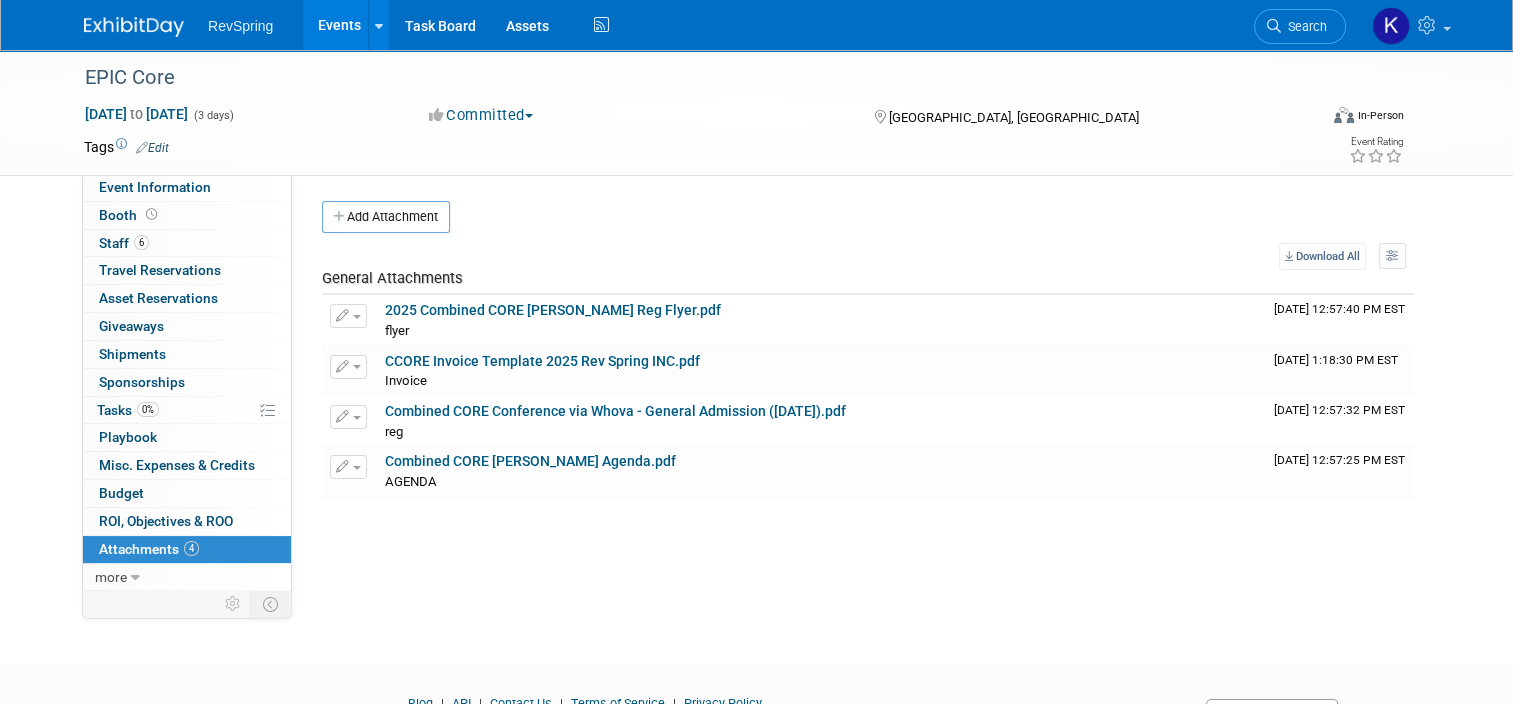 click on "Events" at bounding box center (339, 25) 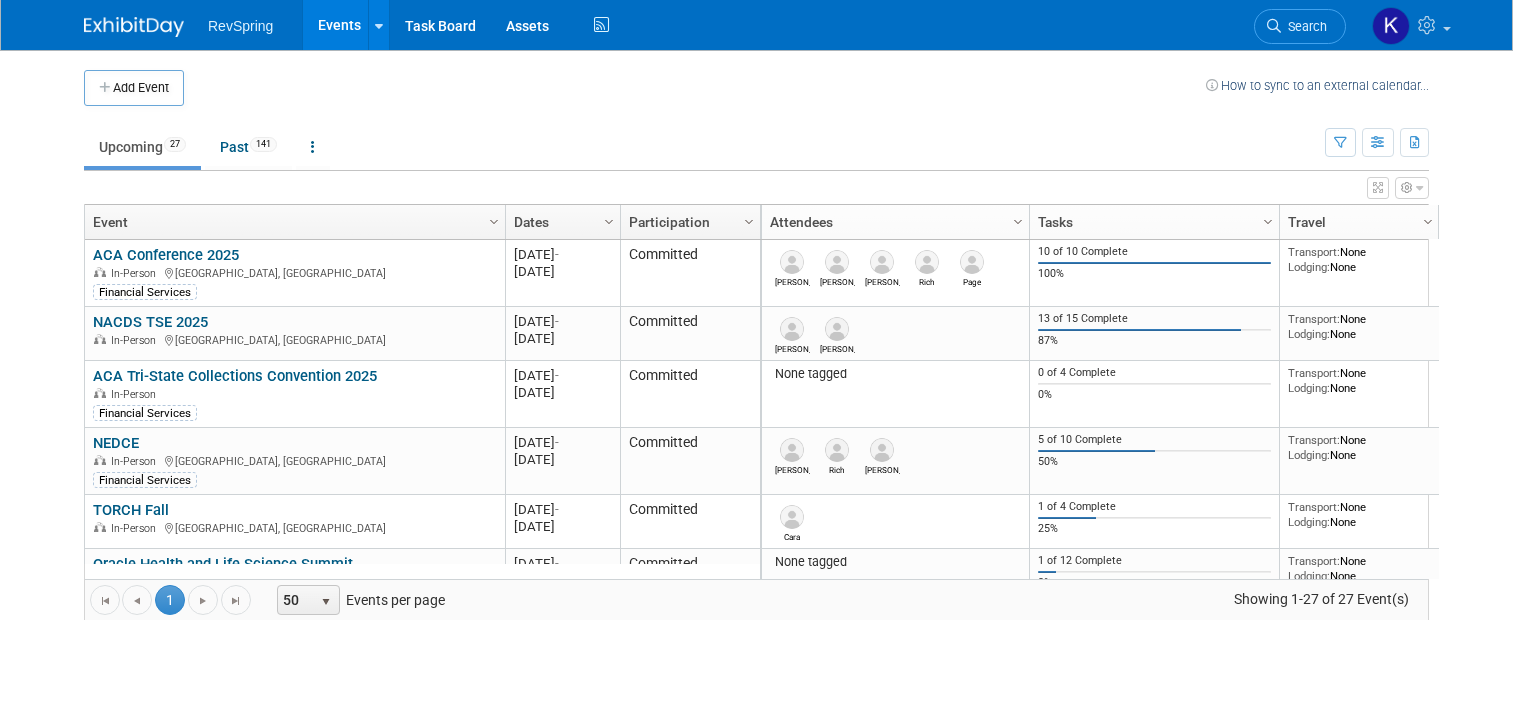 scroll, scrollTop: 0, scrollLeft: 0, axis: both 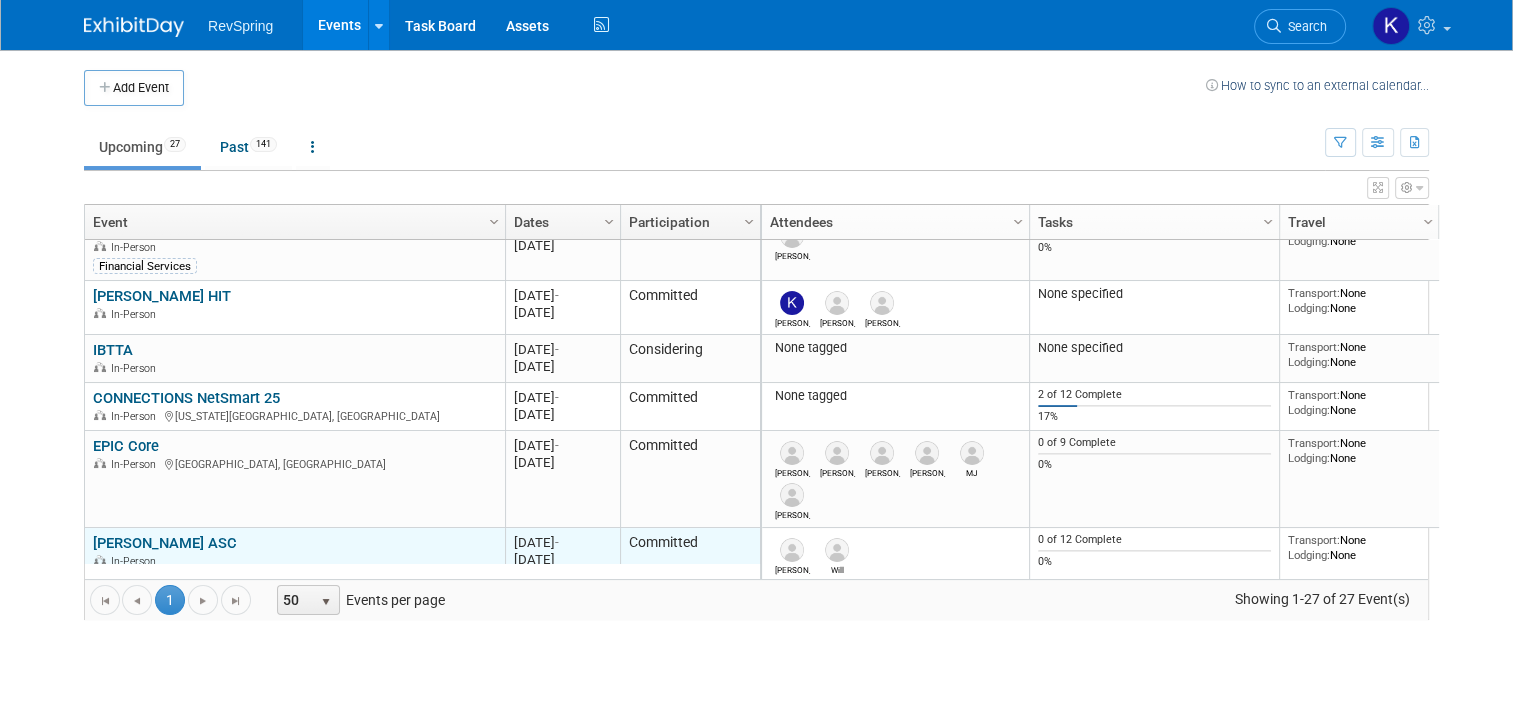 click on "[PERSON_NAME] ASC" at bounding box center (165, 543) 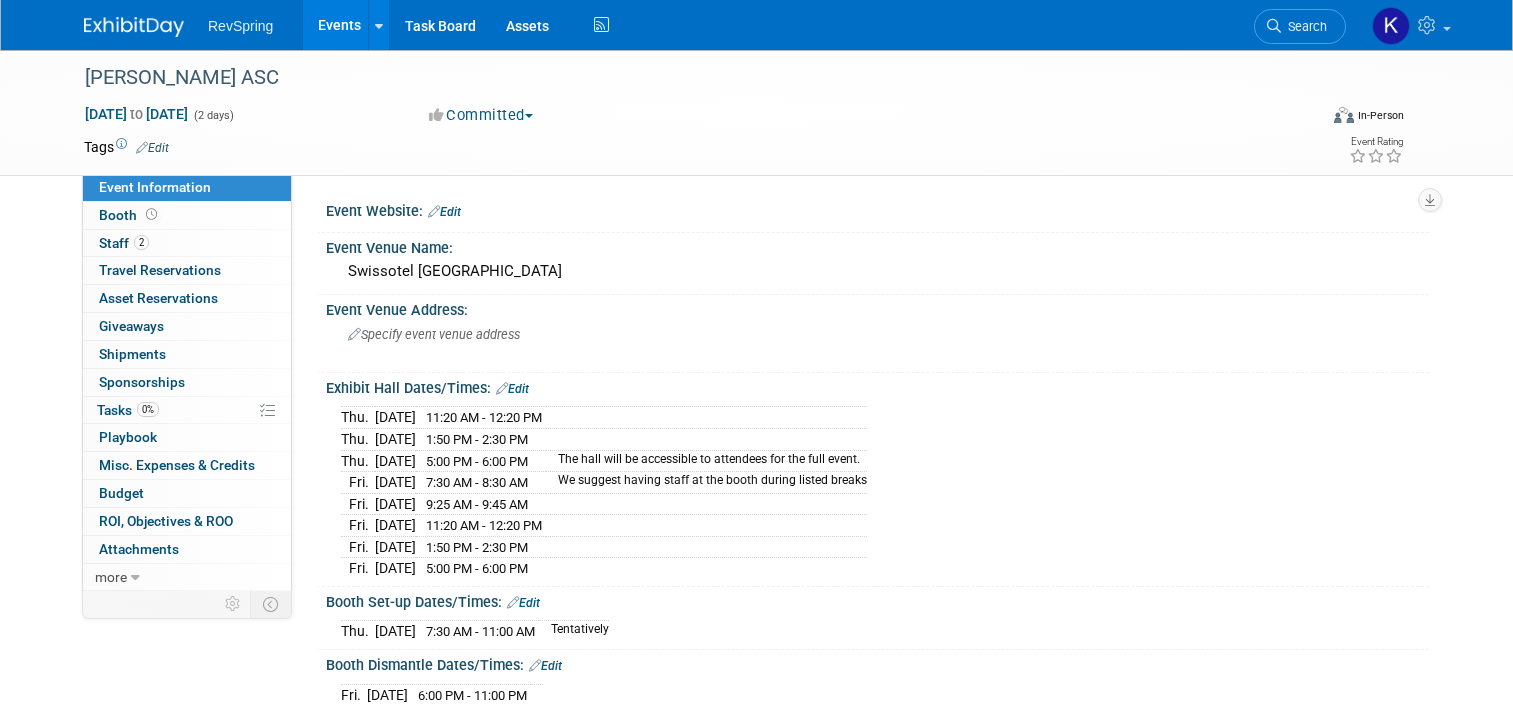 scroll, scrollTop: 0, scrollLeft: 0, axis: both 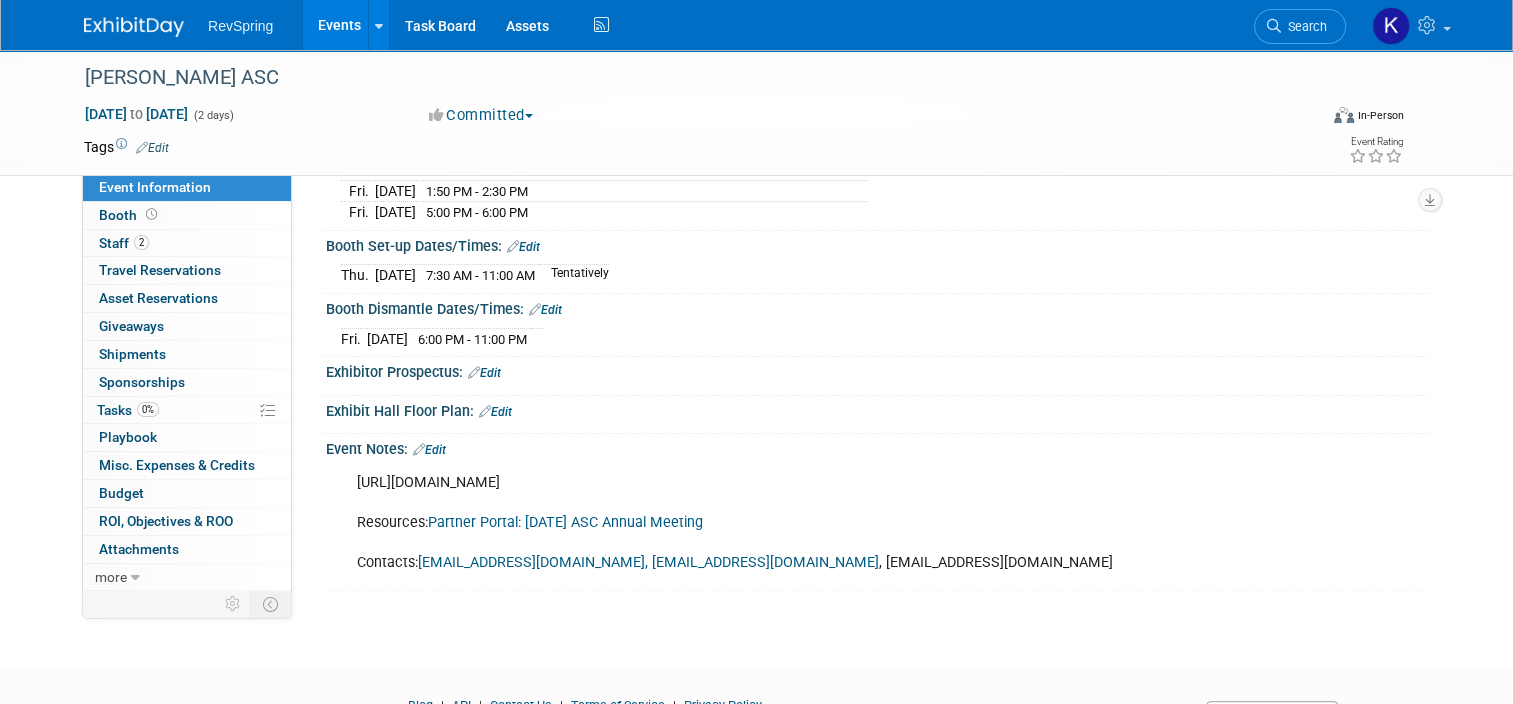 click on "Partner Portal: 2025 Oct ASC Annual Meeting" at bounding box center (565, 522) 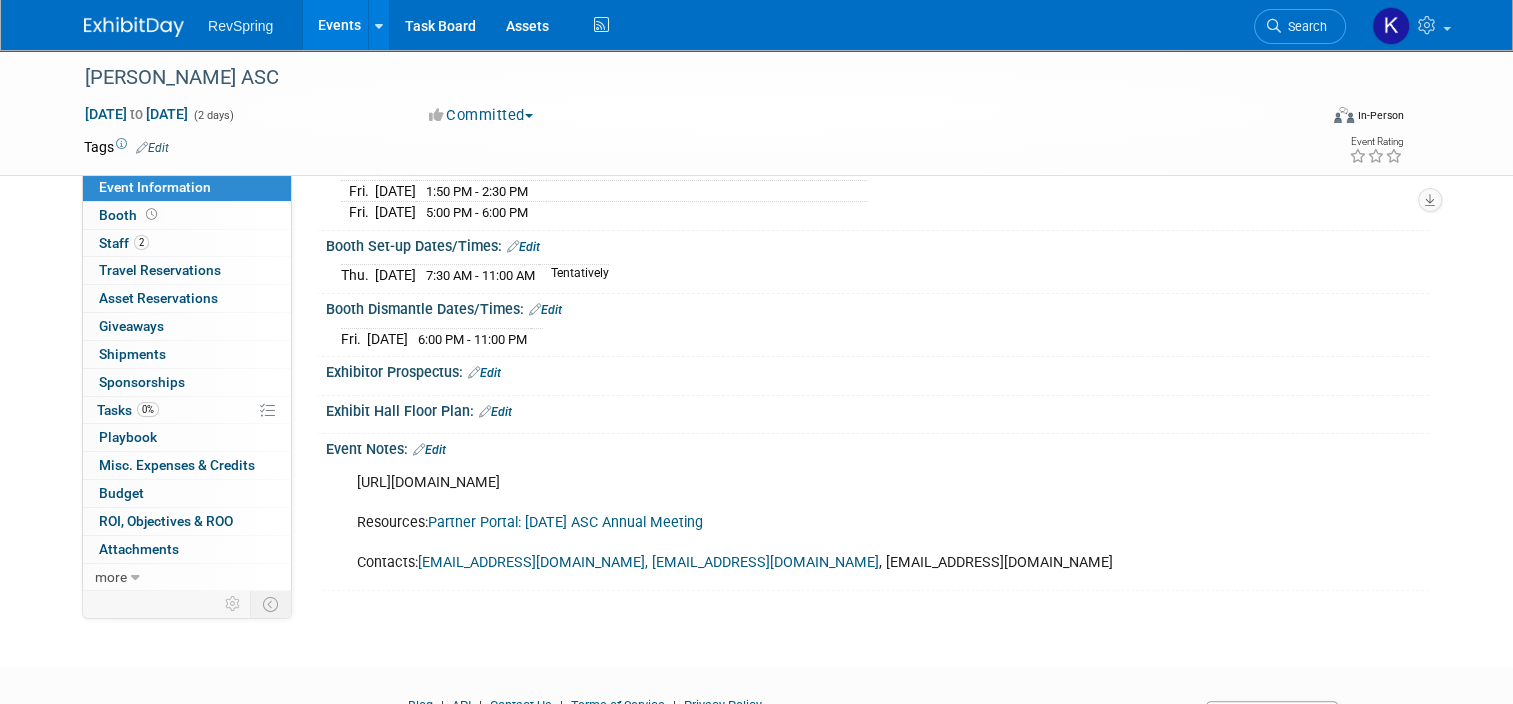 click on "Events" at bounding box center [339, 25] 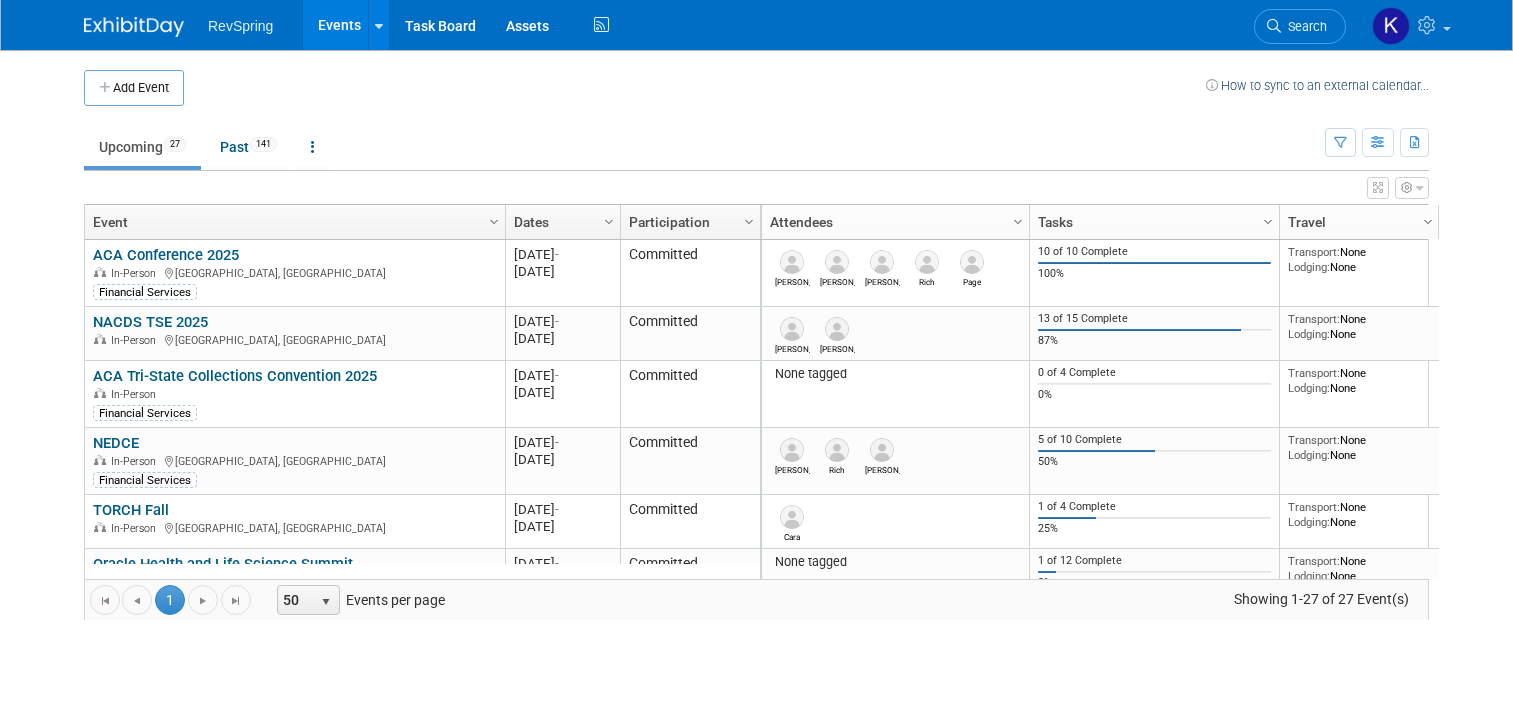 scroll, scrollTop: 0, scrollLeft: 0, axis: both 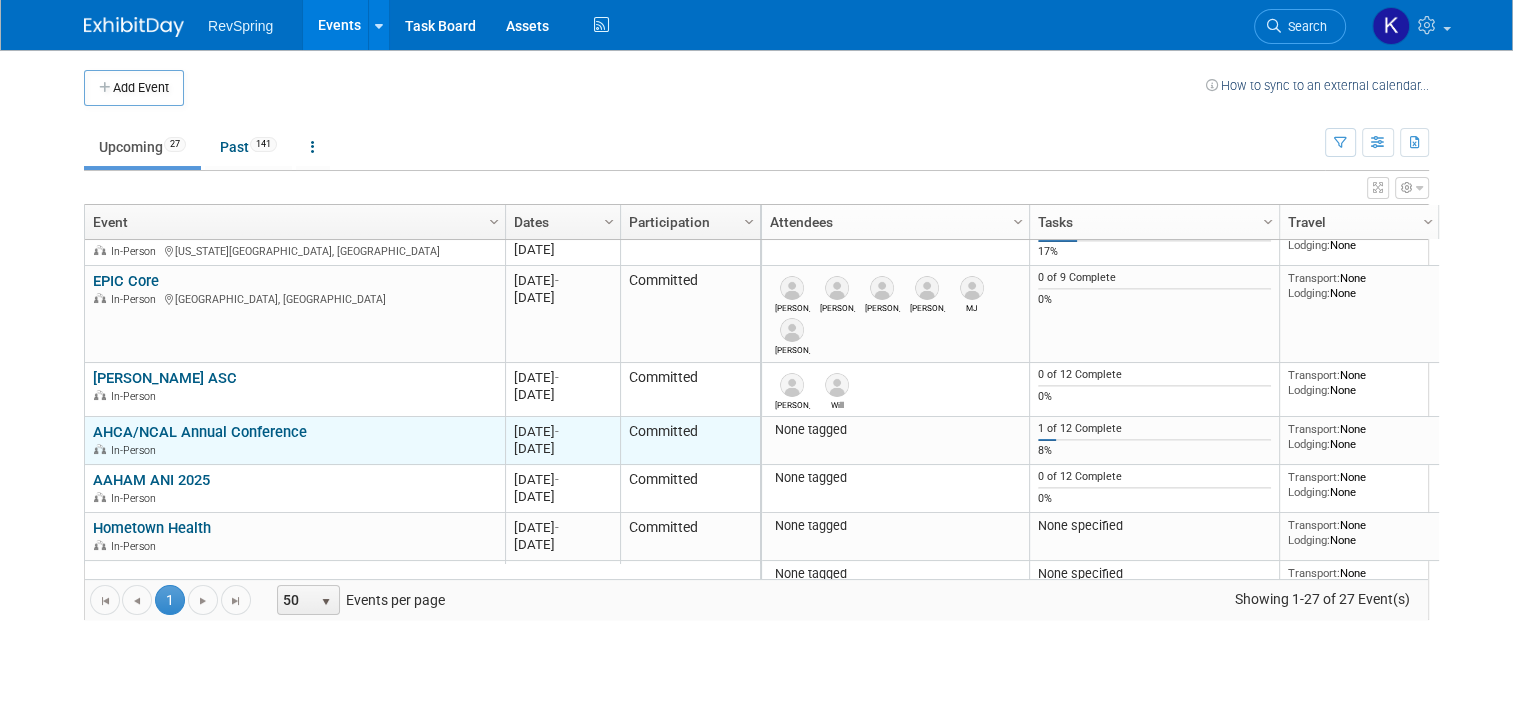 click on "AHCA/NCAL Annual Conference" at bounding box center (200, 432) 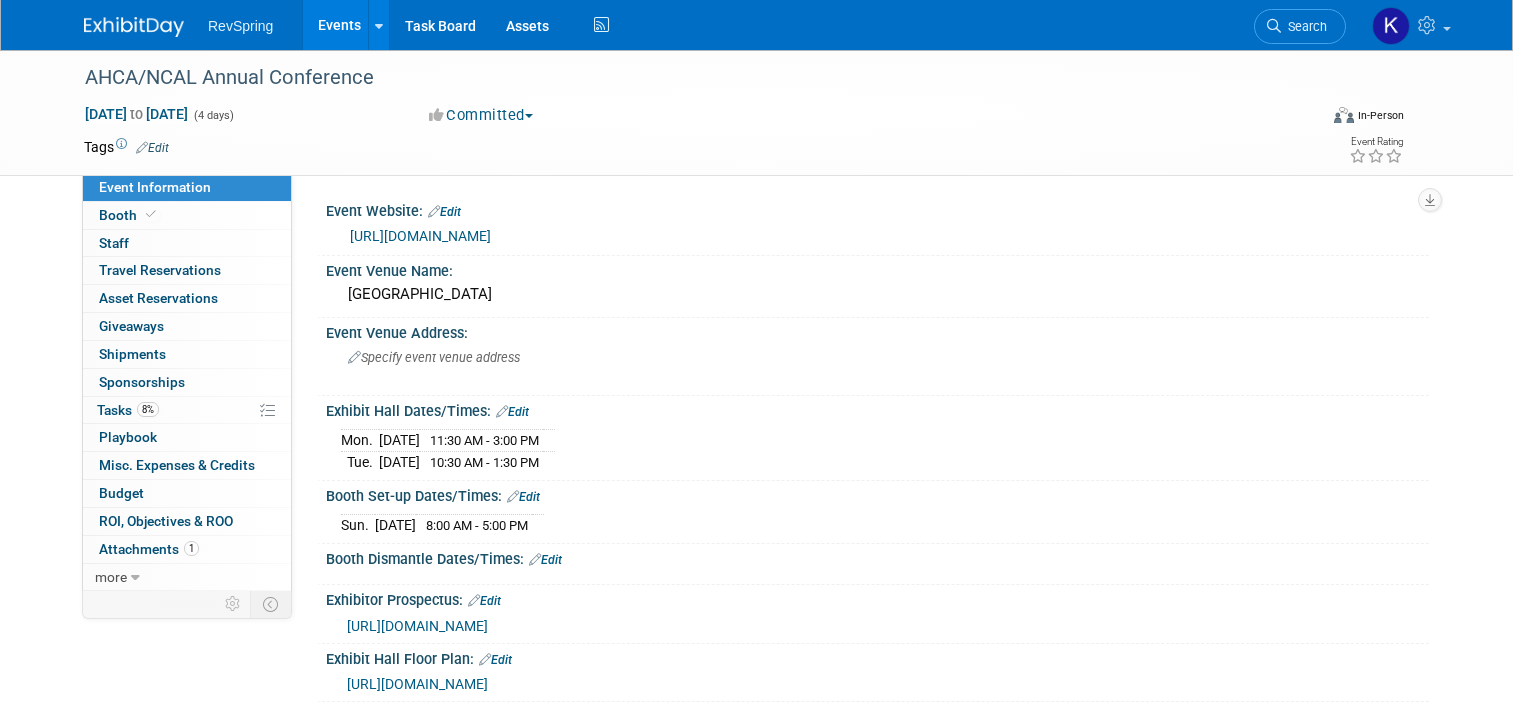 scroll, scrollTop: 0, scrollLeft: 0, axis: both 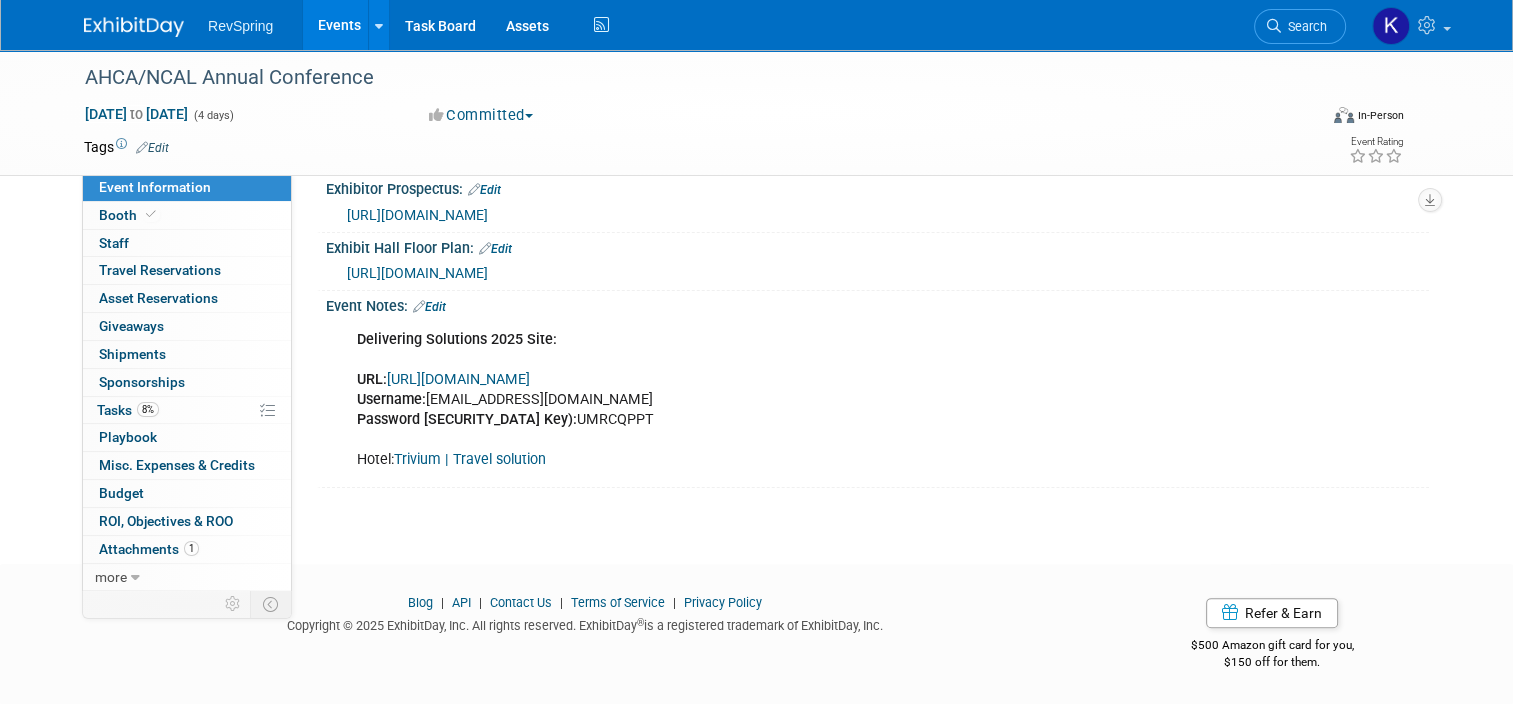 click on "[URL][DOMAIN_NAME]" at bounding box center (458, 379) 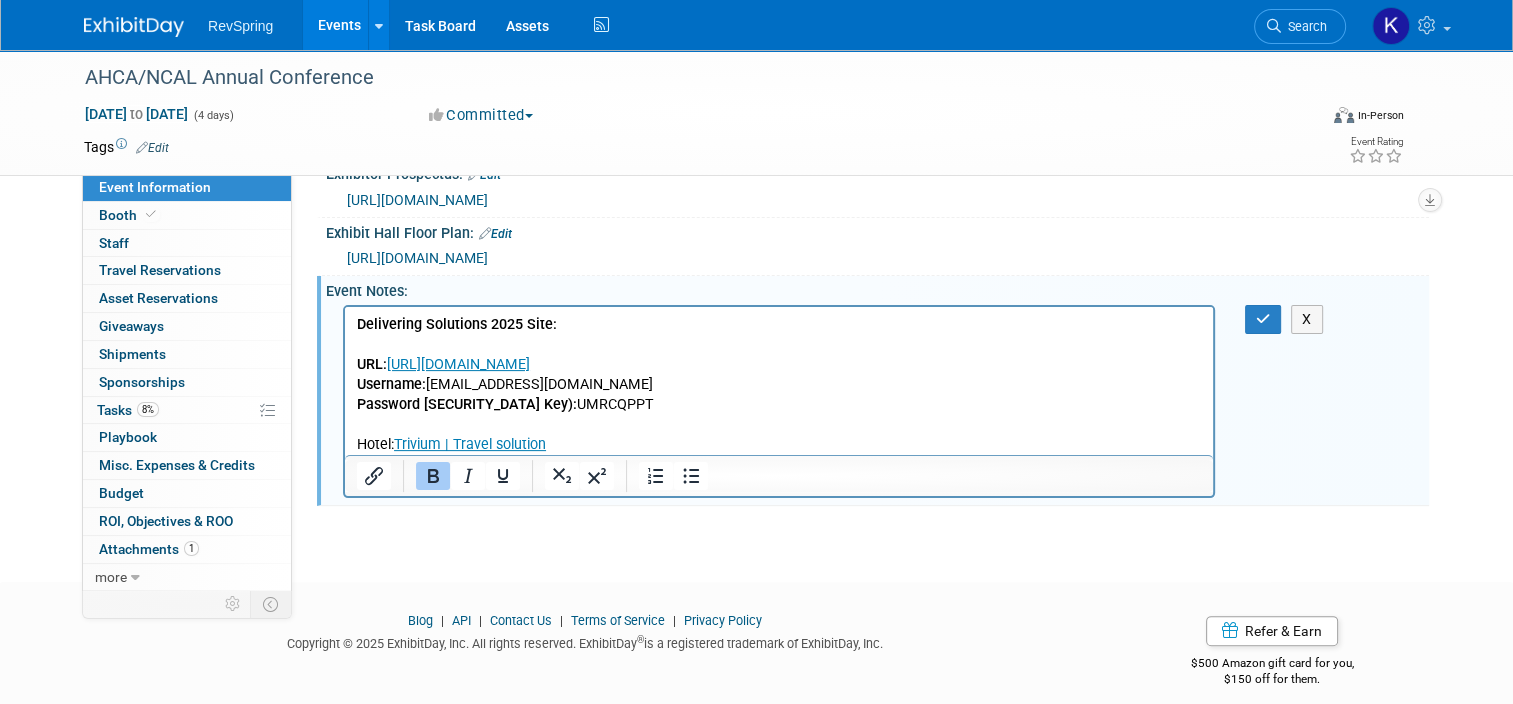 scroll, scrollTop: 0, scrollLeft: 0, axis: both 